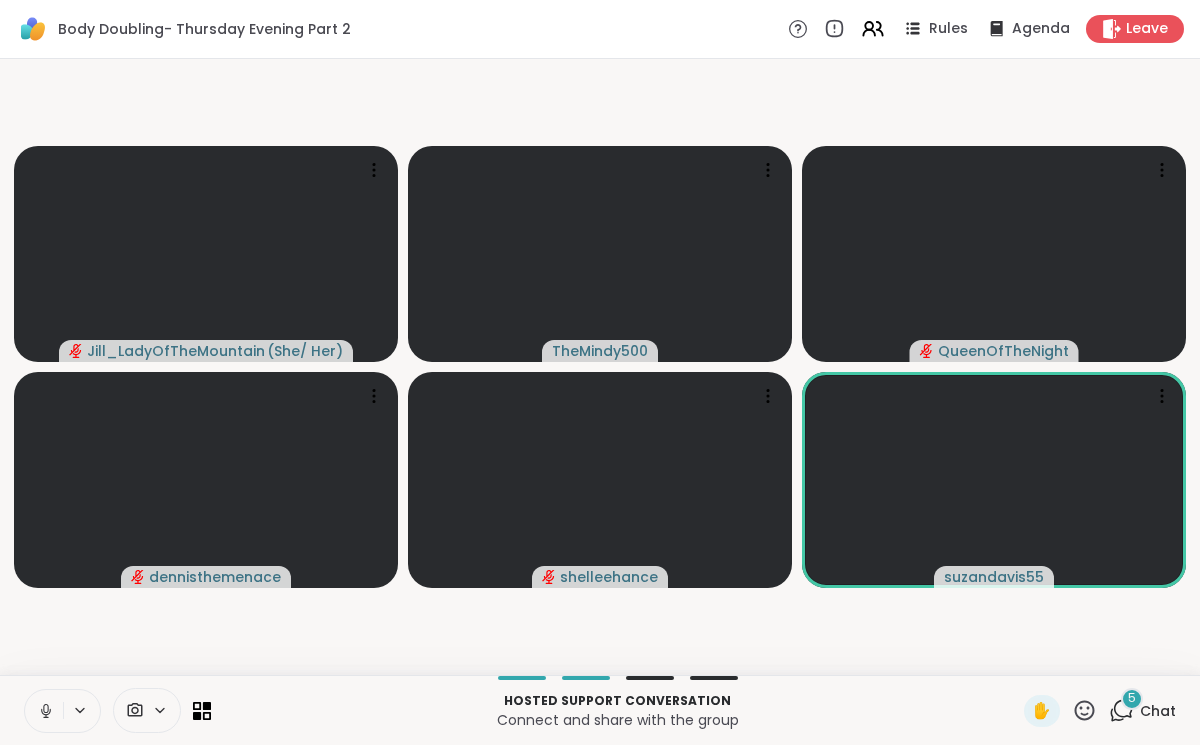 scroll, scrollTop: 0, scrollLeft: 0, axis: both 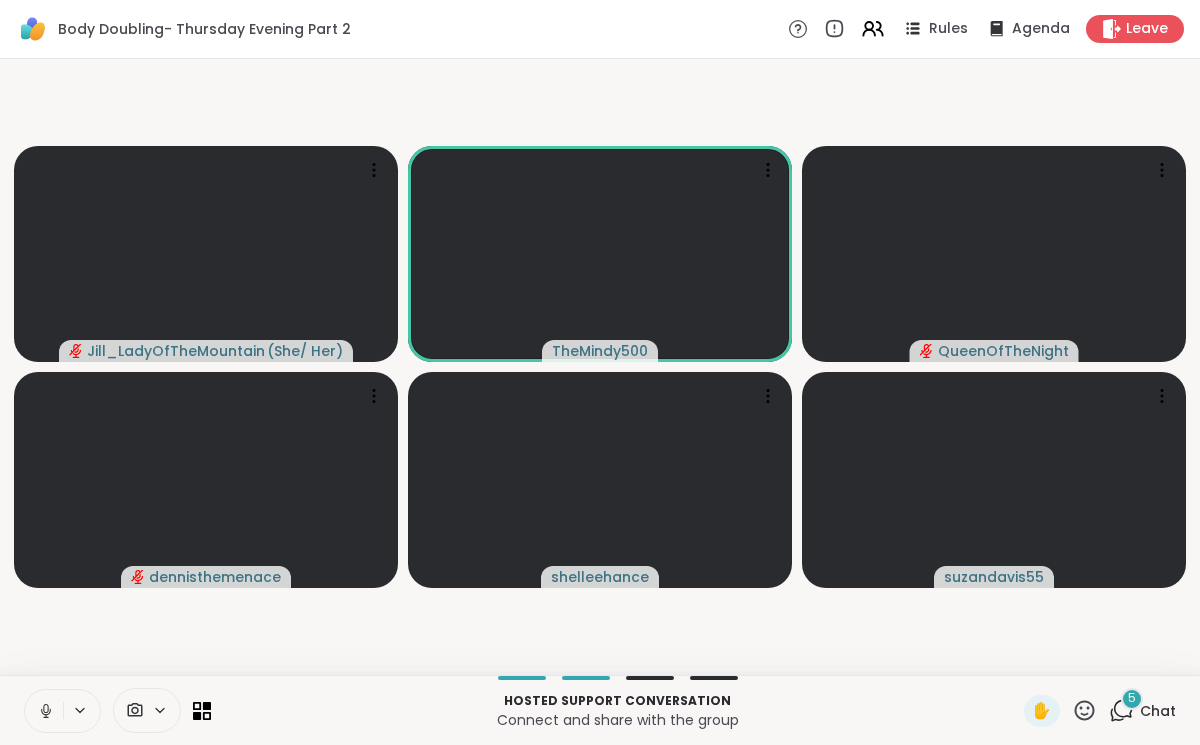 click at bounding box center (44, 711) 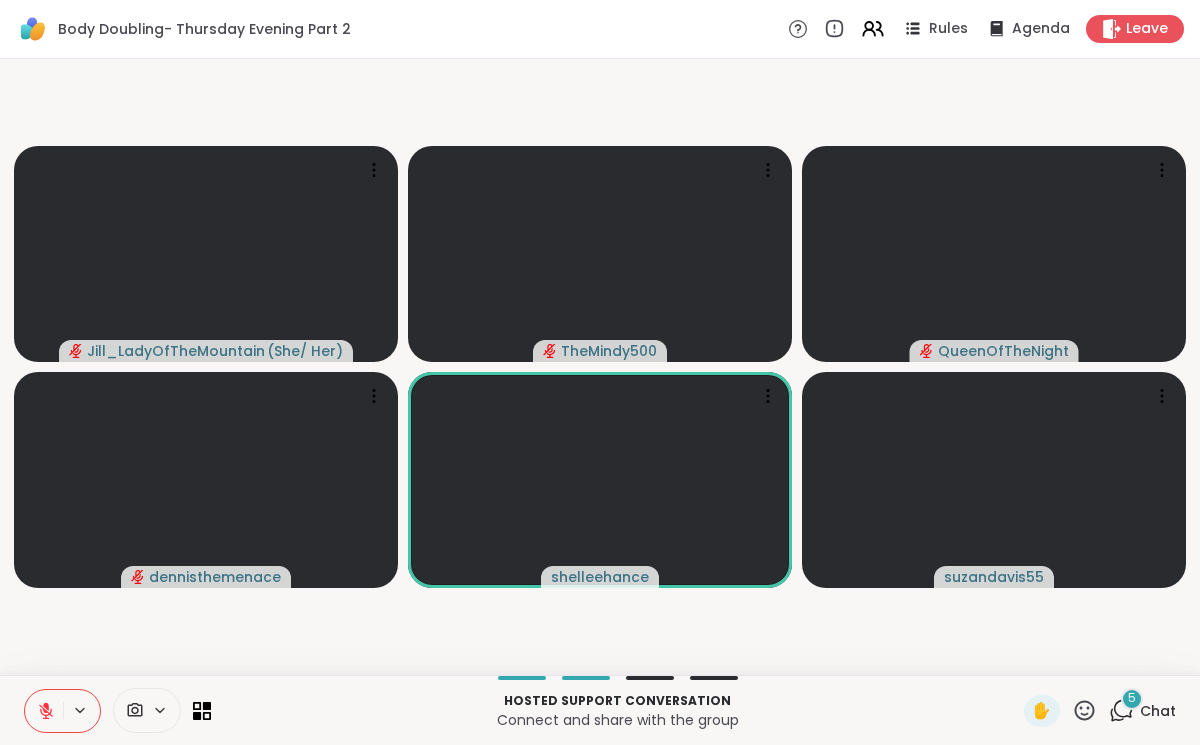 click at bounding box center [44, 711] 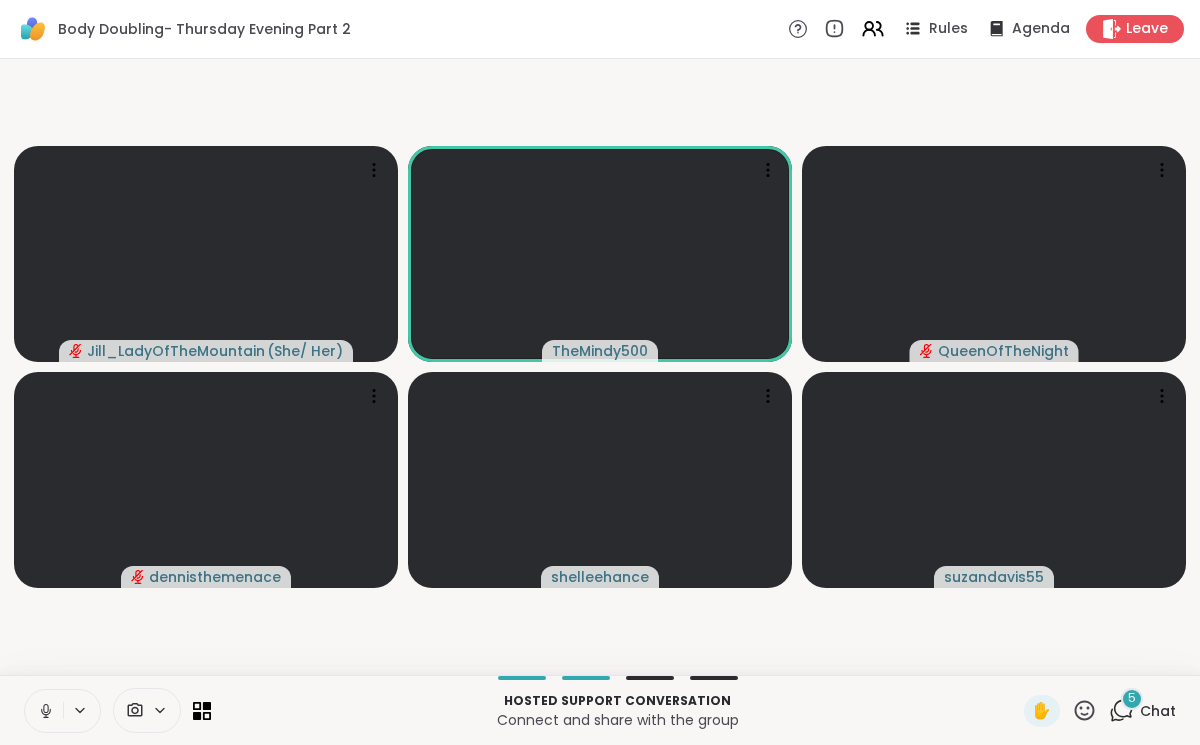 click at bounding box center (44, 711) 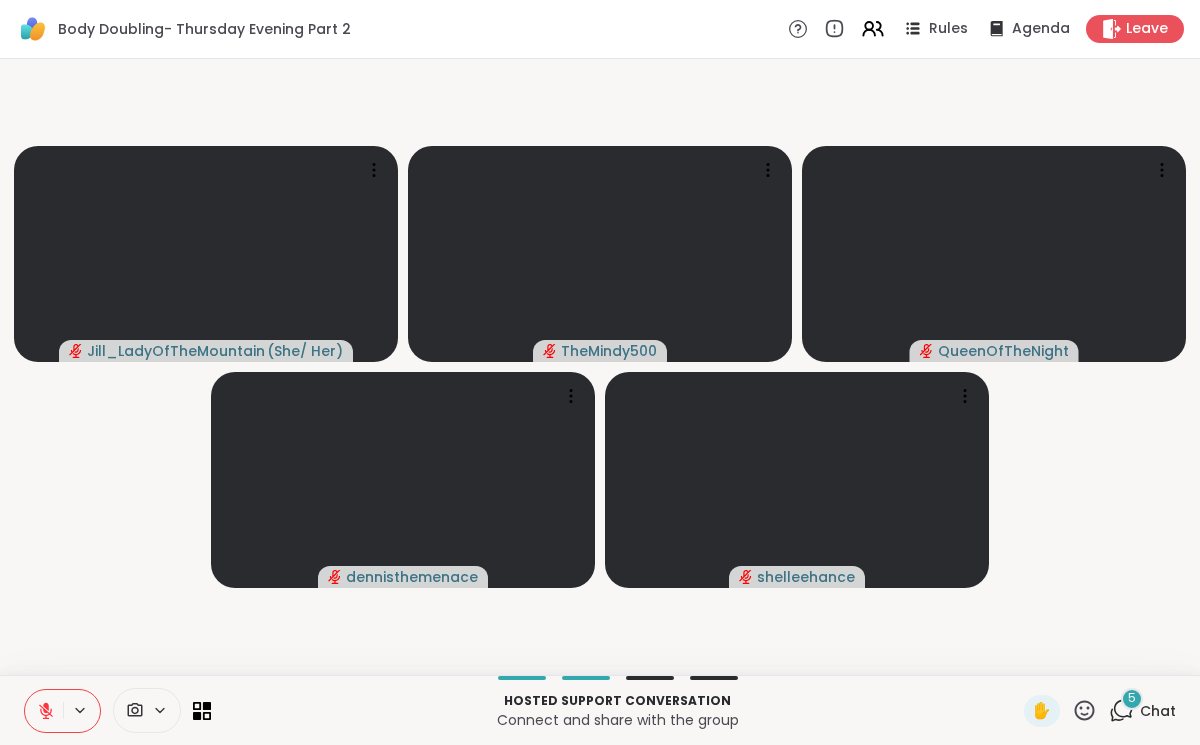 click on "5" at bounding box center [1132, 699] 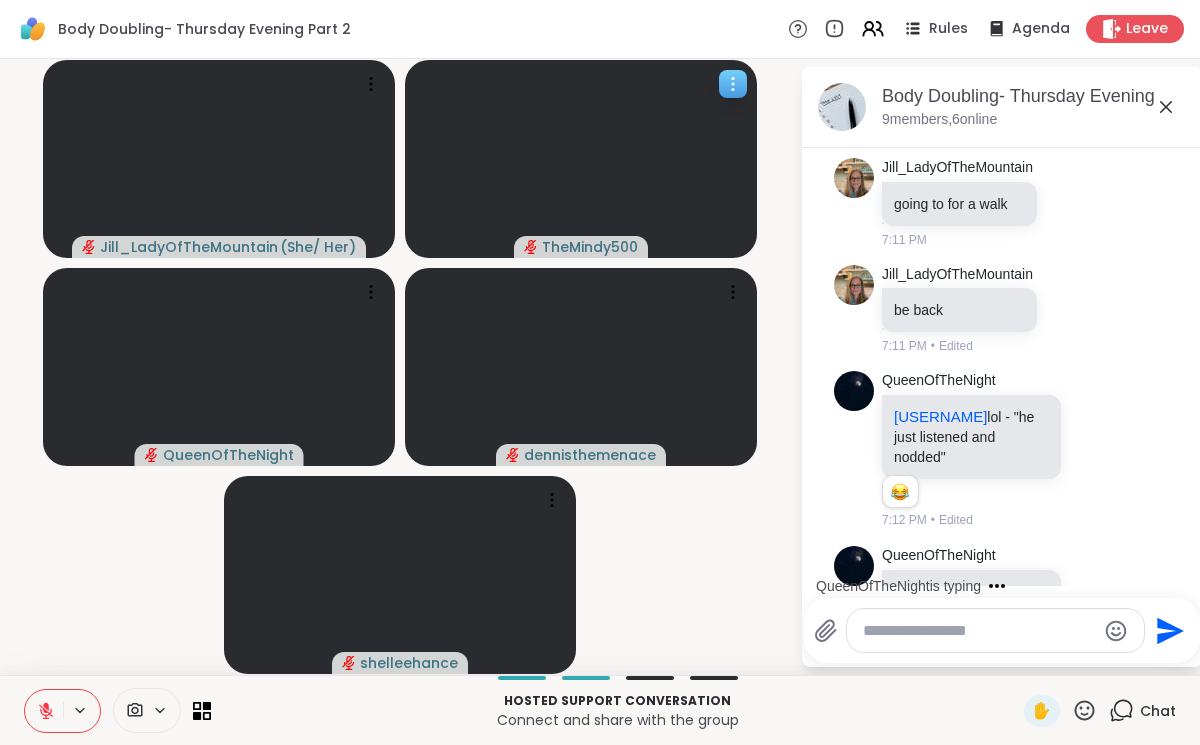 scroll, scrollTop: 390, scrollLeft: 0, axis: vertical 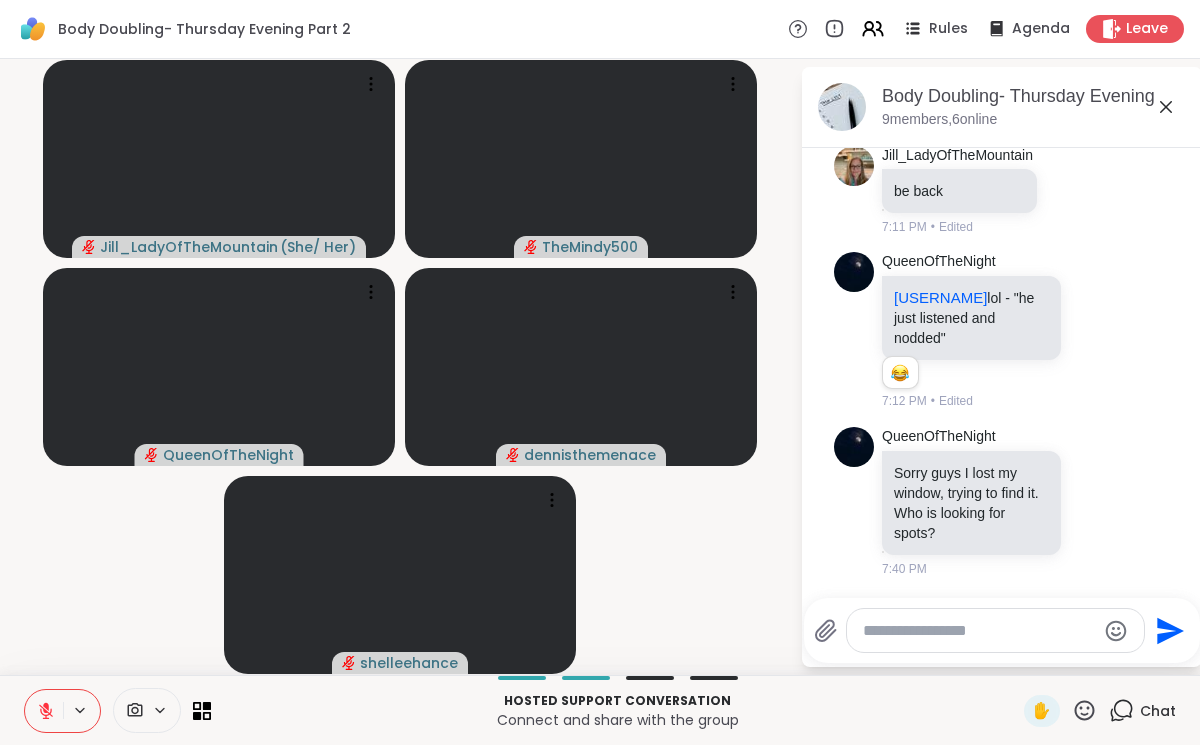 click at bounding box center (979, 631) 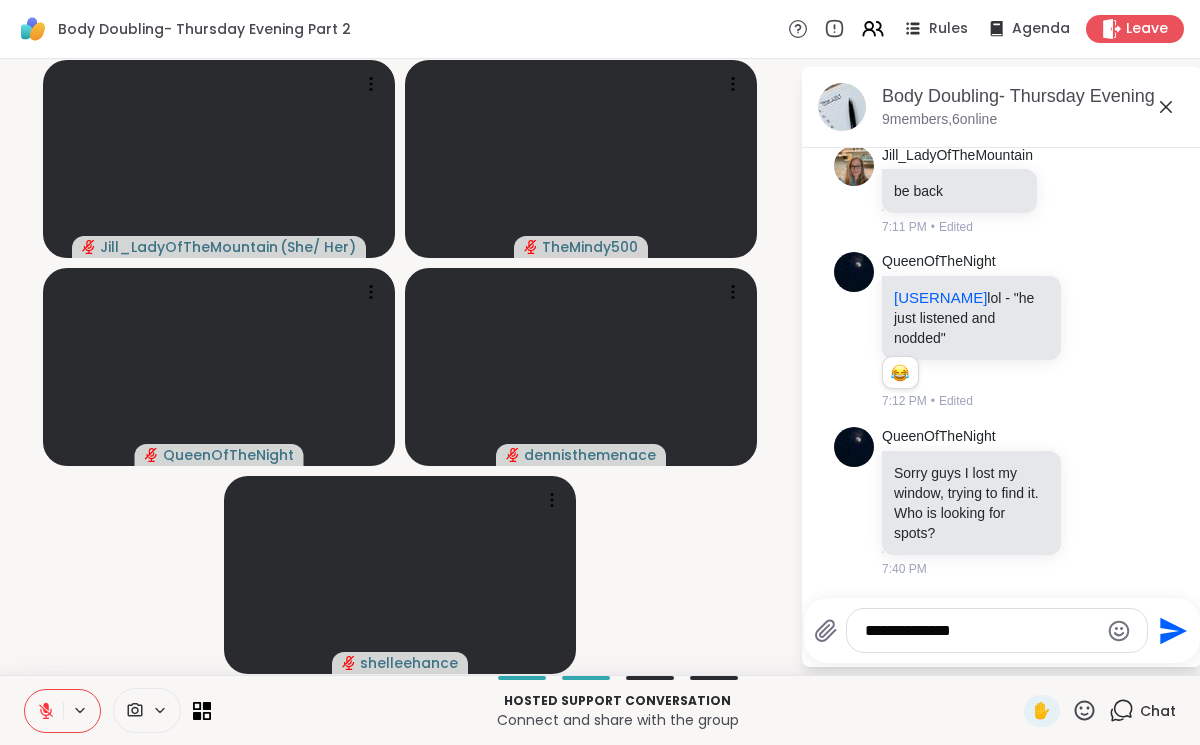 type on "**********" 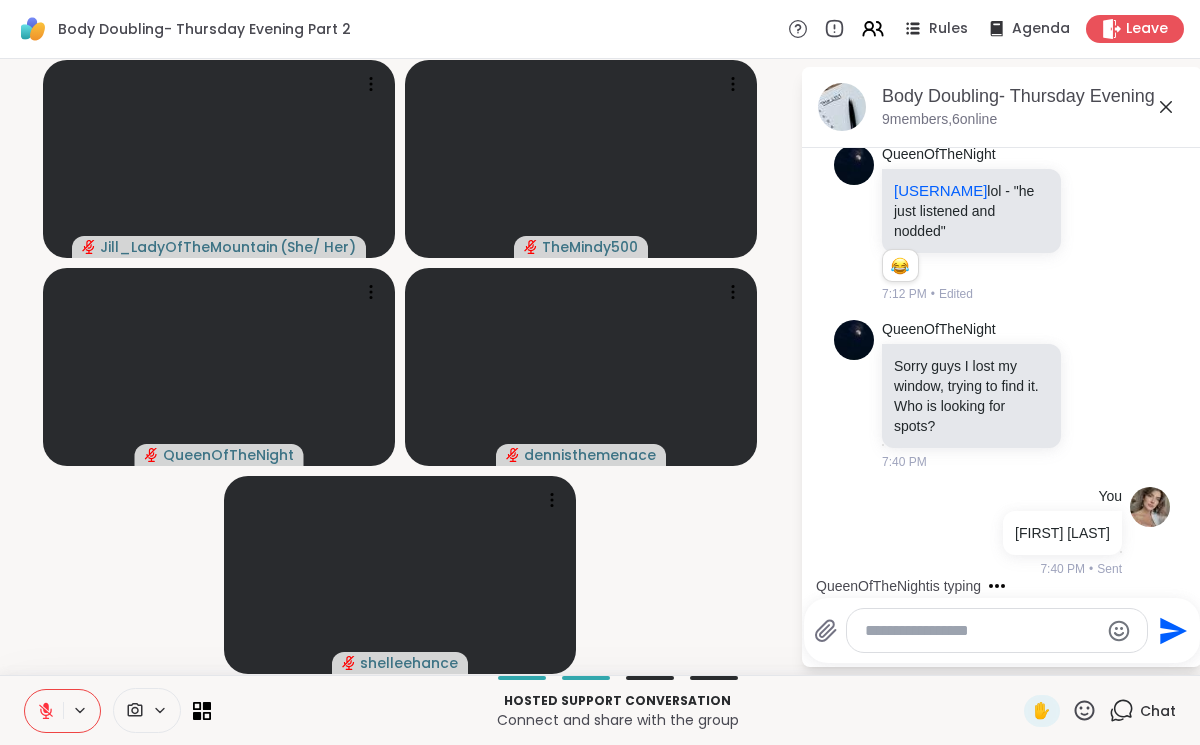 scroll, scrollTop: 603, scrollLeft: 0, axis: vertical 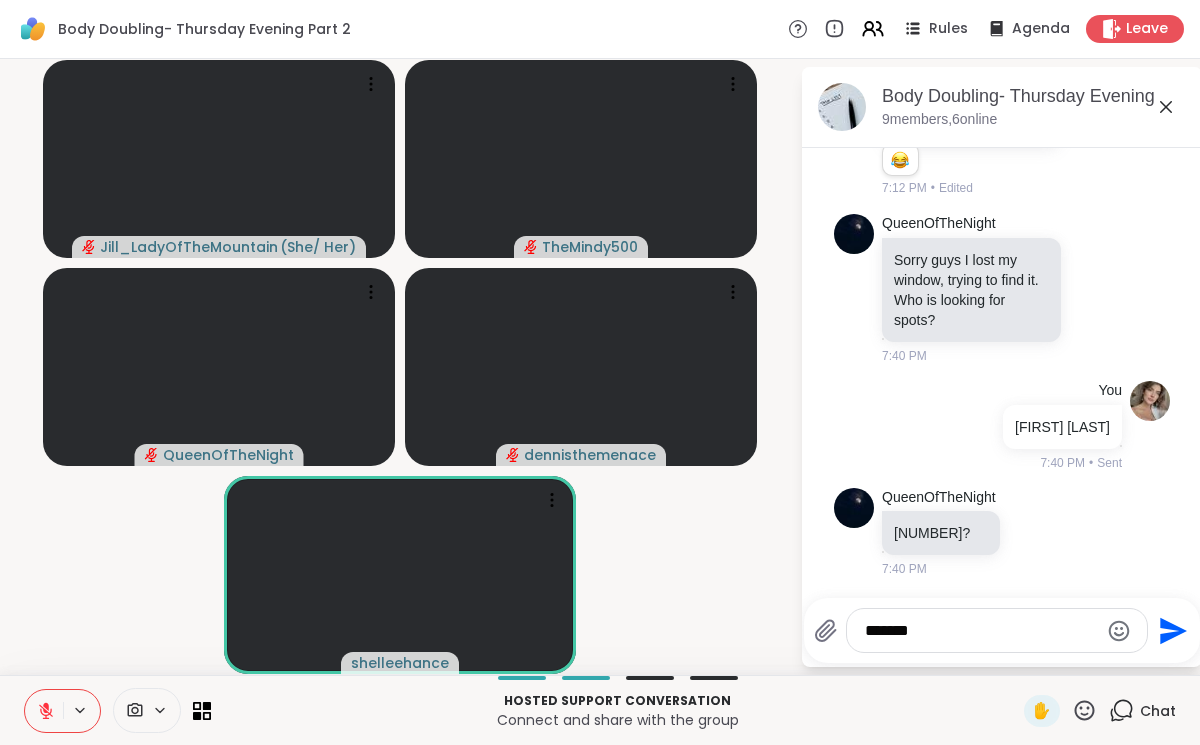 type on "********" 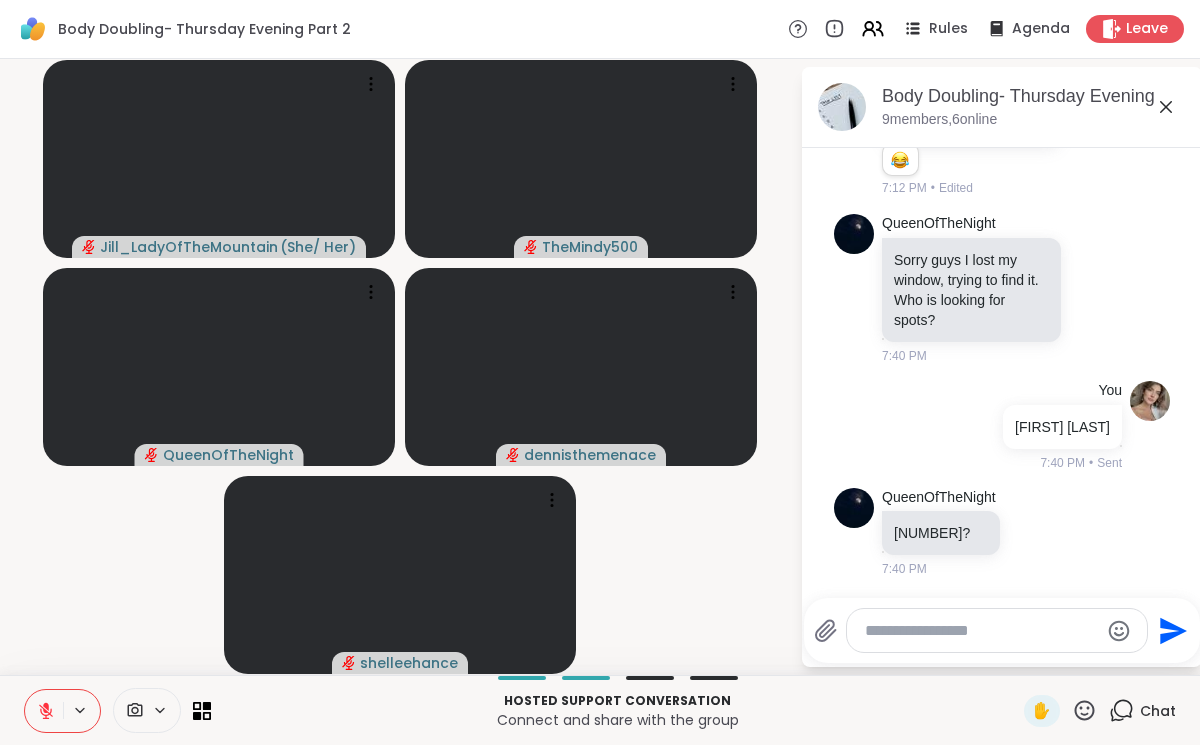scroll, scrollTop: 710, scrollLeft: 0, axis: vertical 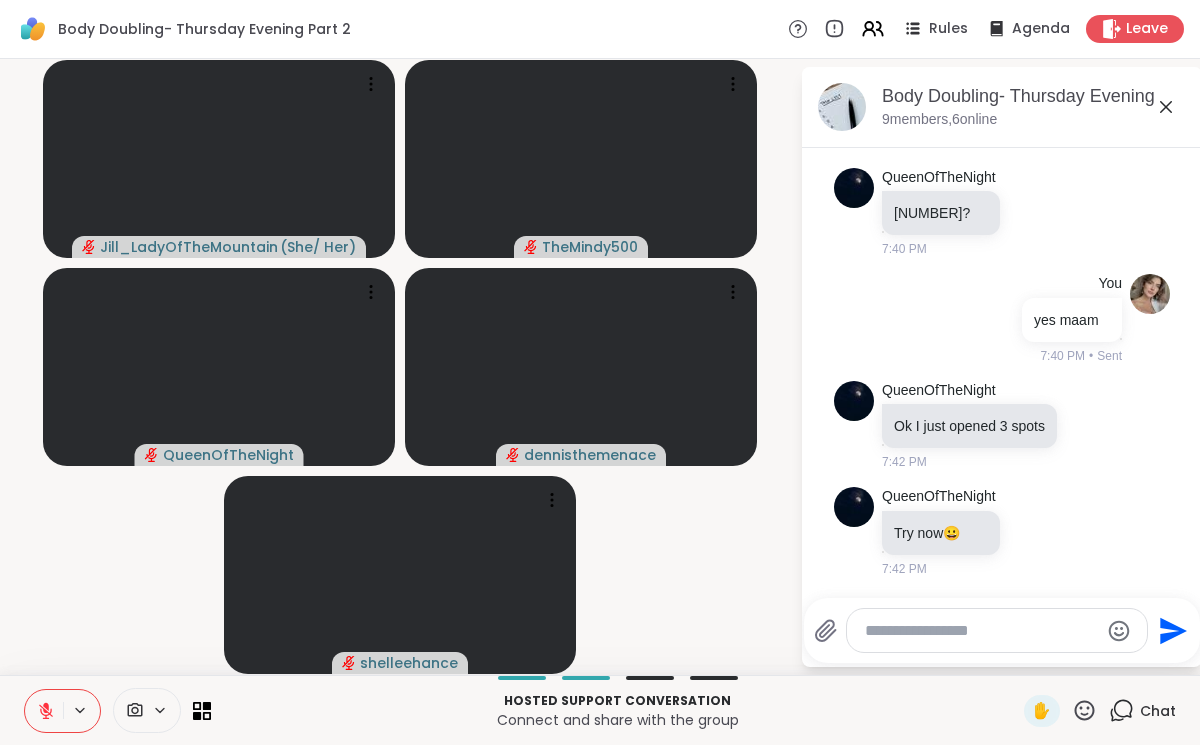click at bounding box center [981, 631] 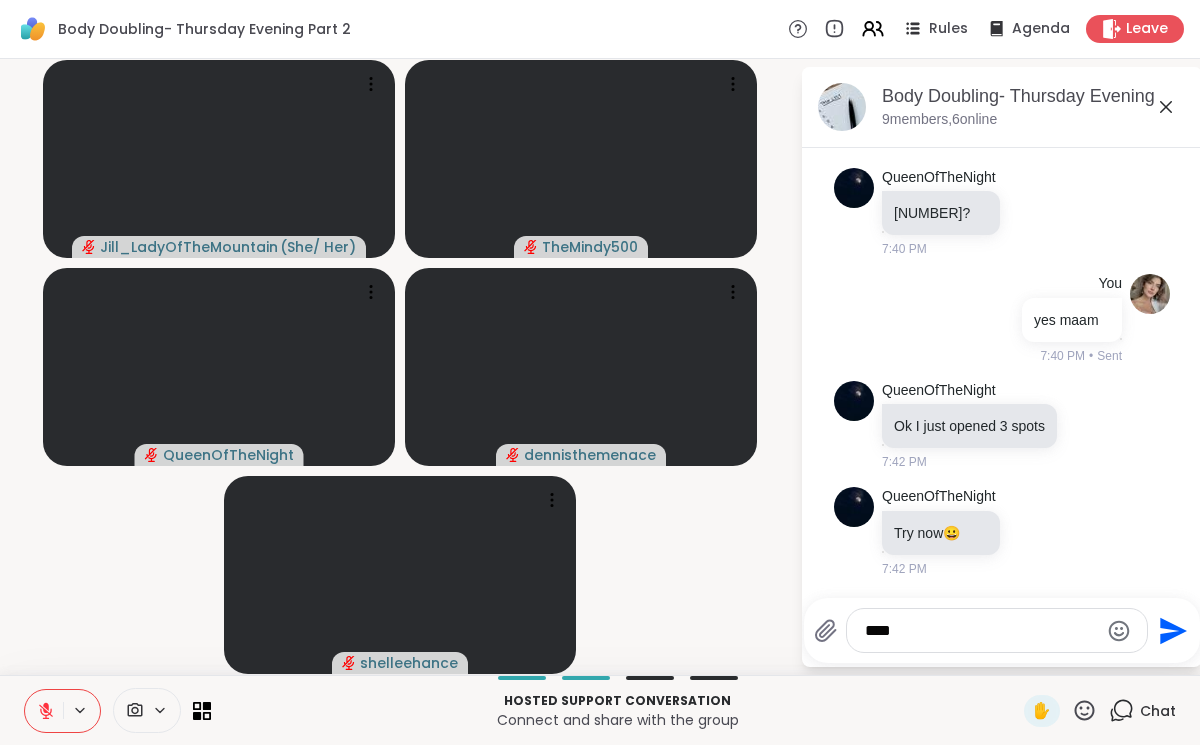 type on "****" 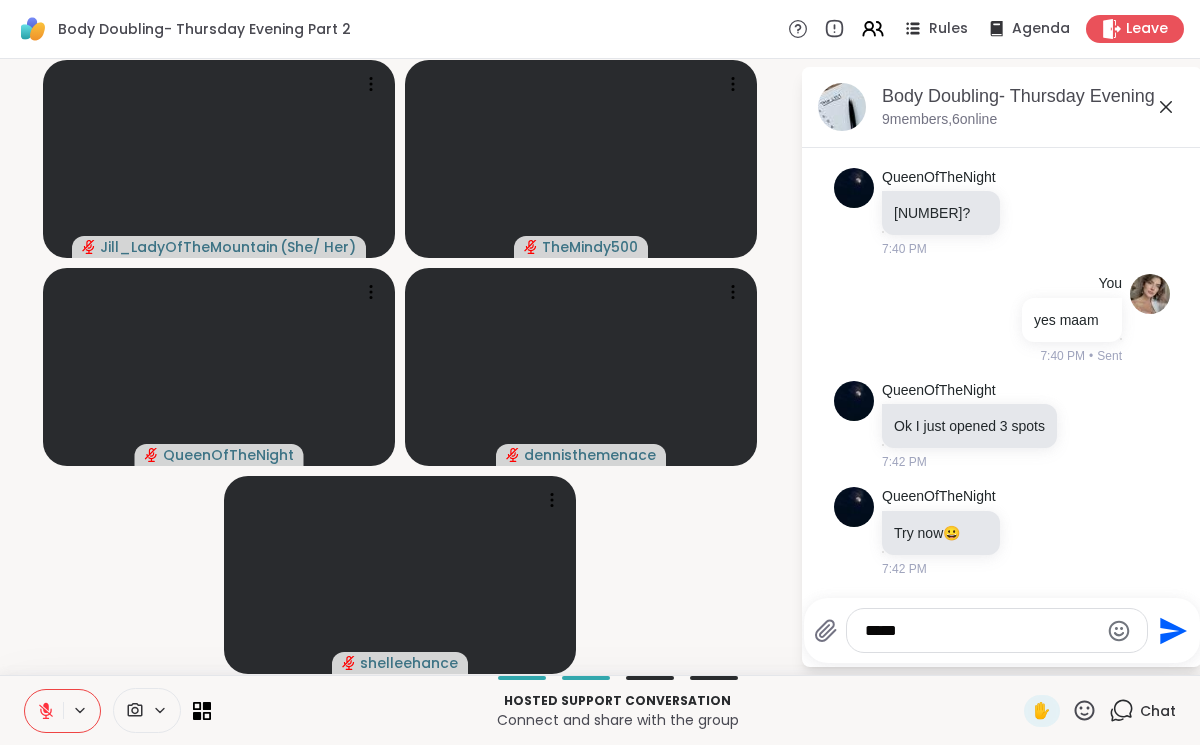 type 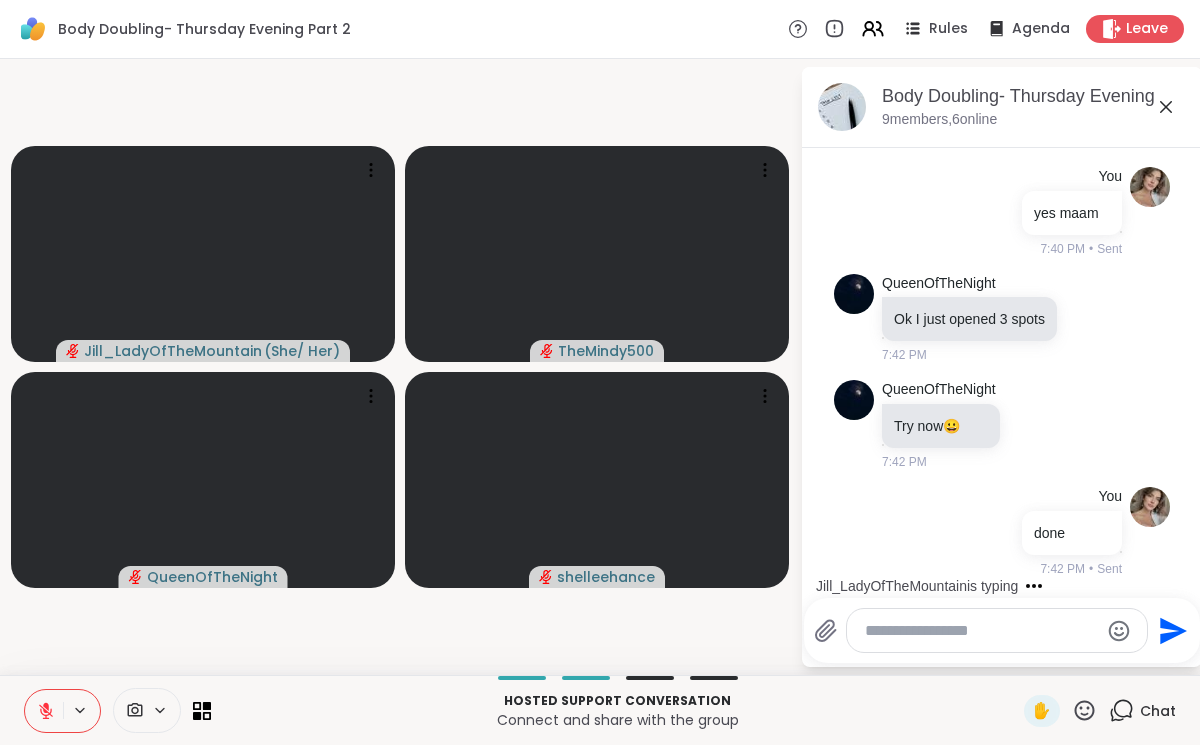 scroll, scrollTop: 1176, scrollLeft: 0, axis: vertical 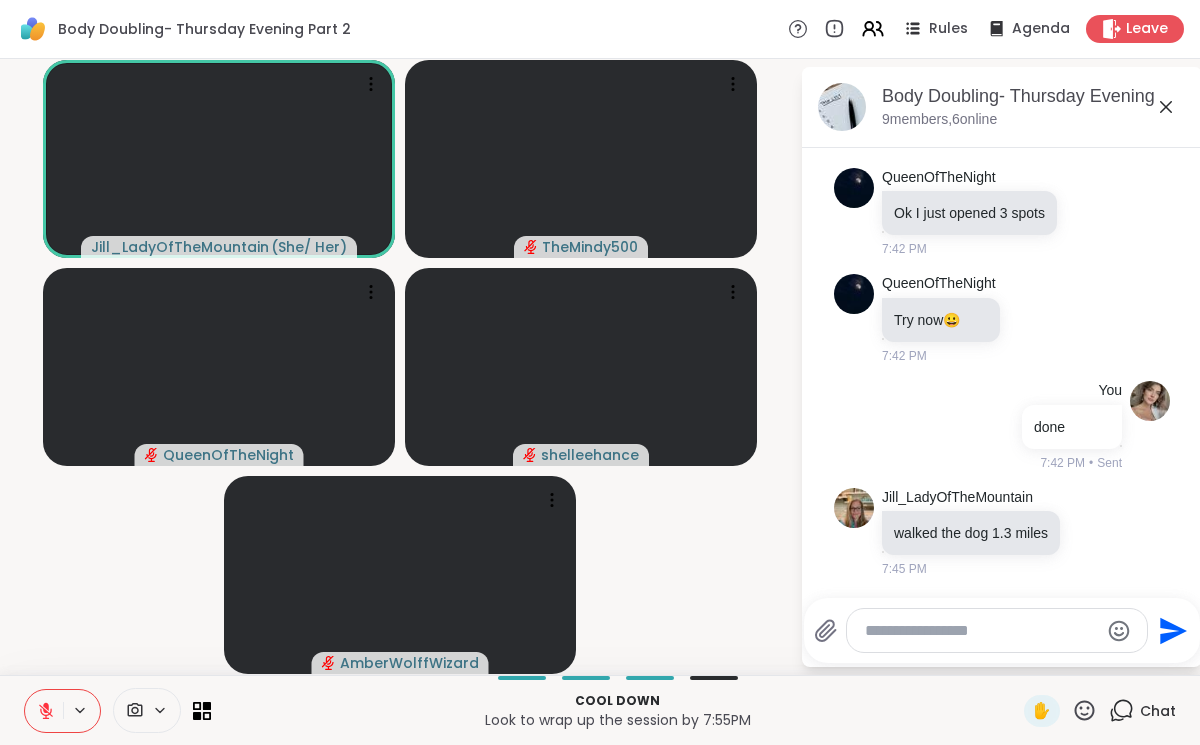 click at bounding box center (44, 711) 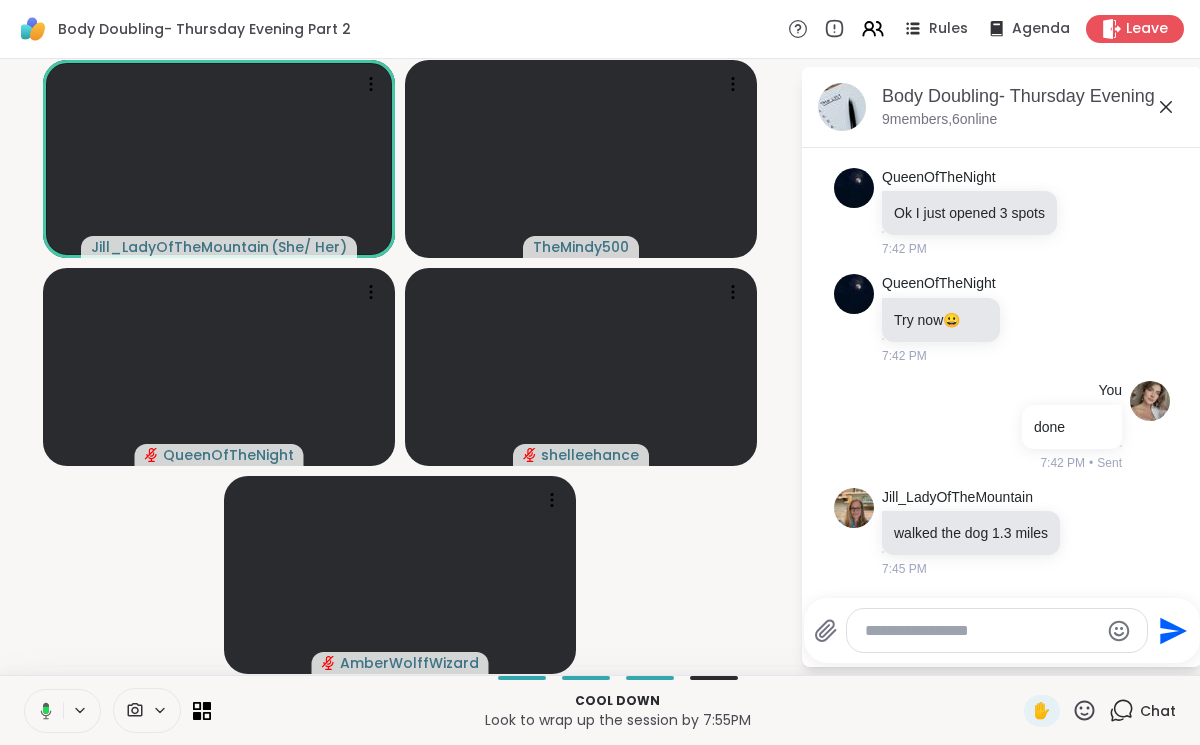 click at bounding box center [42, 711] 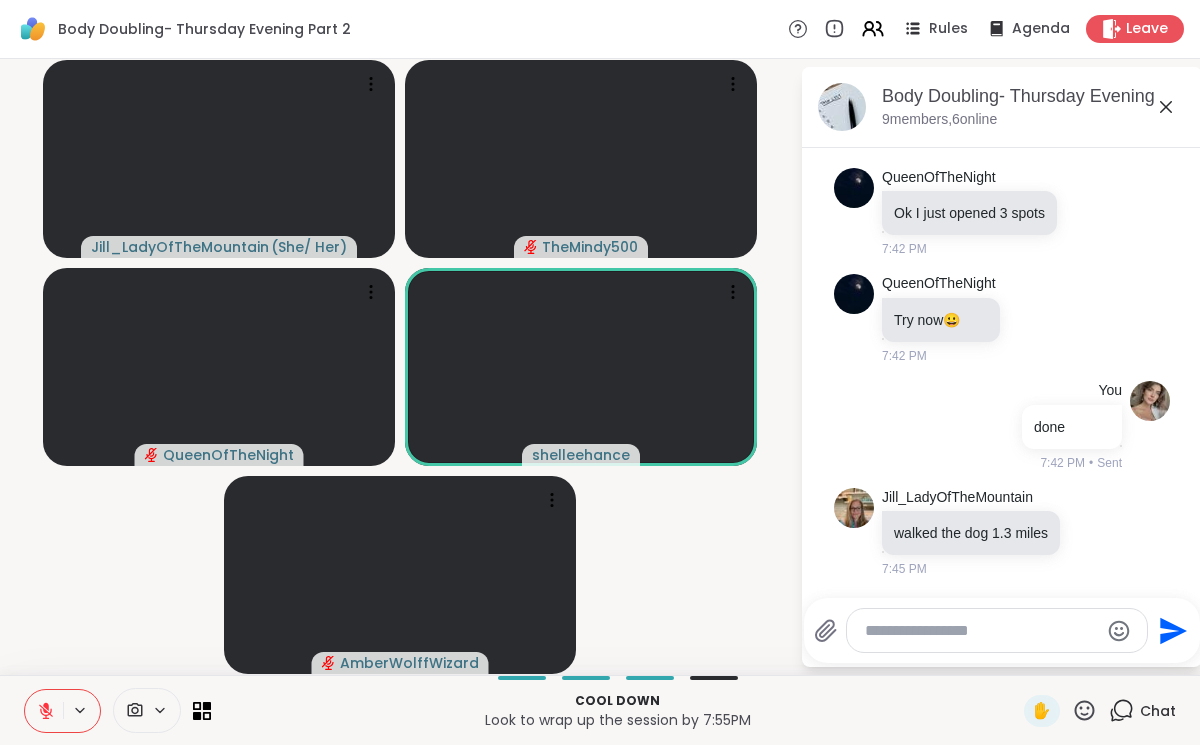 click 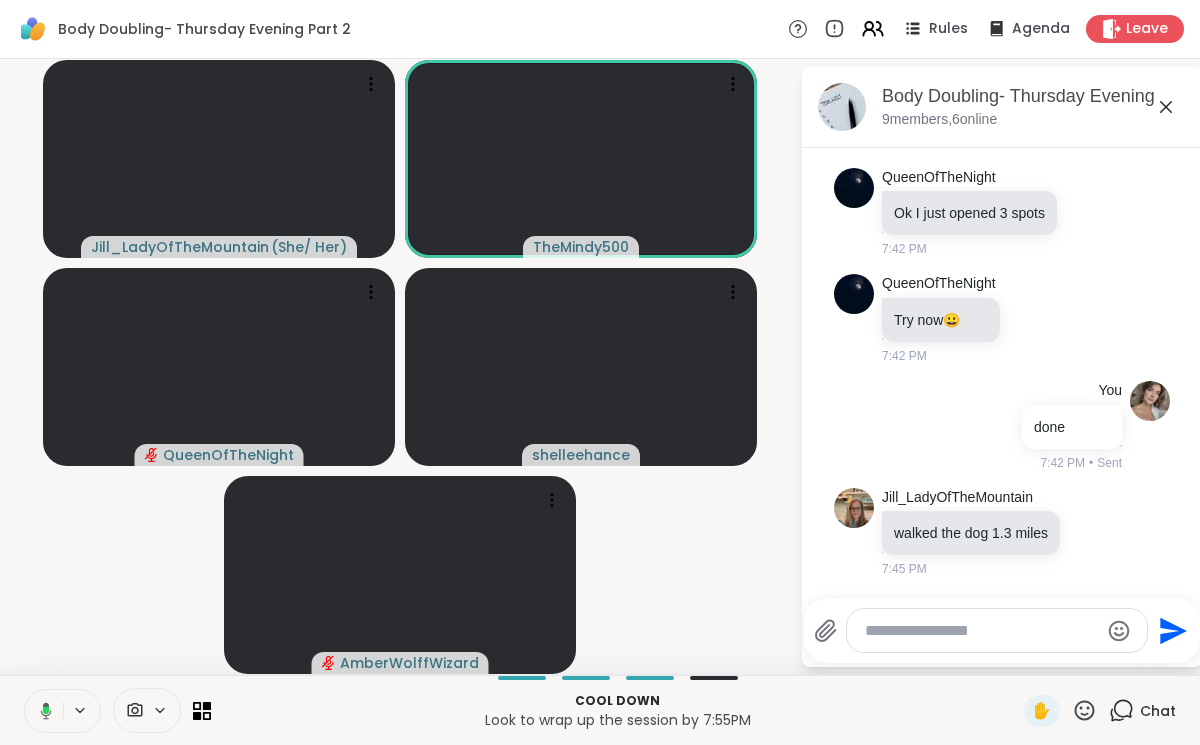 click at bounding box center [42, 711] 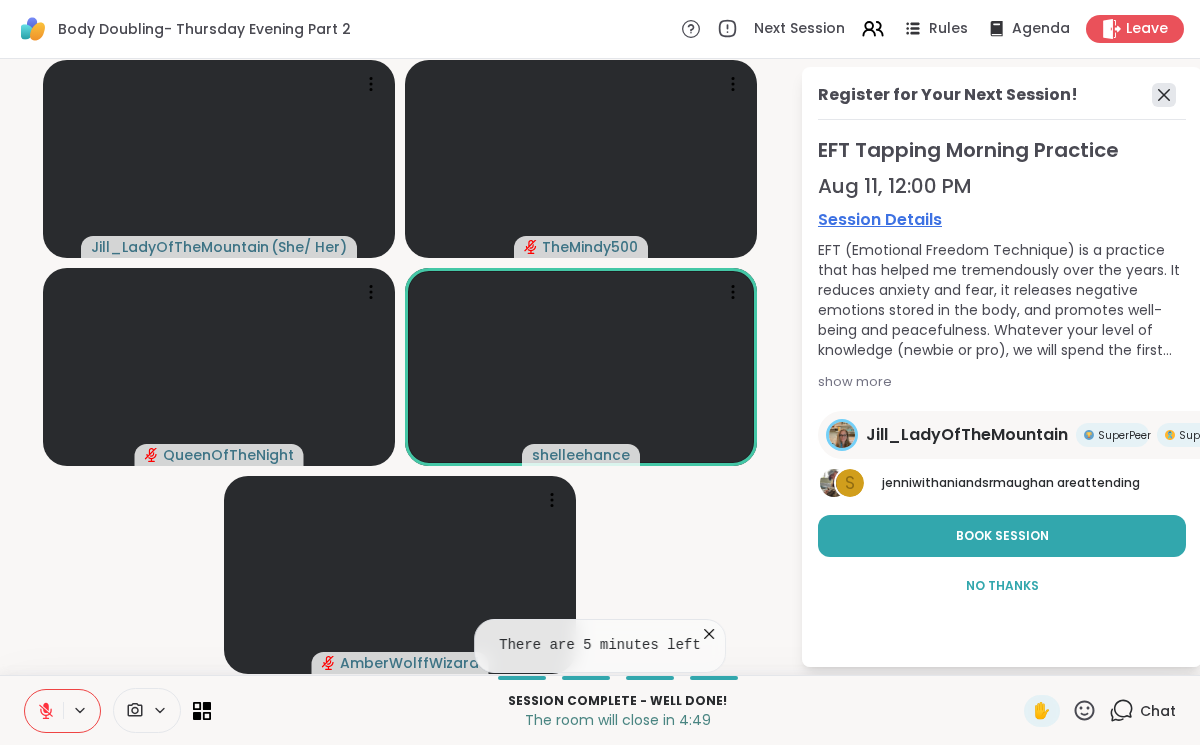 click 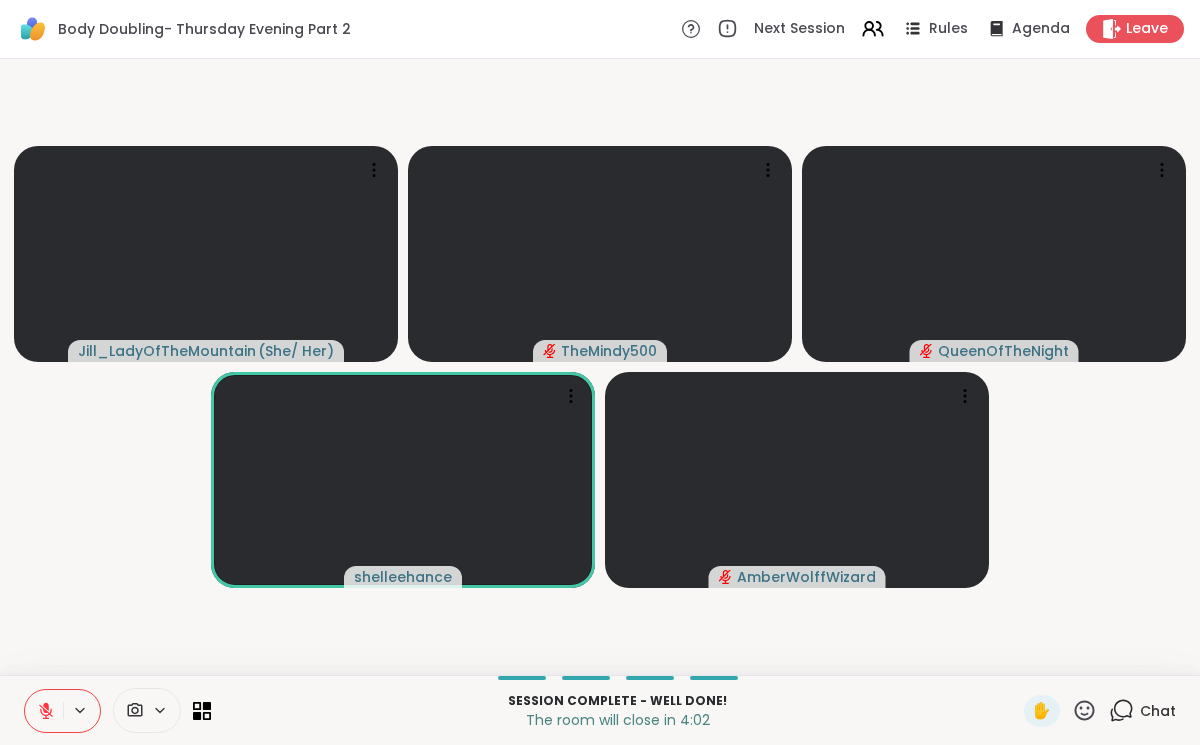 click at bounding box center (81, 710) 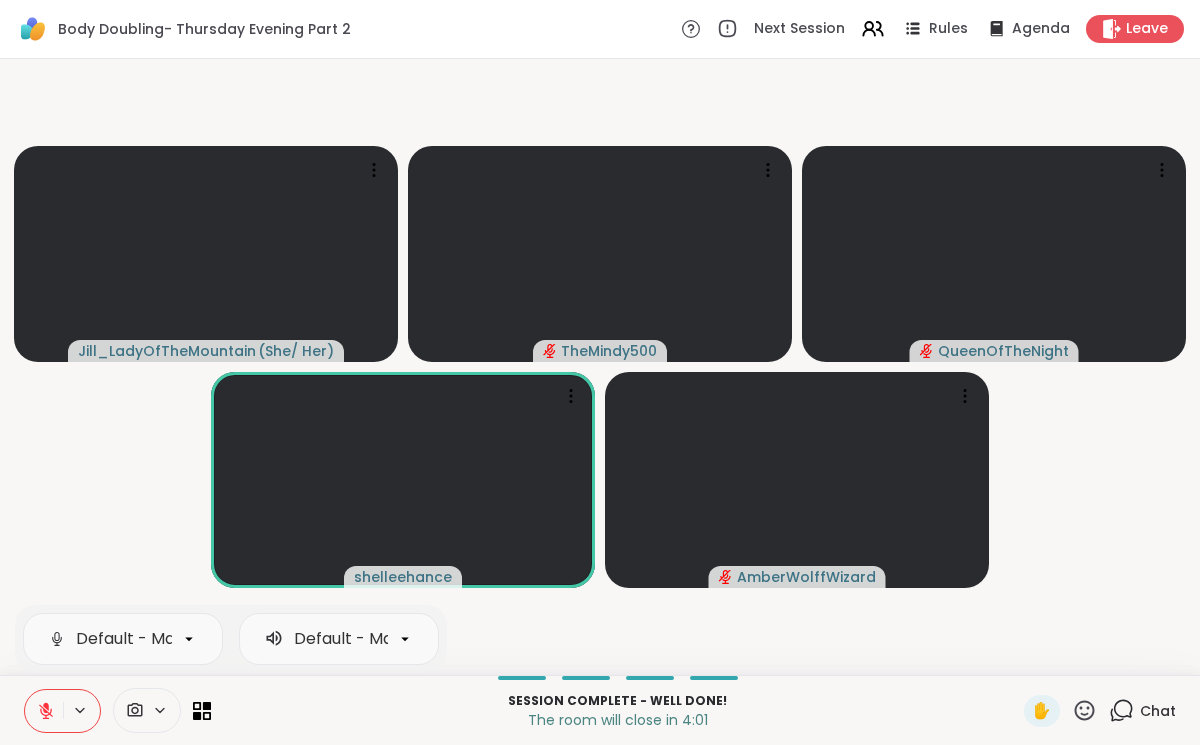 click 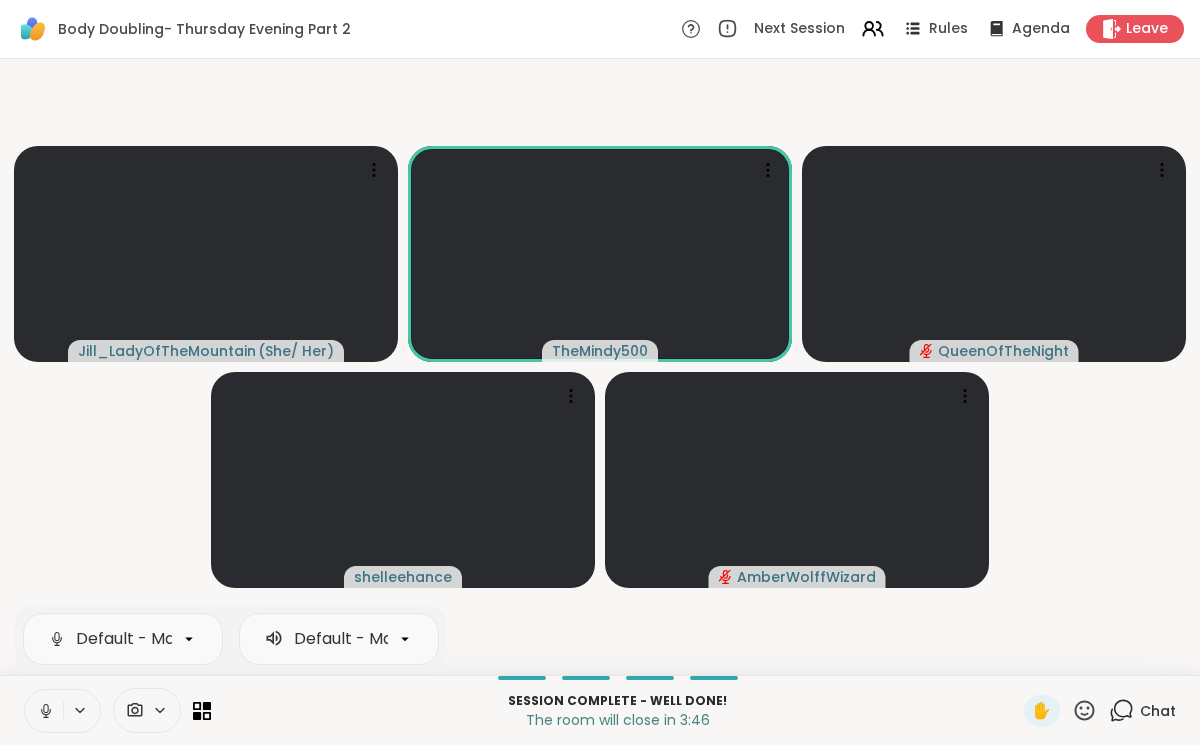 click 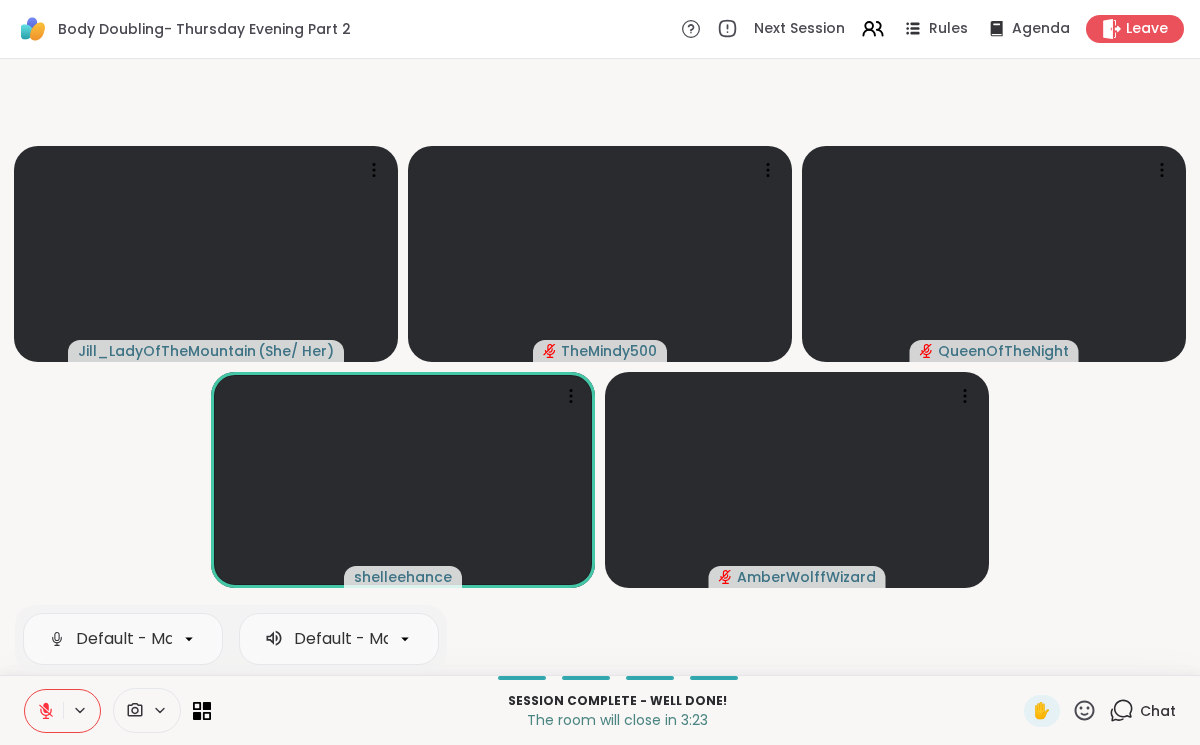 click 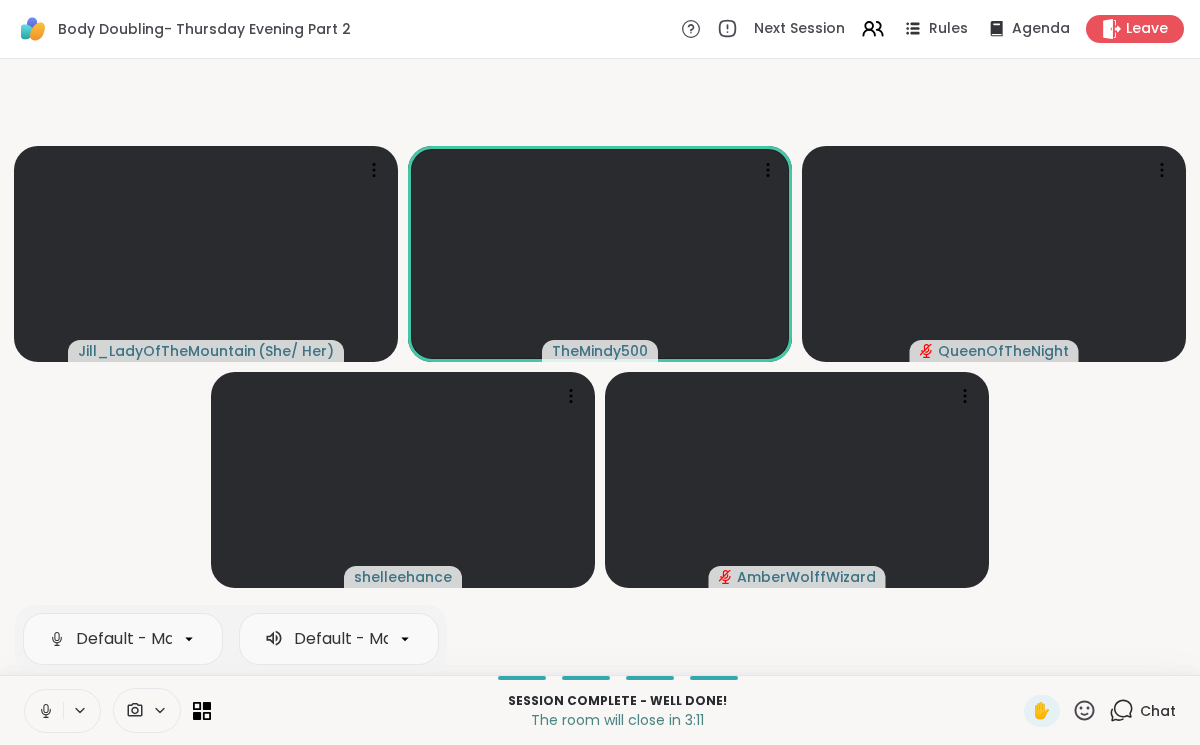 click 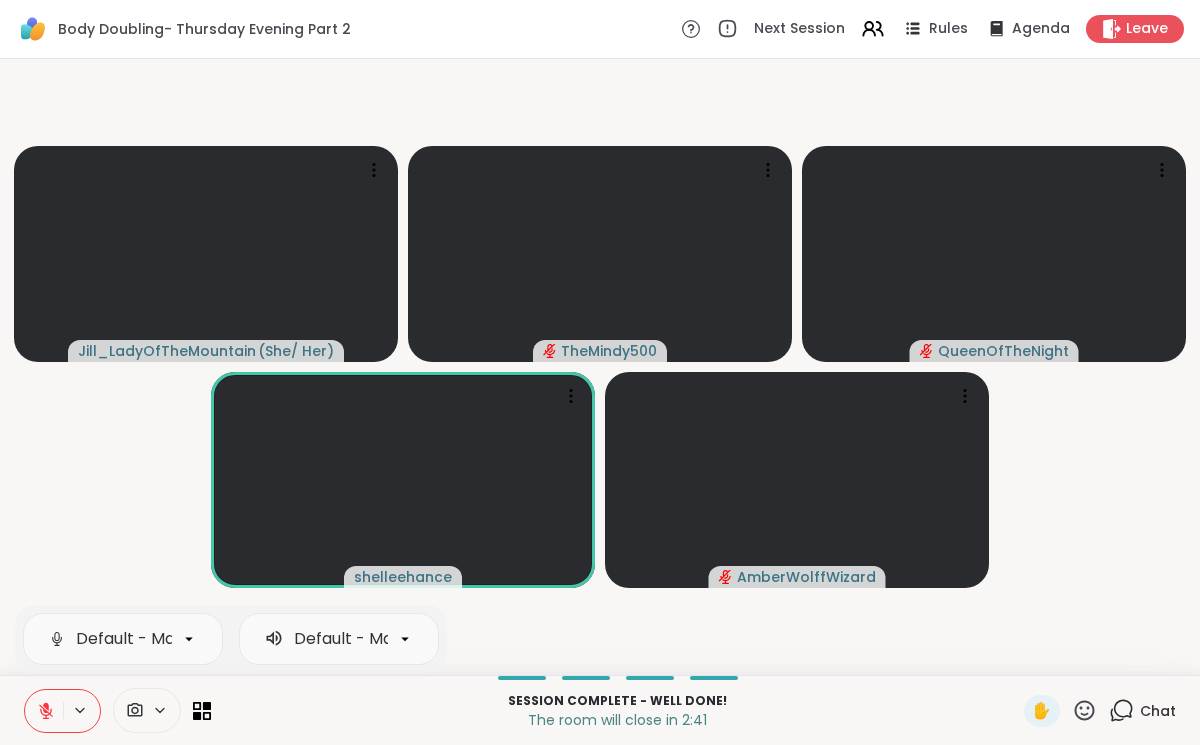 click at bounding box center [44, 711] 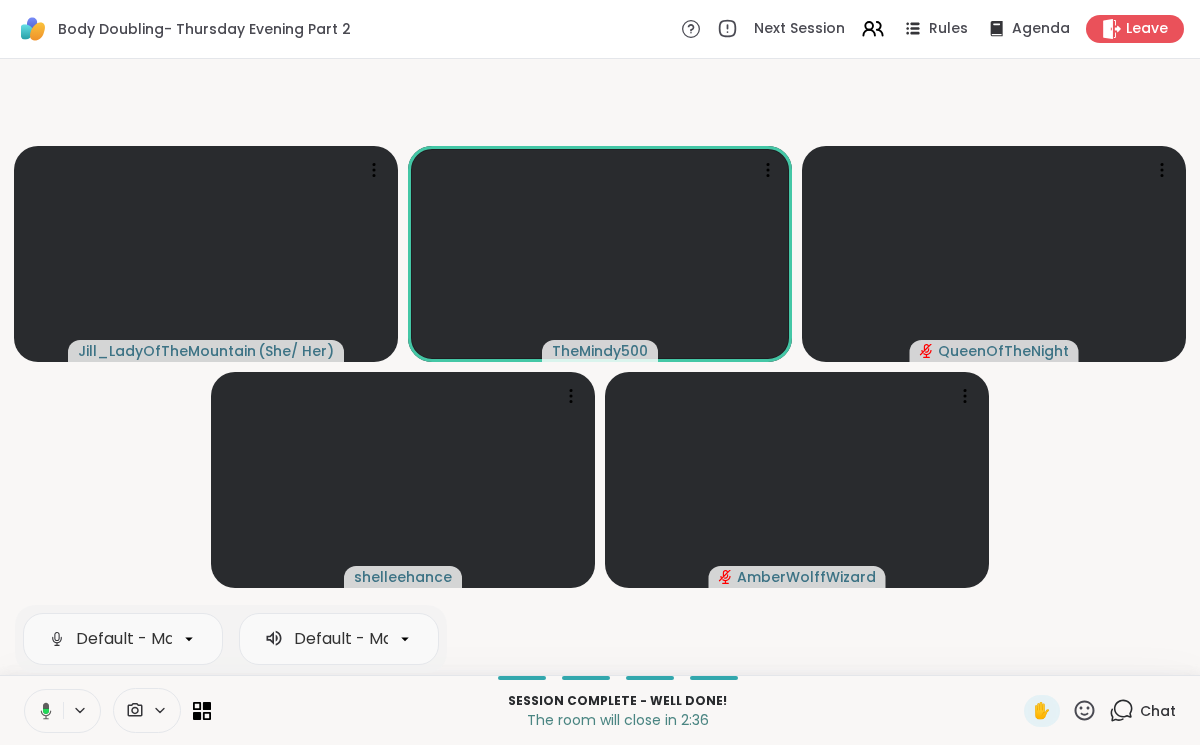 click at bounding box center (42, 711) 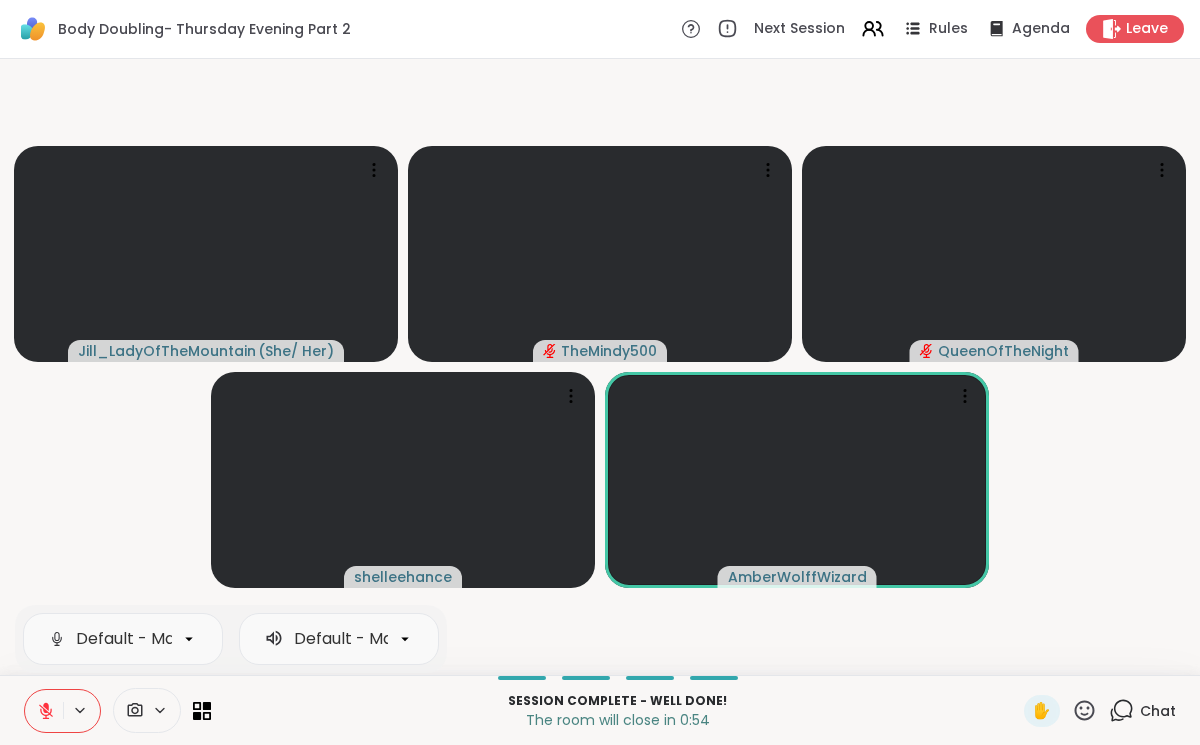 click at bounding box center (44, 711) 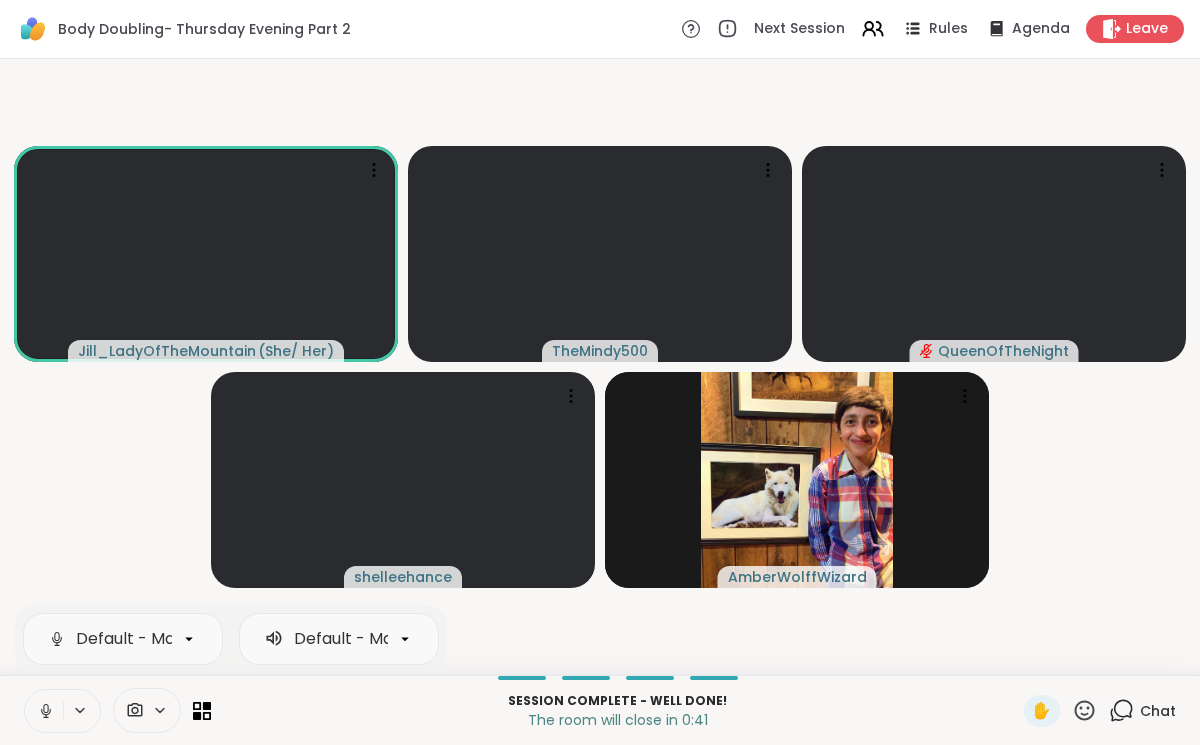 click 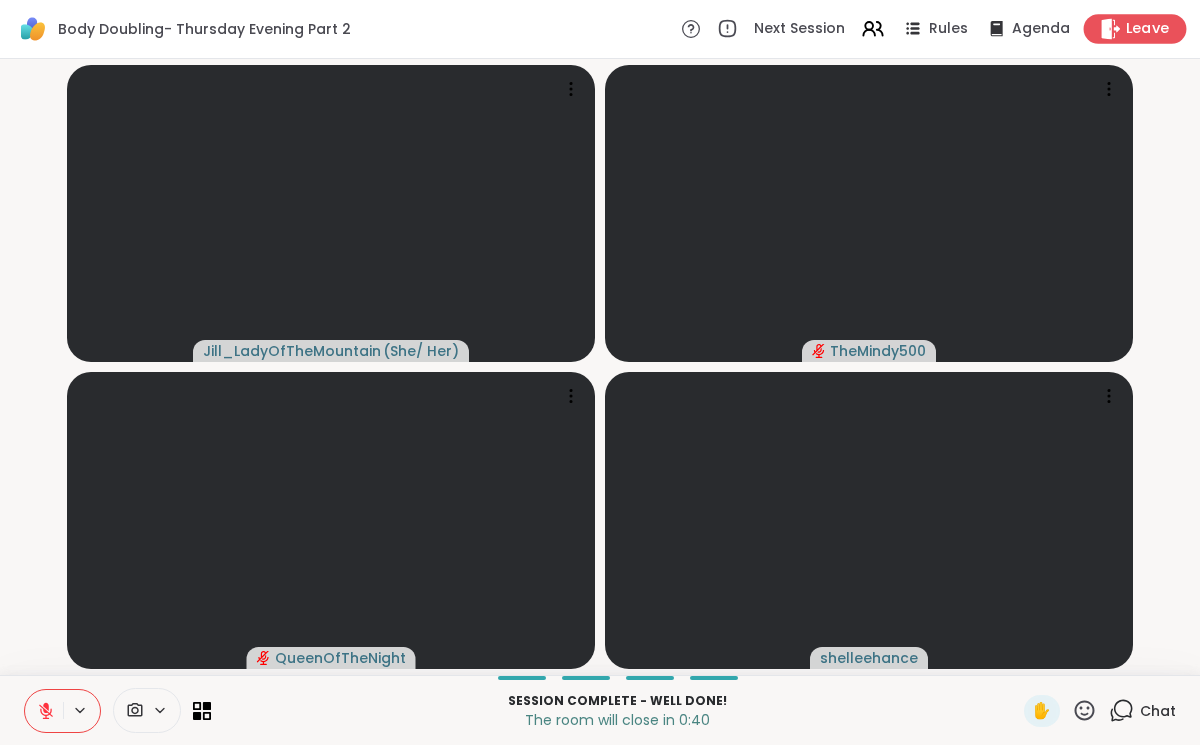click 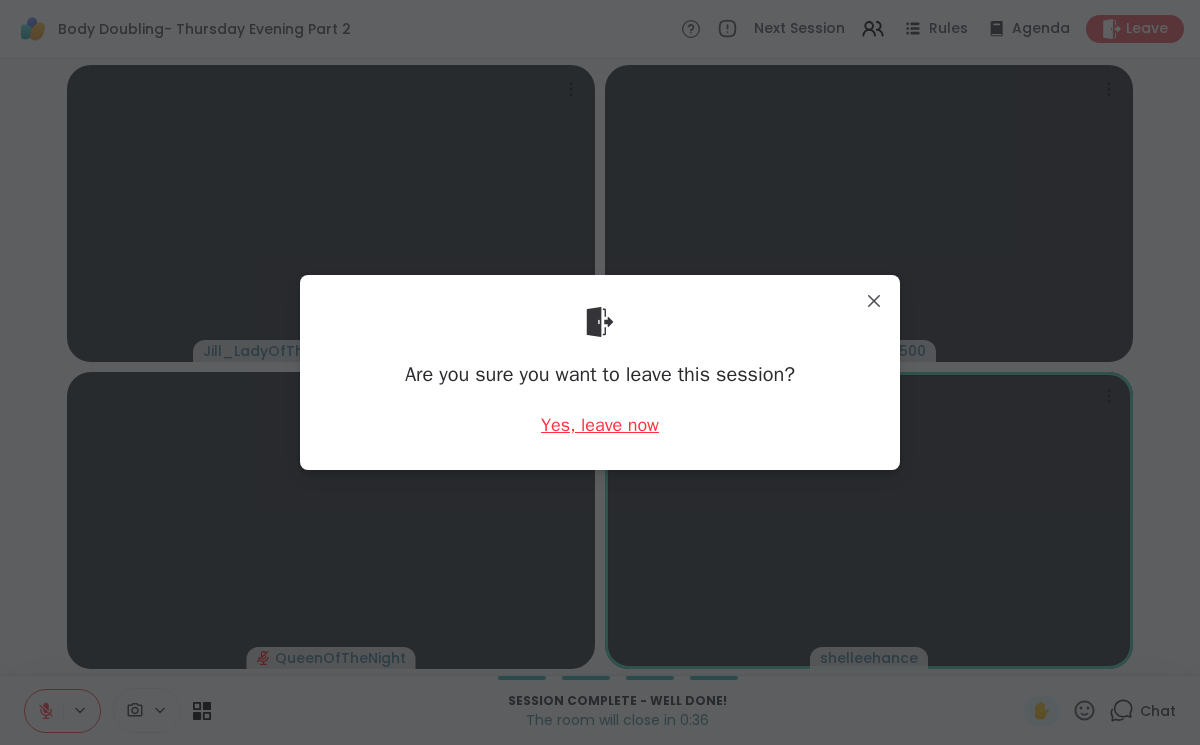 click on "Yes, leave now" at bounding box center [600, 425] 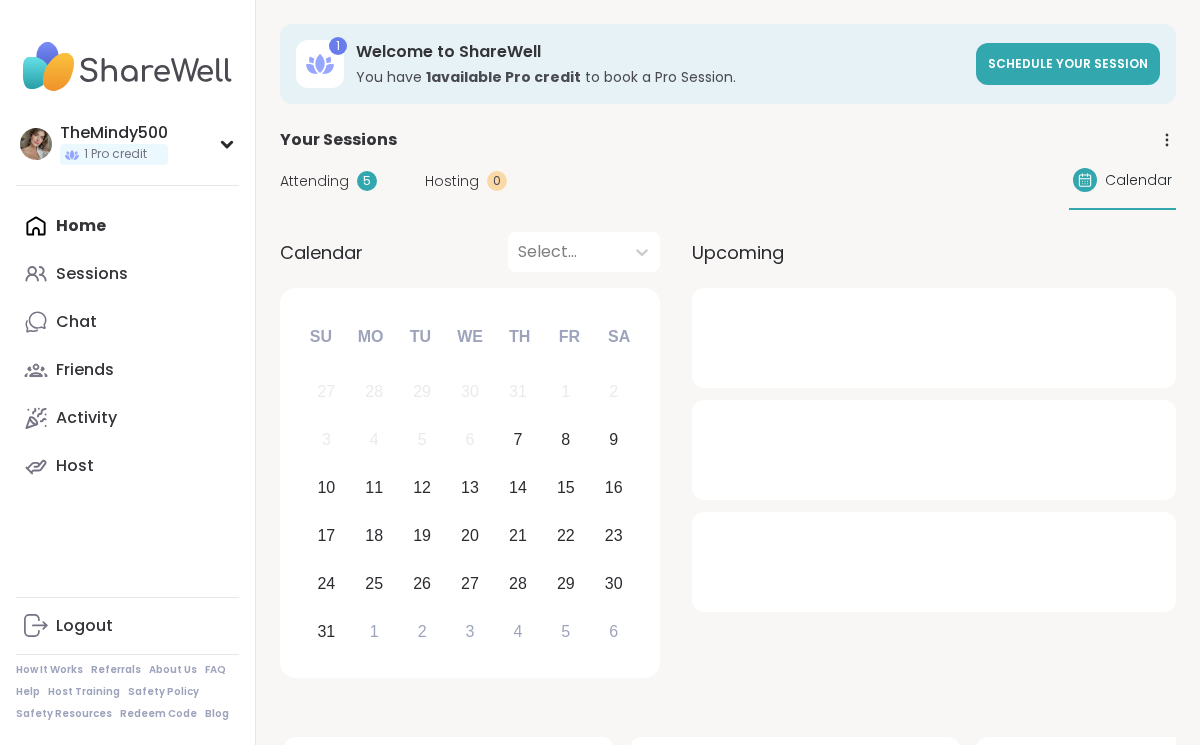 scroll, scrollTop: 0, scrollLeft: 0, axis: both 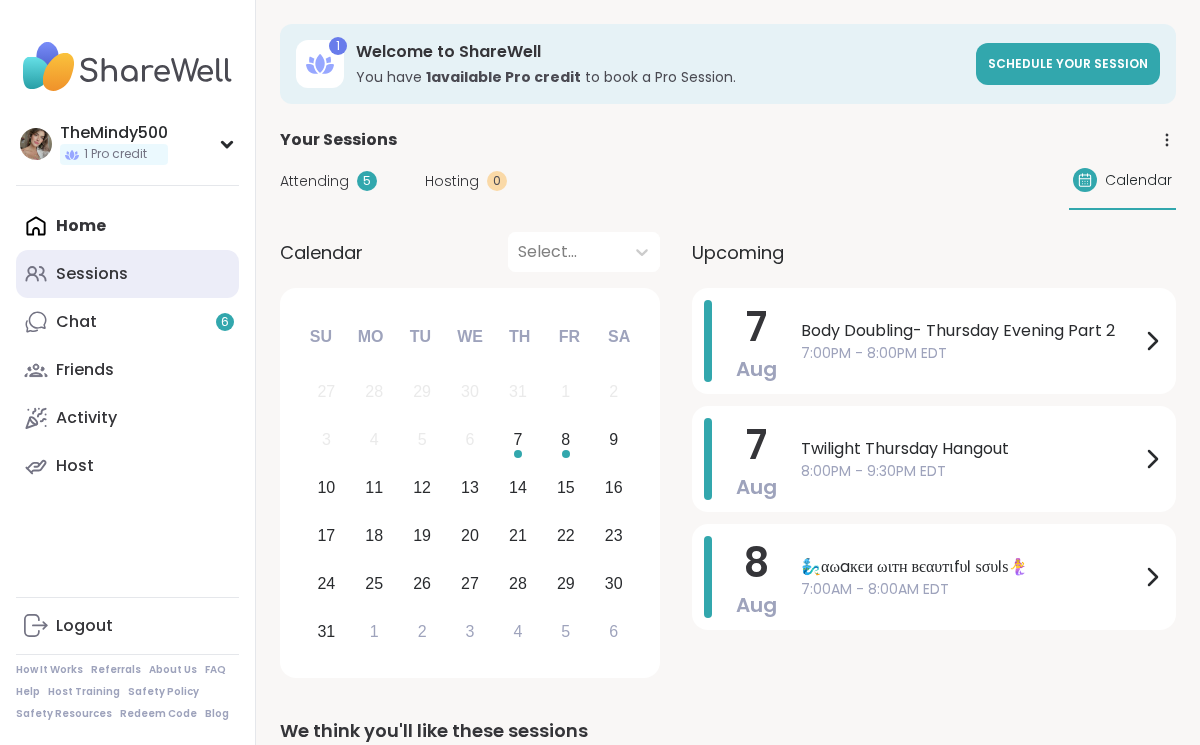 click on "Sessions" at bounding box center [127, 274] 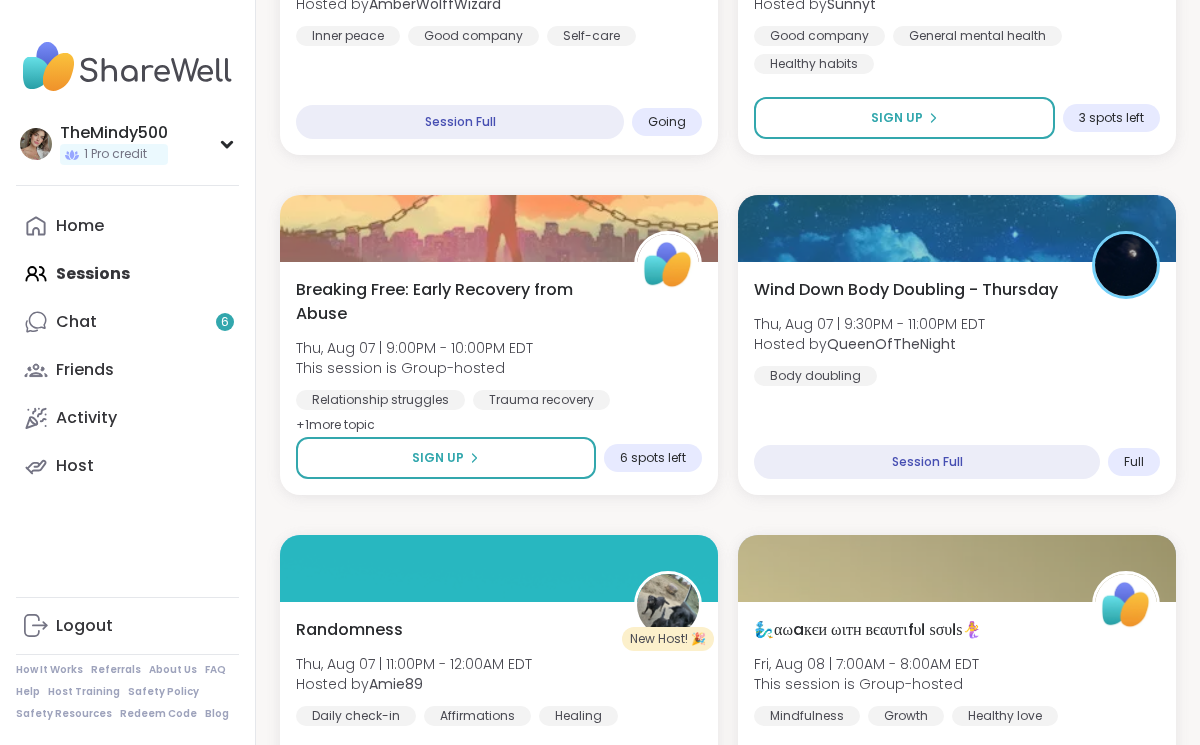 scroll, scrollTop: 1940, scrollLeft: 0, axis: vertical 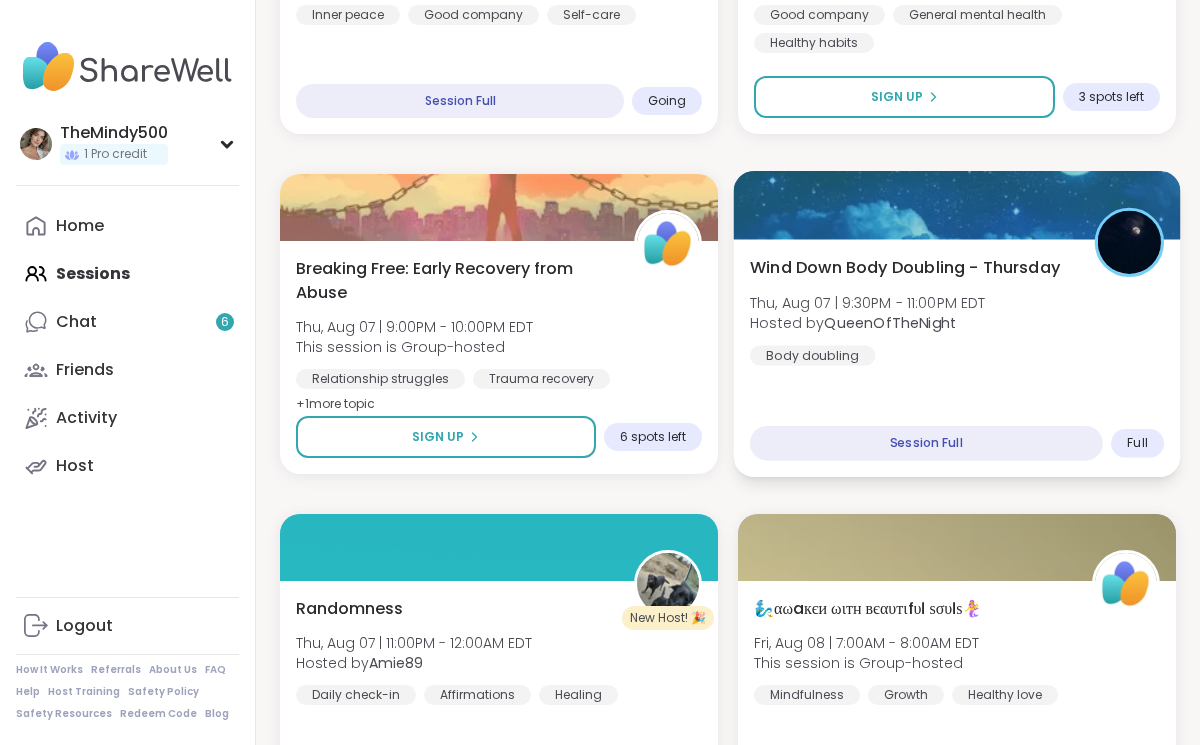 click on "Thu, Aug 07 | 9:30PM - 11:00PM EDT" at bounding box center (868, 302) 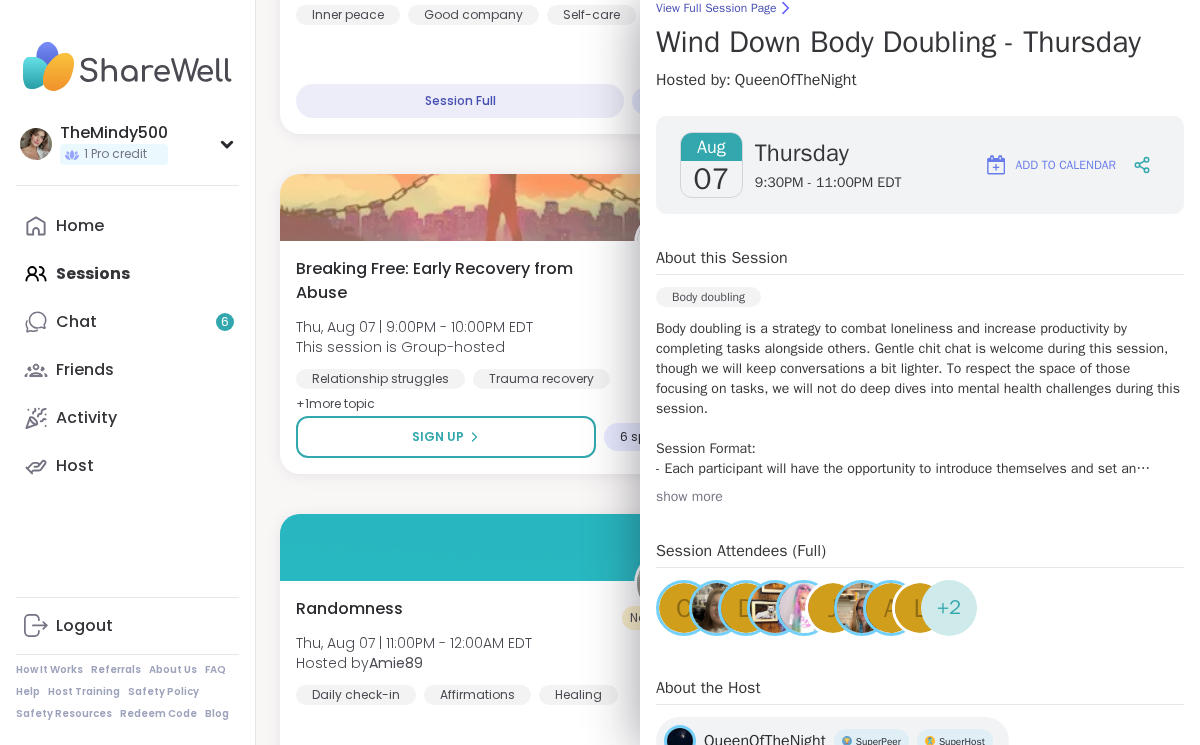 scroll, scrollTop: 0, scrollLeft: 0, axis: both 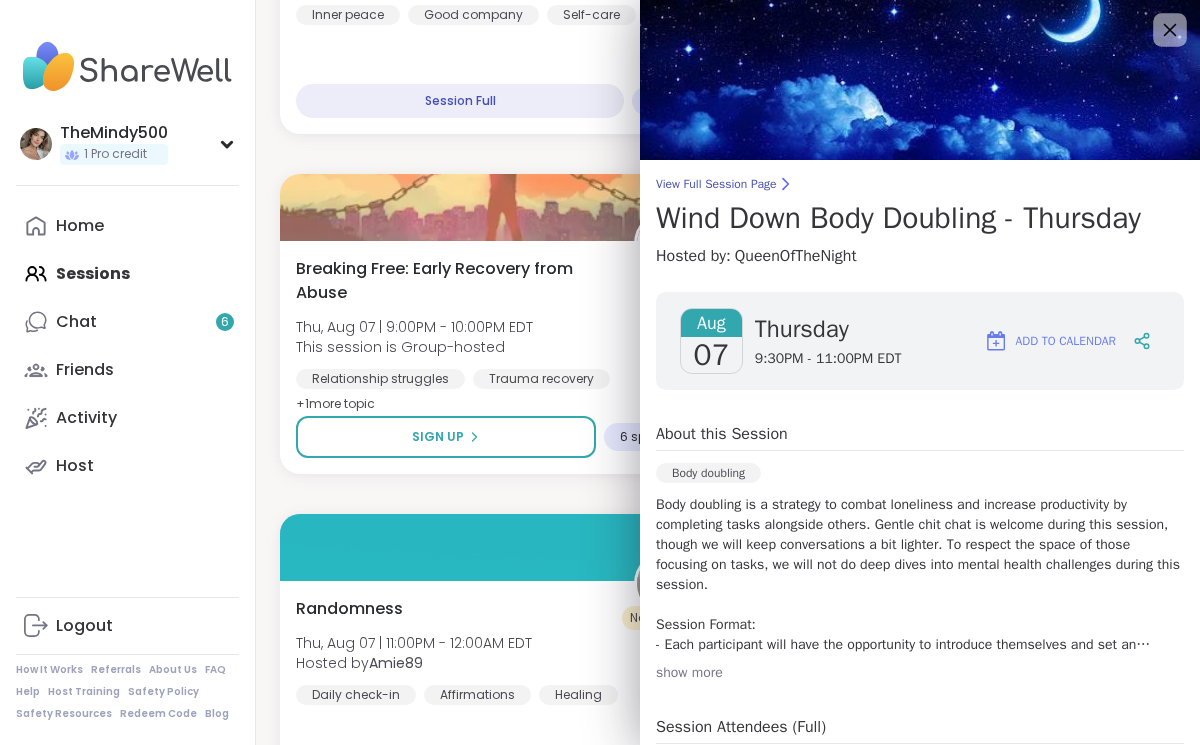 click 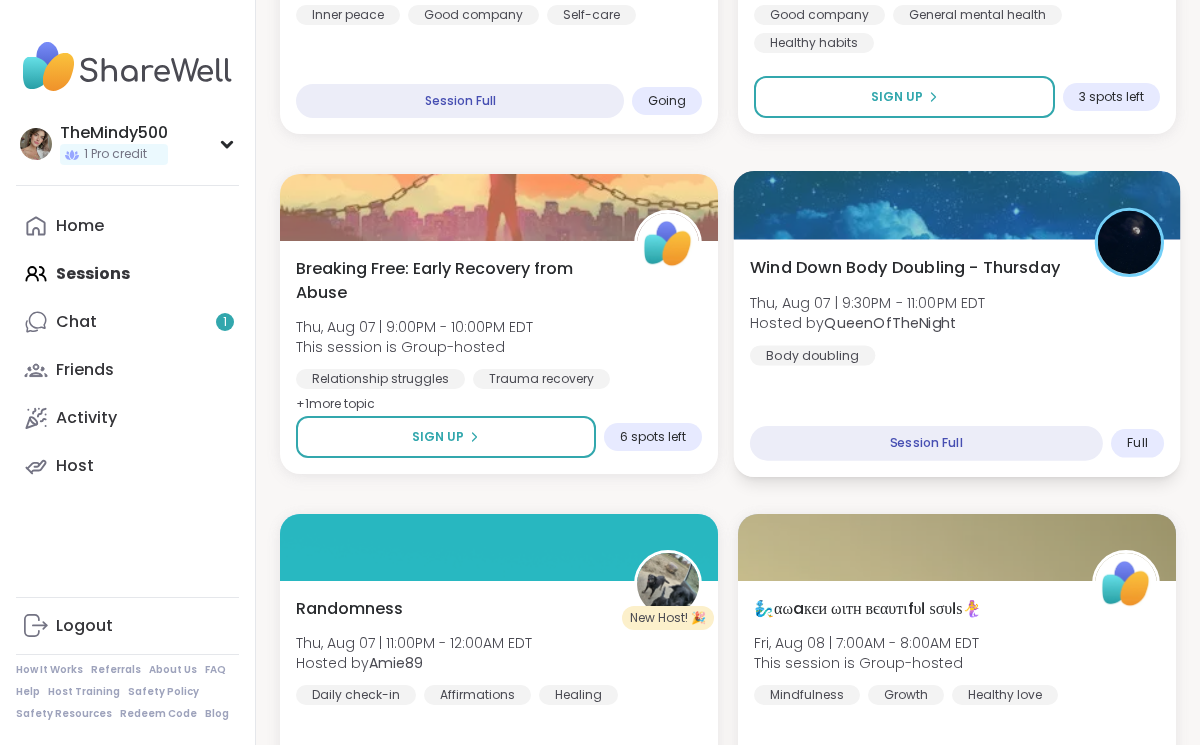 click on "[DAY] [MONTH] [DAY] | [TIME] - [TIME] [TIMEZONE] Hosted by [USERNAME] [TEXT]" at bounding box center (957, 358) 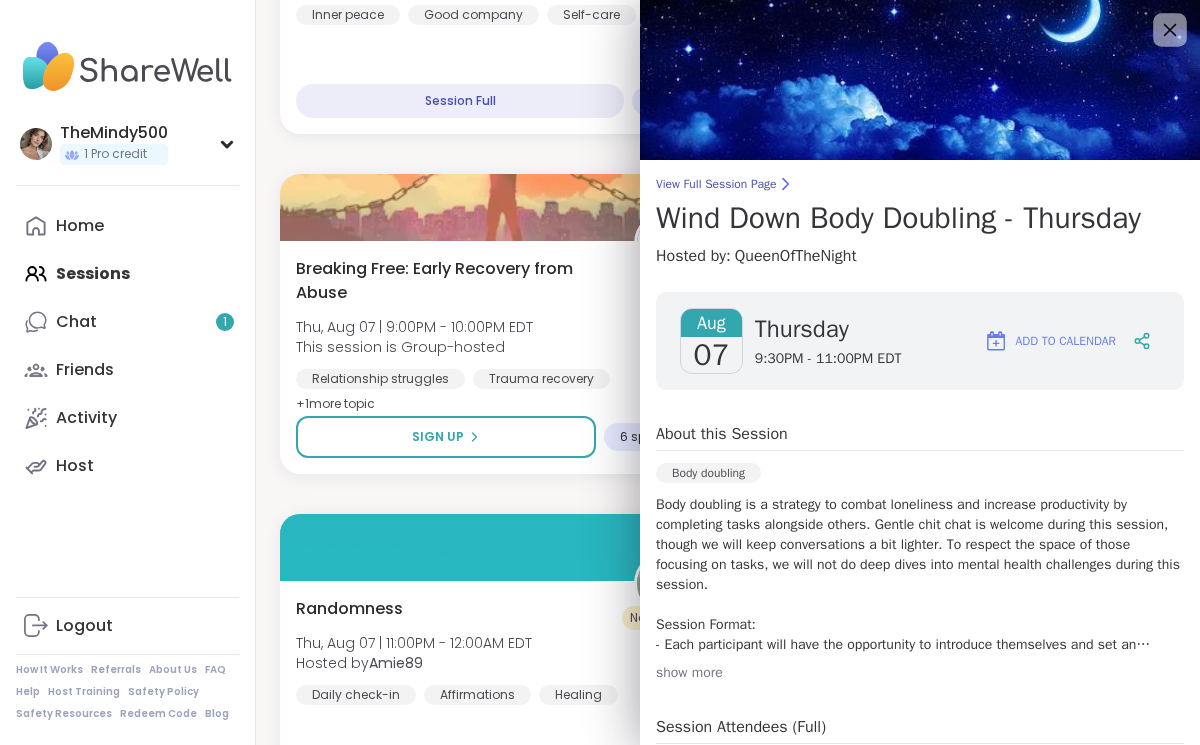 click 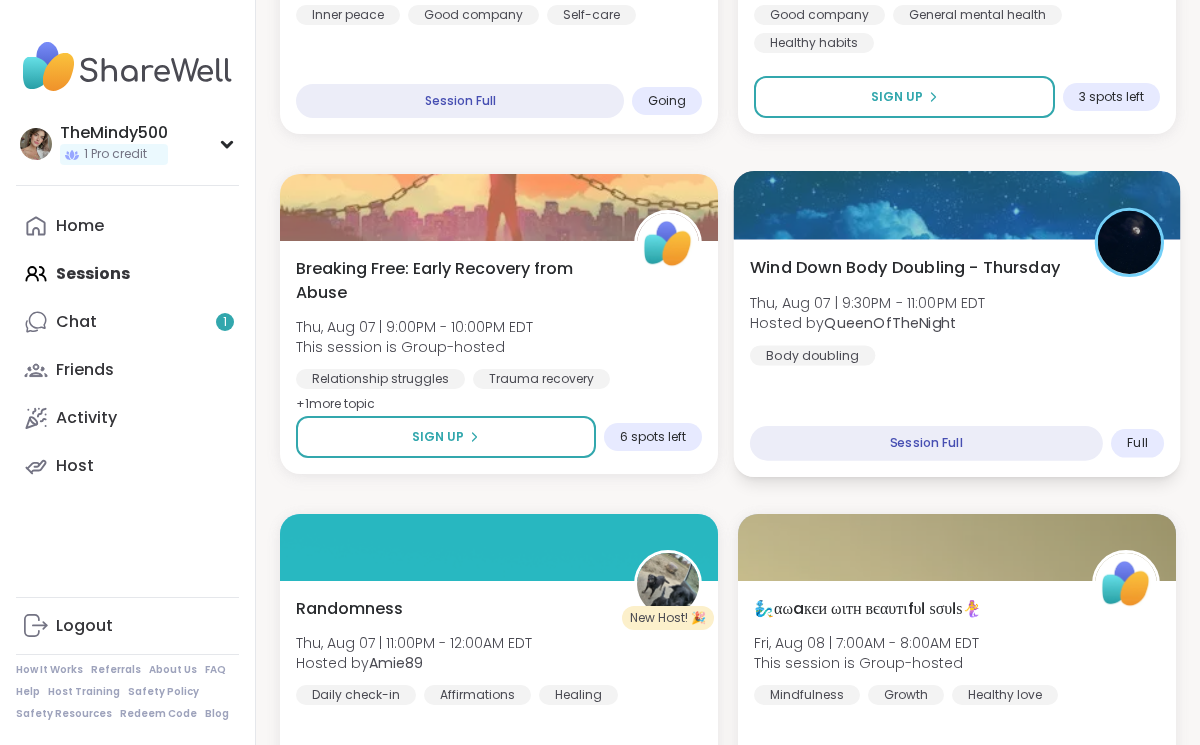 click on "[DAY] [MONTH] [DAY] | [TIME] - [TIME] [TIMEZONE] Hosted by [USERNAME] [TEXT]" at bounding box center [957, 310] 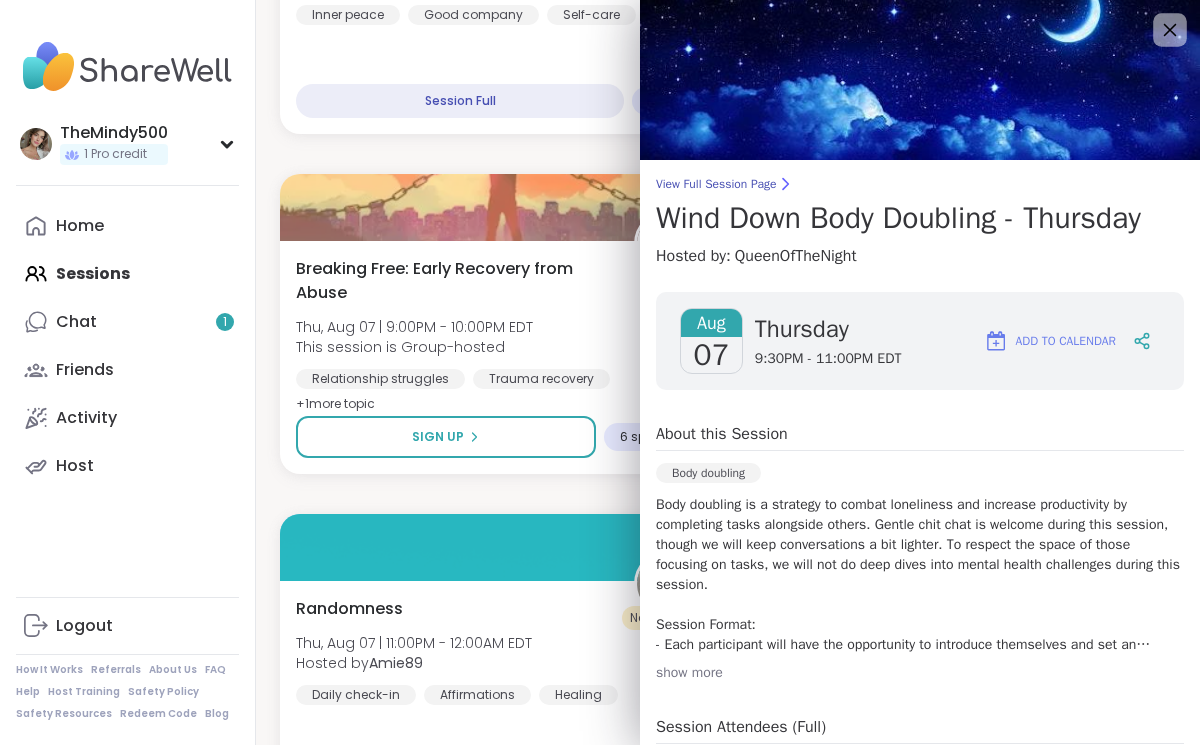 click 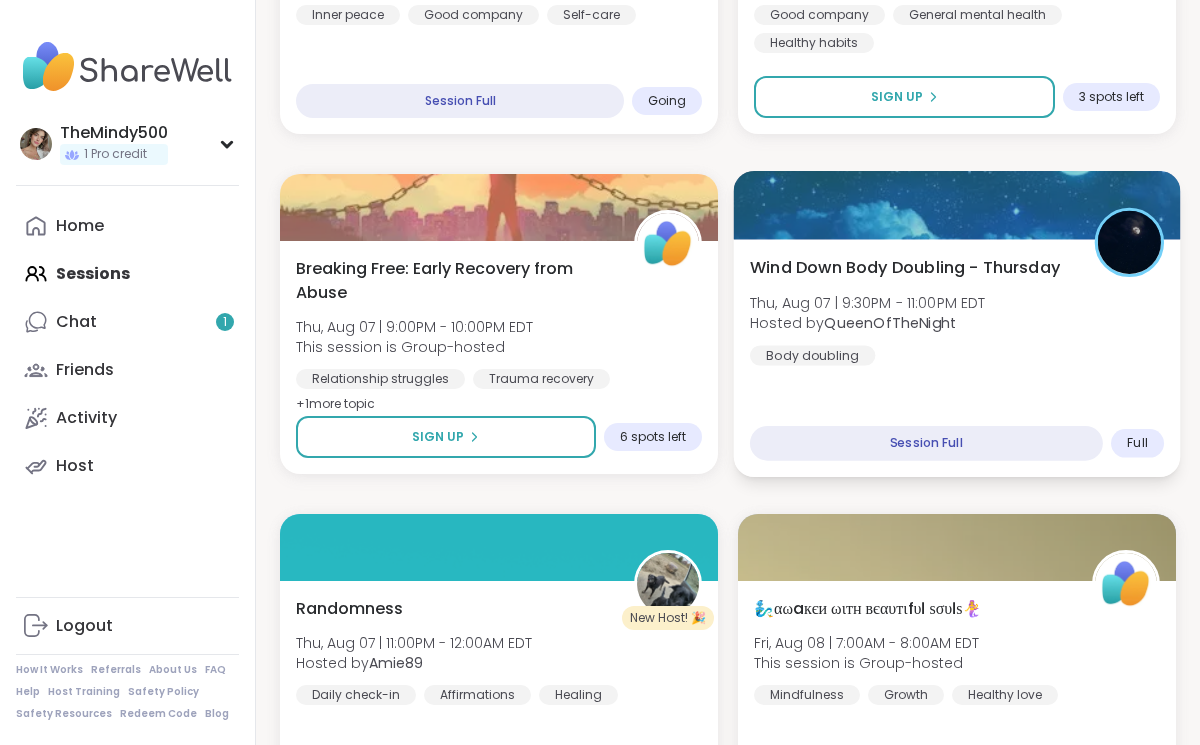 click on "[DAY] [MONTH] [DAY] | [TIME] - [TIME] [TIMEZONE] Hosted by [USERNAME] [TEXT]" at bounding box center [957, 310] 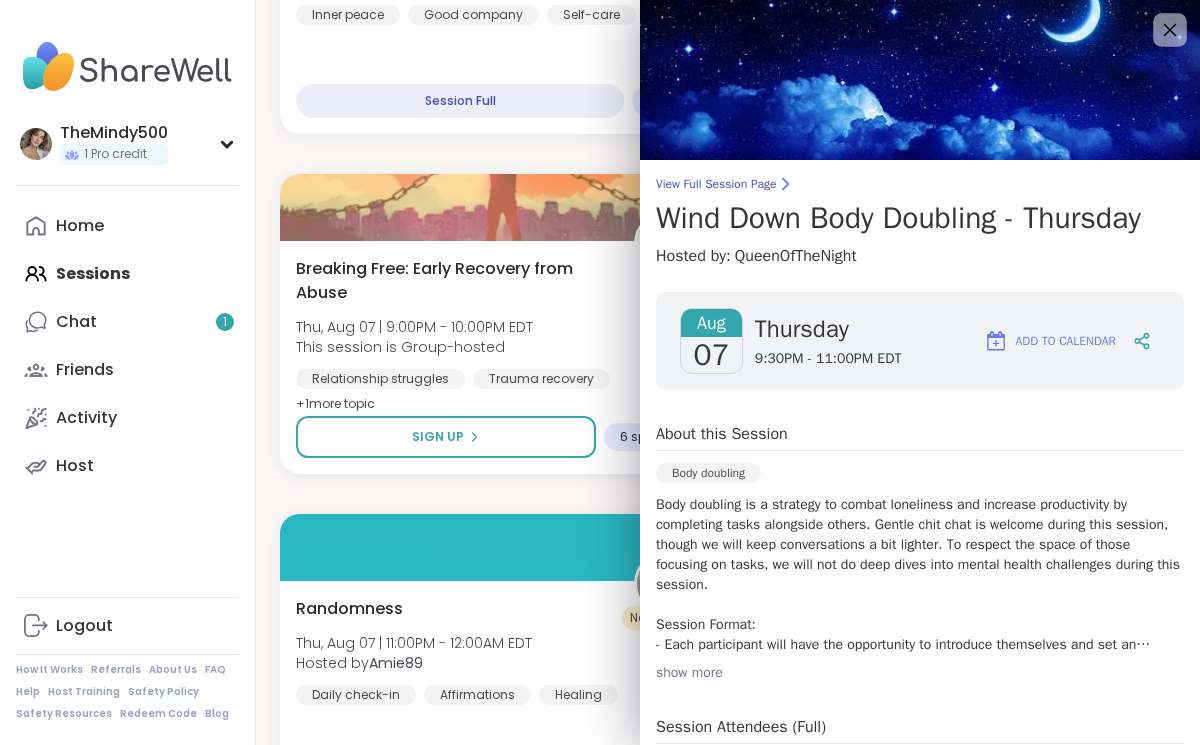 click 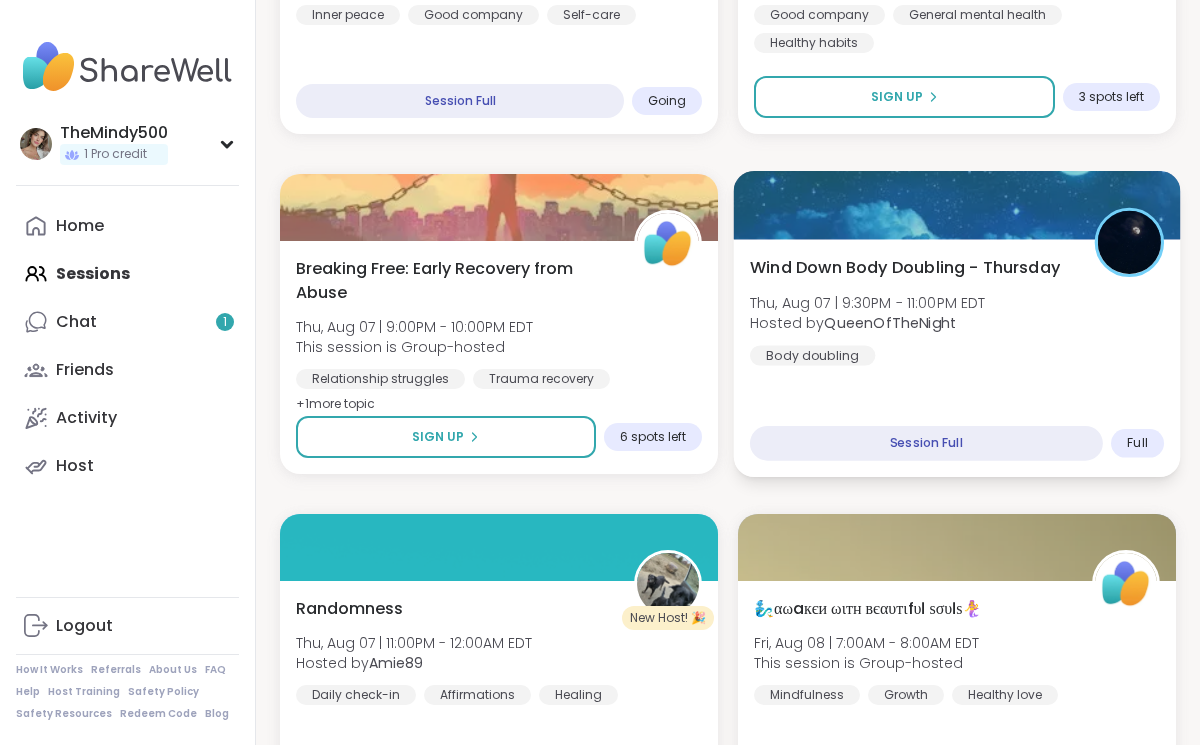 click on "[DAY] [MONTH] [DAY] | [TIME] - [TIME] [TIMEZONE] Hosted by [USERNAME] [TEXT]" at bounding box center (957, 310) 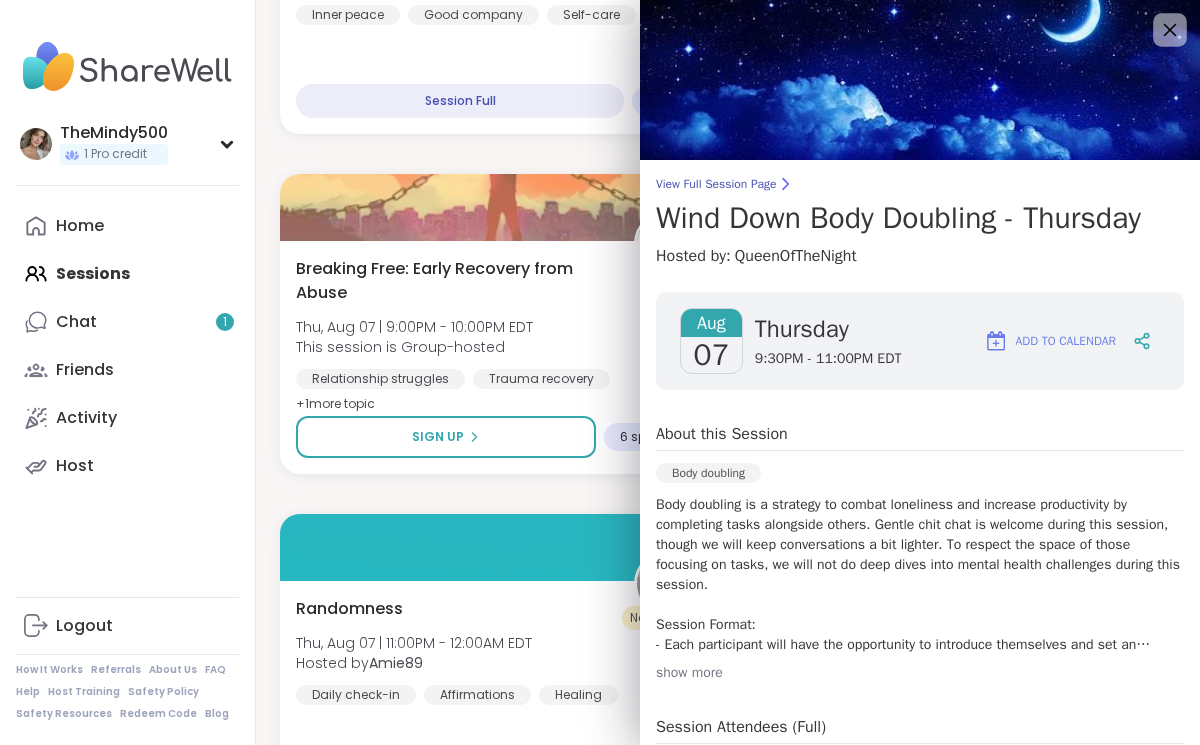 click 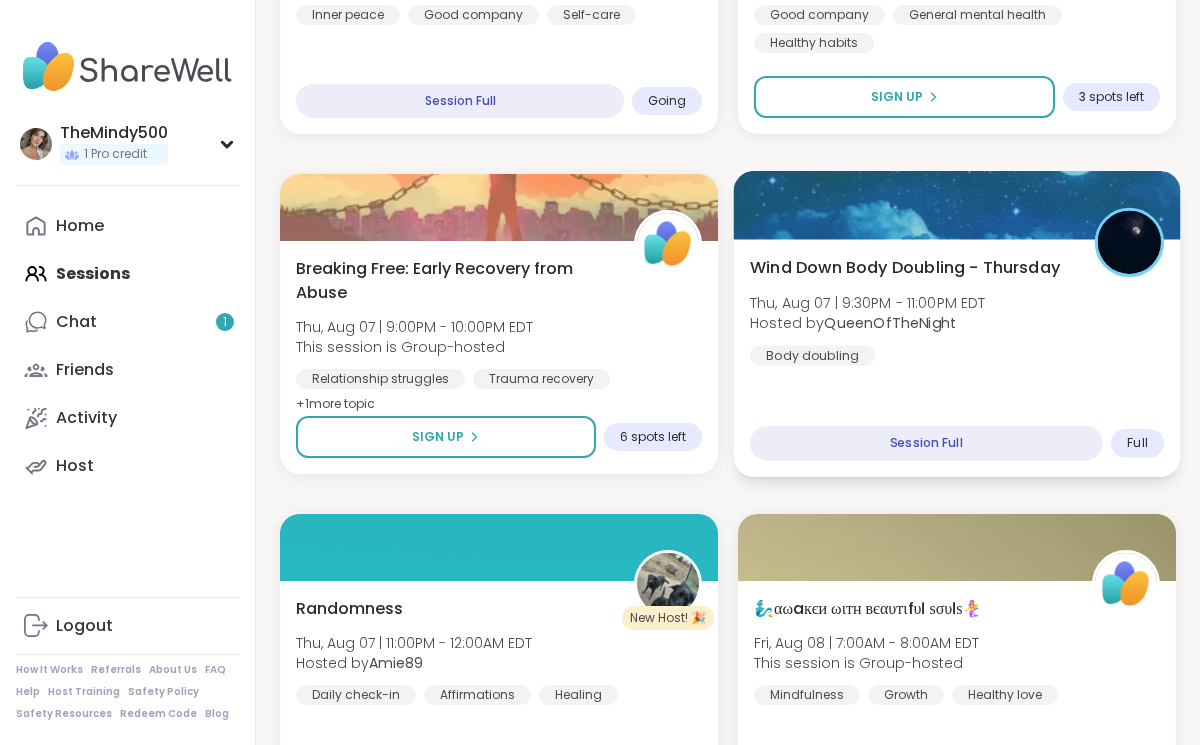 click on "[DAY] [MONTH] [DAY] | [TIME] - [TIME] [TIMEZONE] Hosted by [USERNAME] [TEXT]" at bounding box center [957, 310] 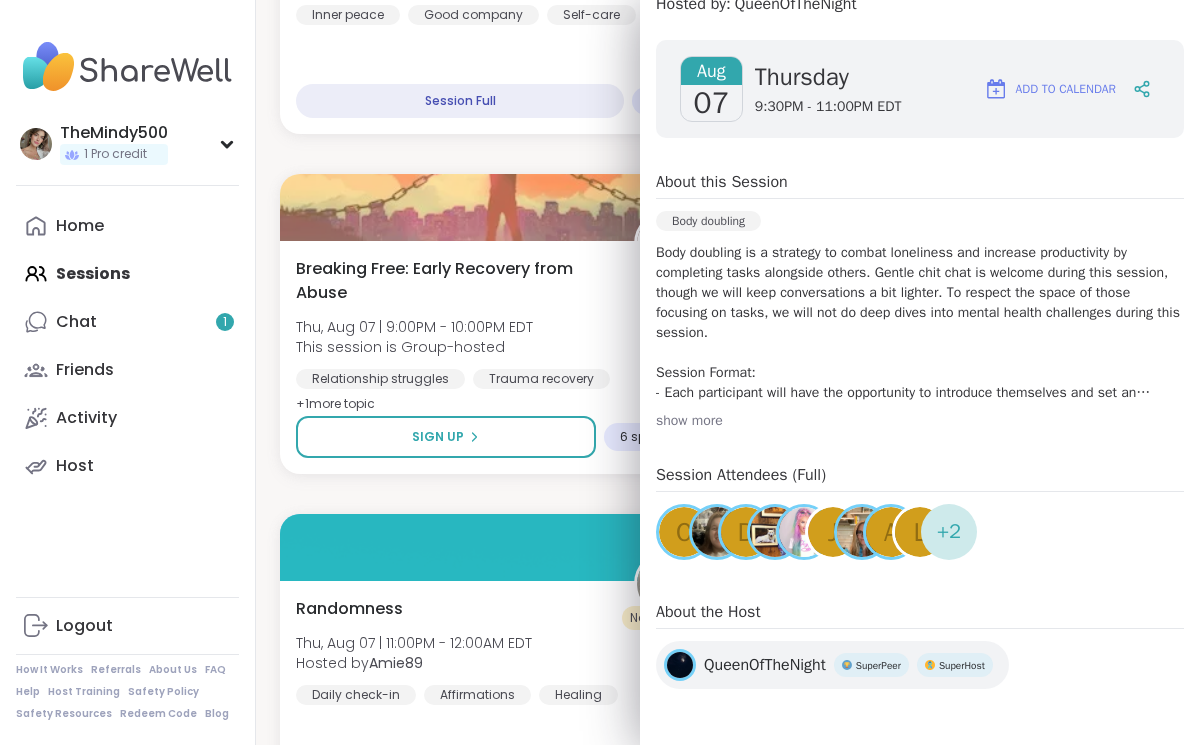 scroll, scrollTop: 0, scrollLeft: 0, axis: both 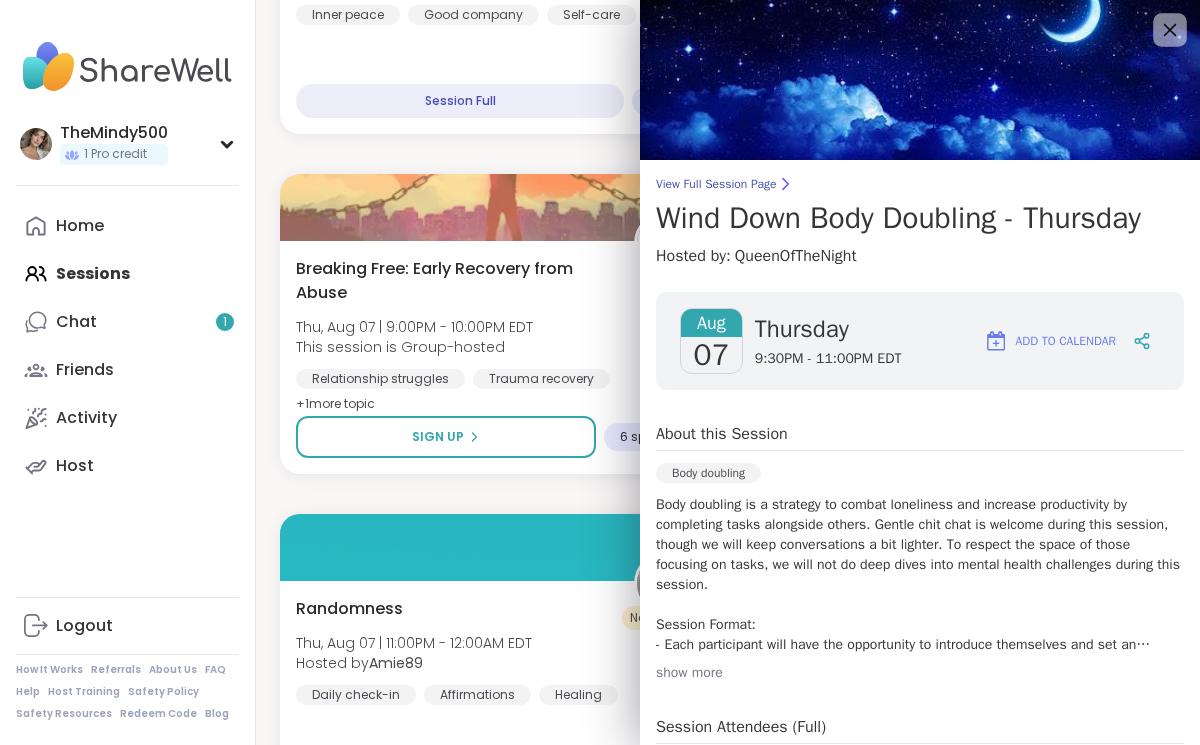 click 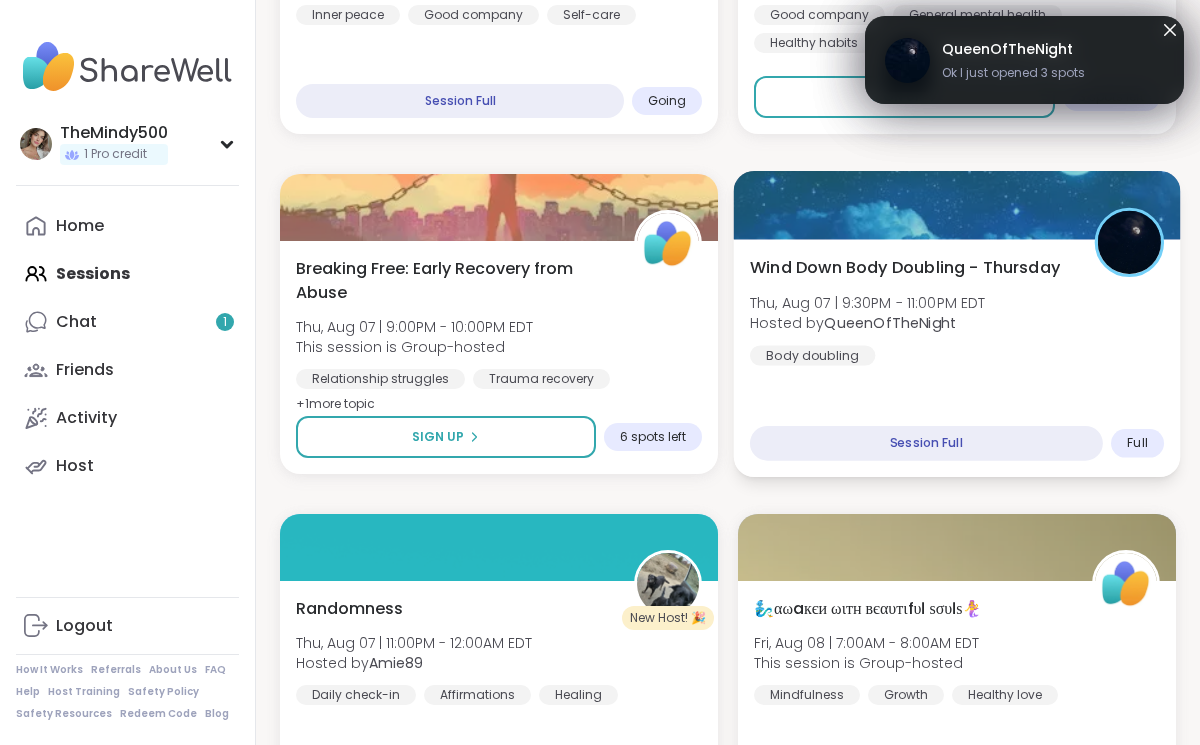 click on "[DAY] [MONTH] [DAY] | [TIME] - [TIME] [TIMEZONE] Hosted by [USERNAME] [TEXT]" at bounding box center (957, 310) 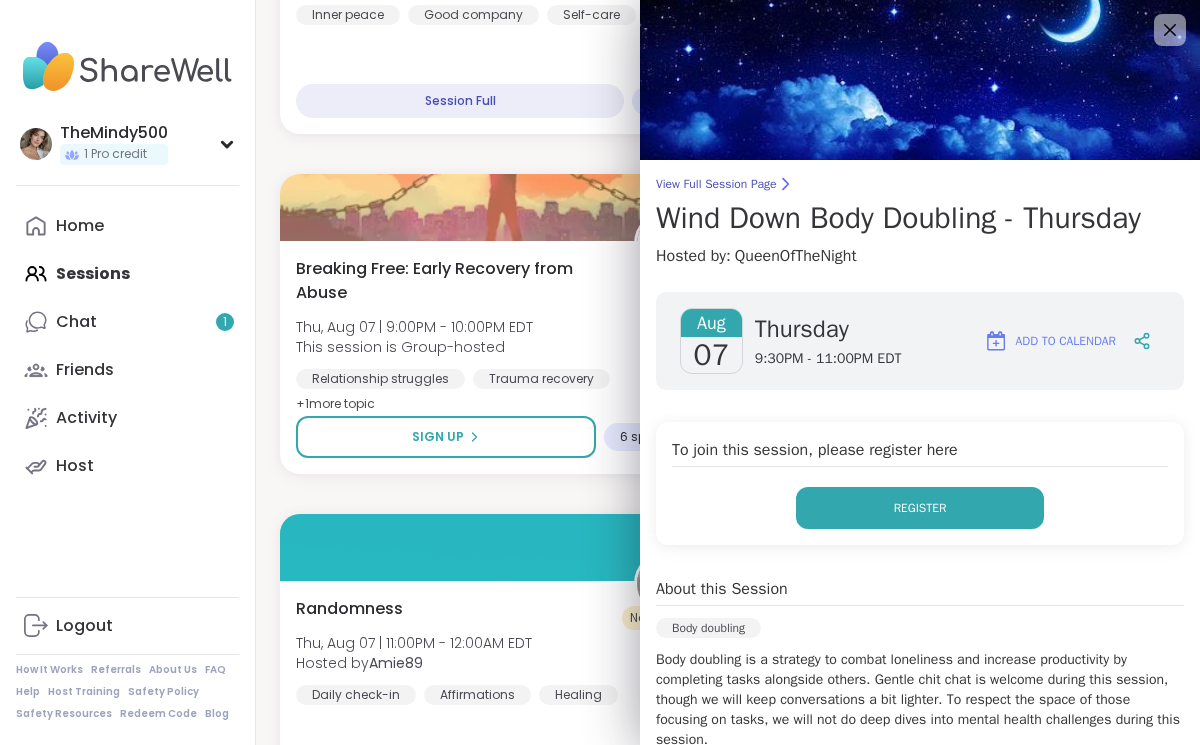 click on "Register" at bounding box center [920, 508] 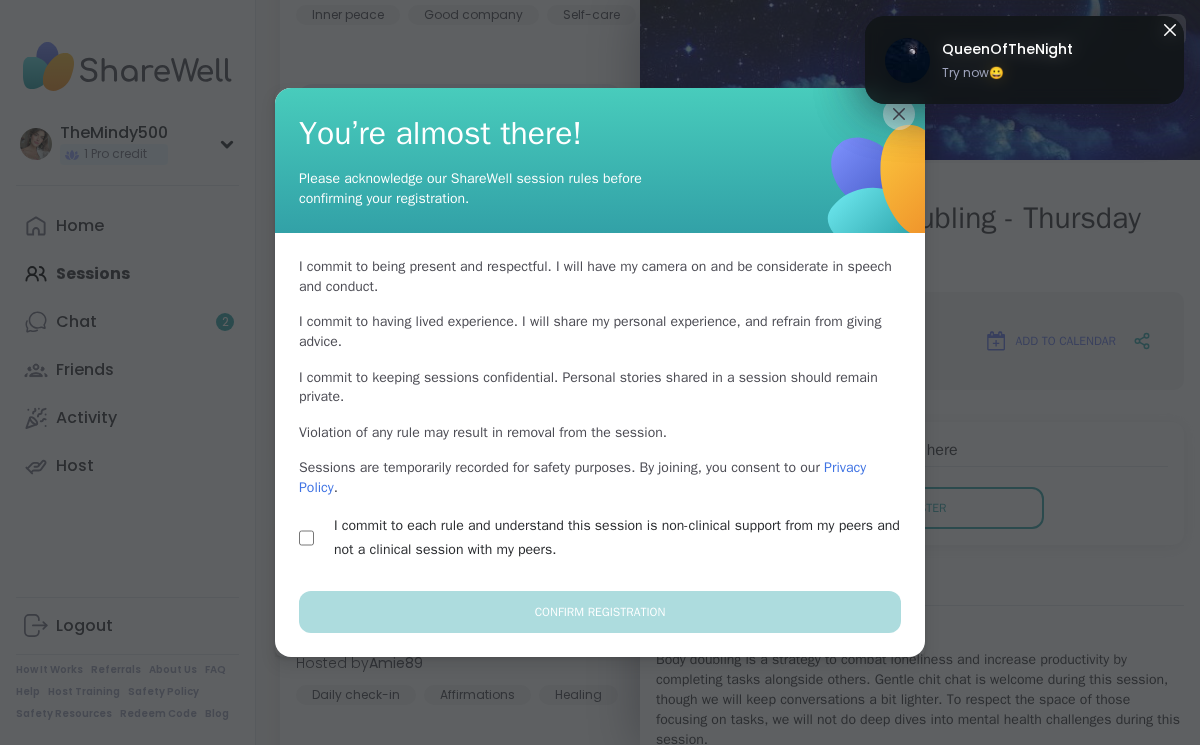 click on "I commit to each rule and understand this session is non-clinical support from my peers and not a clinical session with my peers." at bounding box center [623, 538] 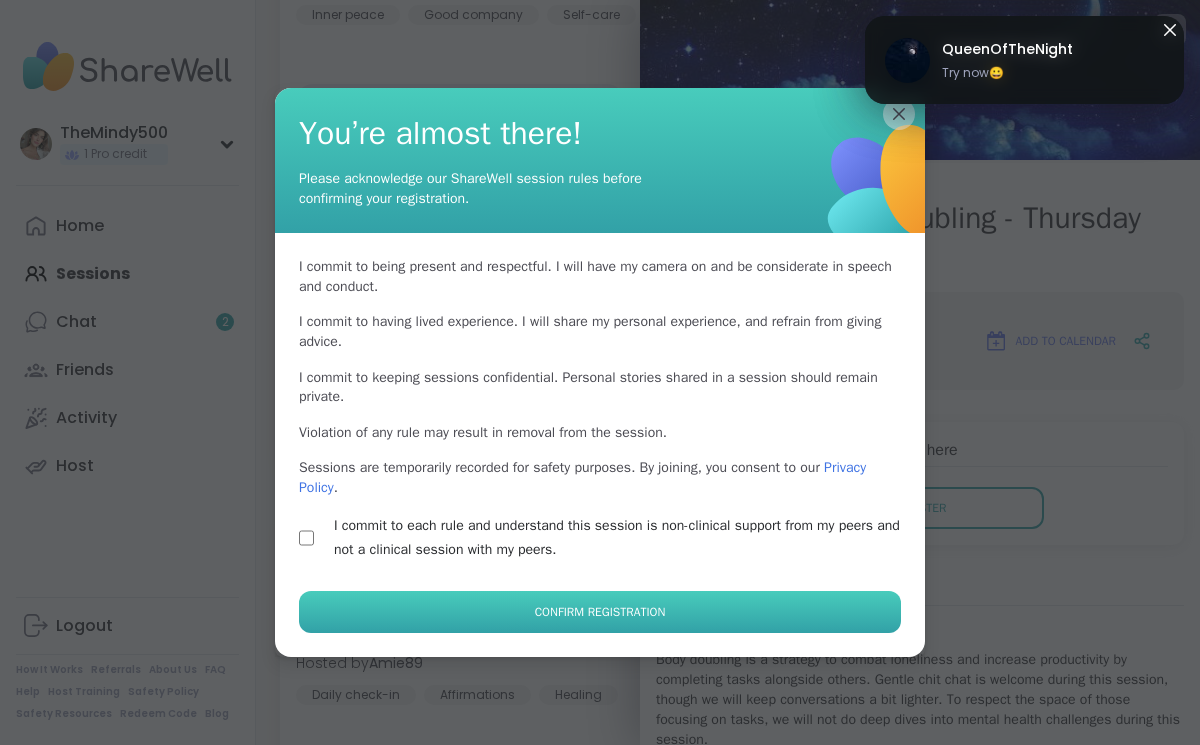 click on "Confirm Registration" at bounding box center (600, 612) 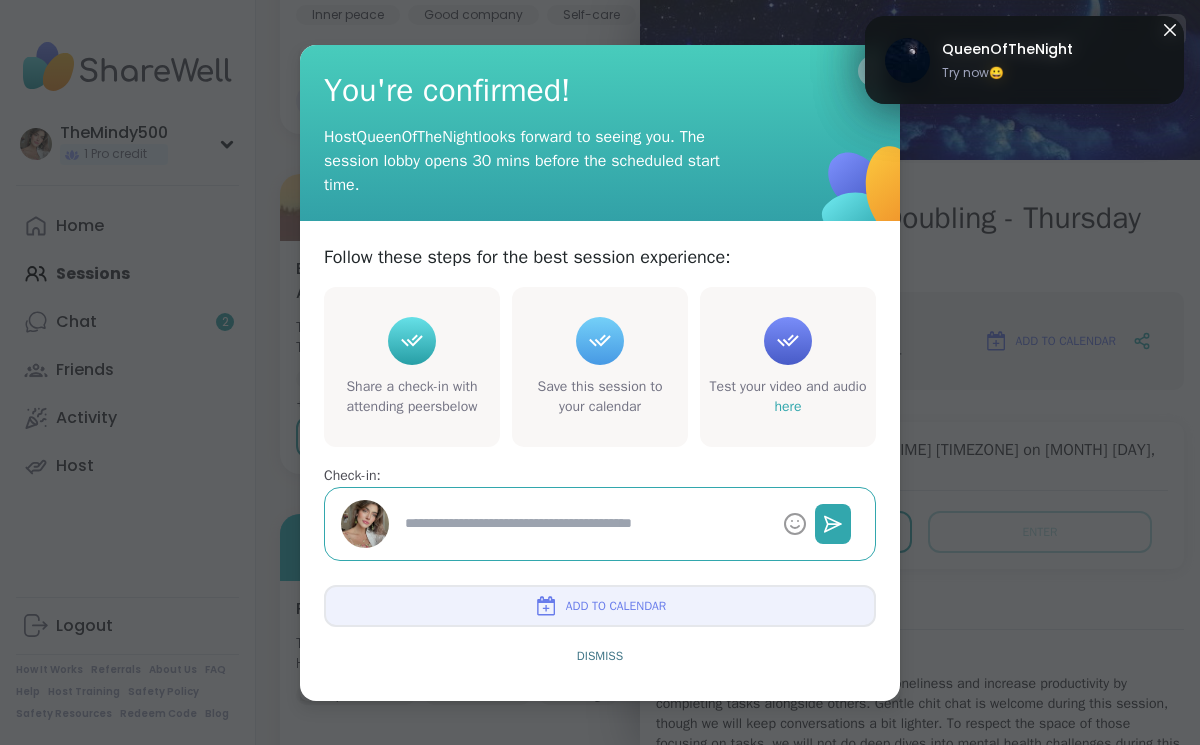 type on "*" 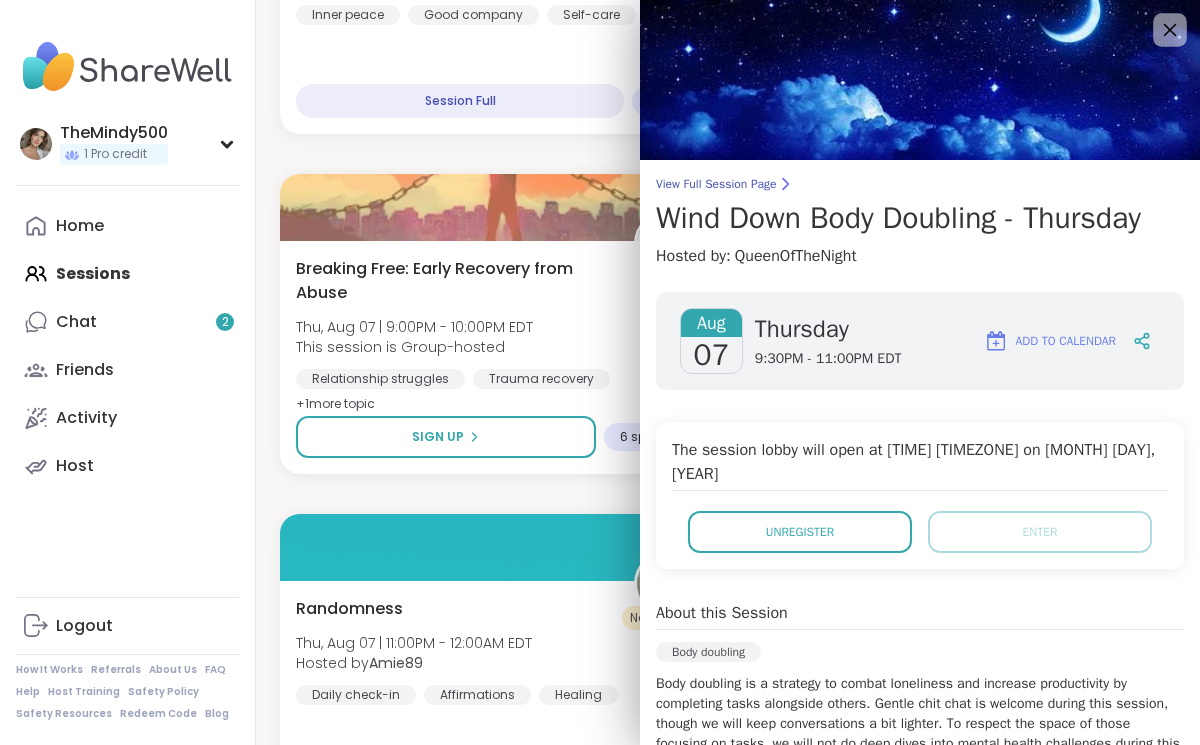 click 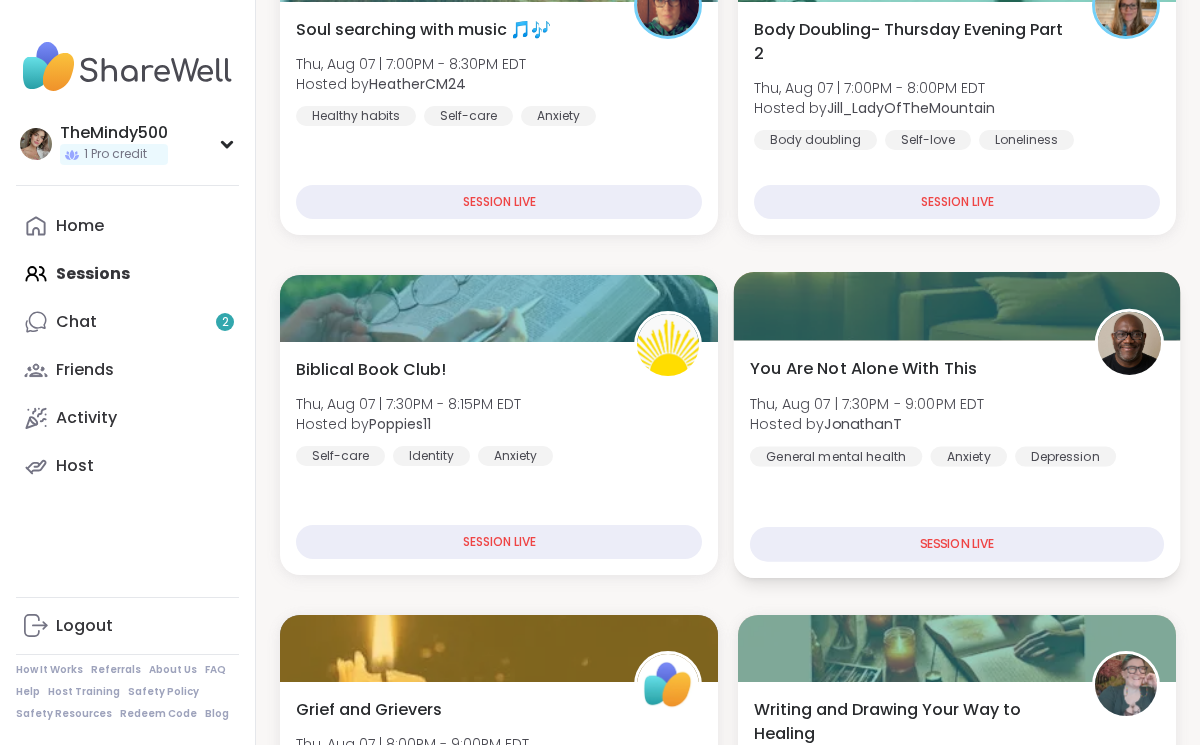 scroll, scrollTop: 0, scrollLeft: 0, axis: both 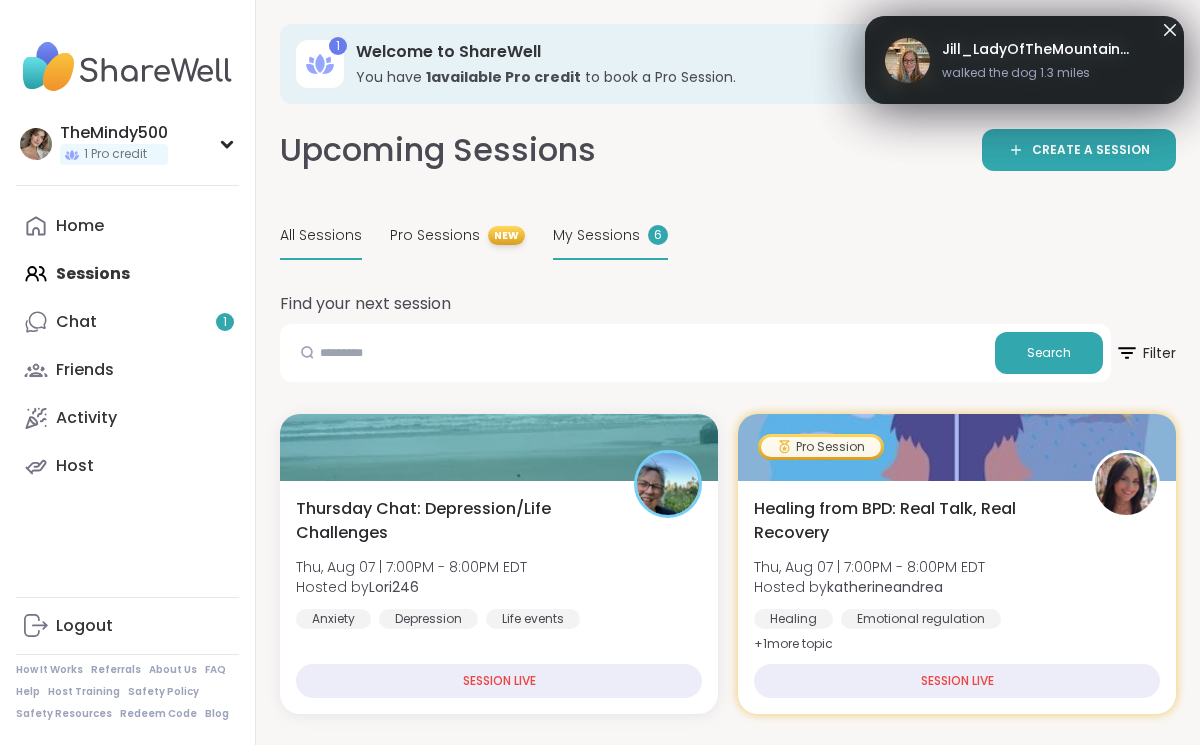 click on "My Sessions 6" at bounding box center [610, 236] 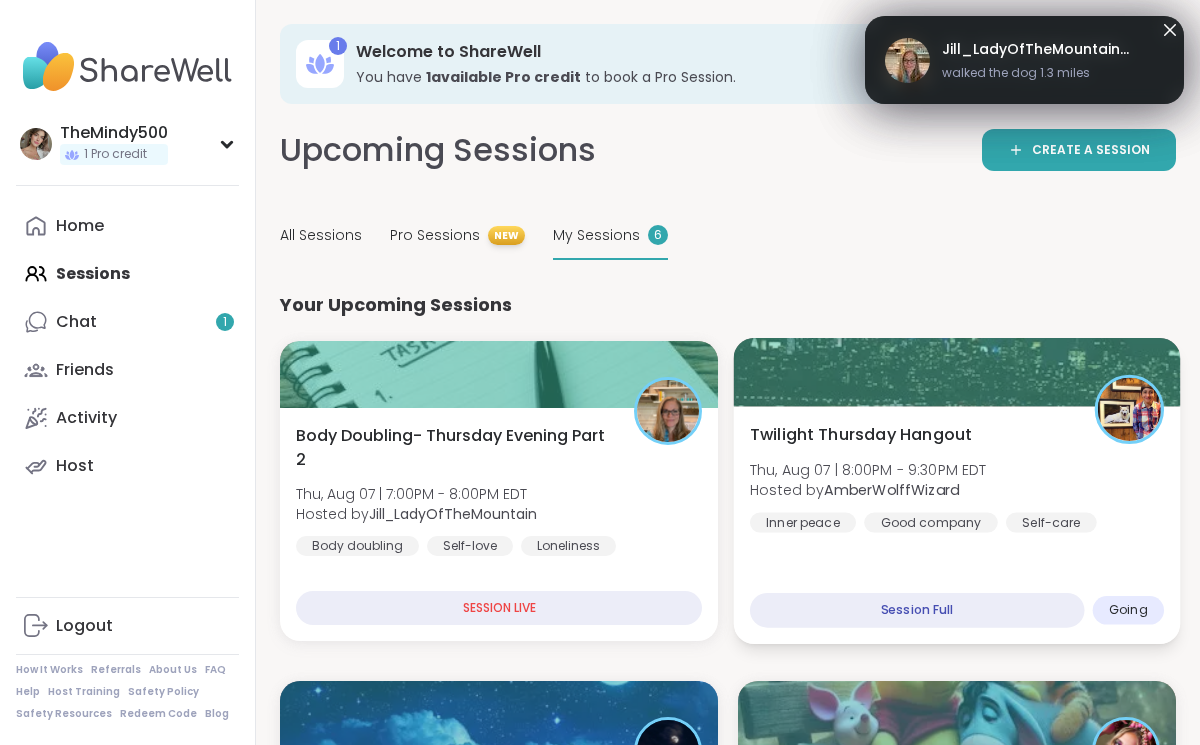 click on "Twilight Thursday Hangout" at bounding box center [861, 435] 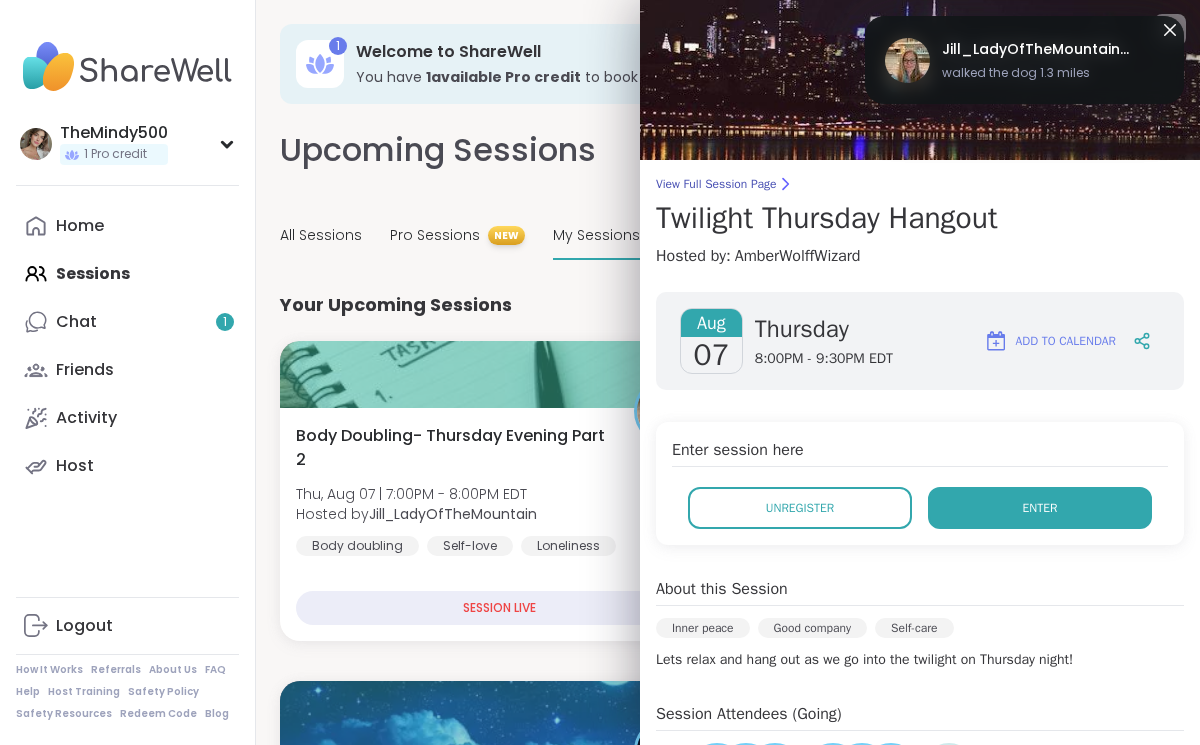 click on "Enter" at bounding box center [1040, 508] 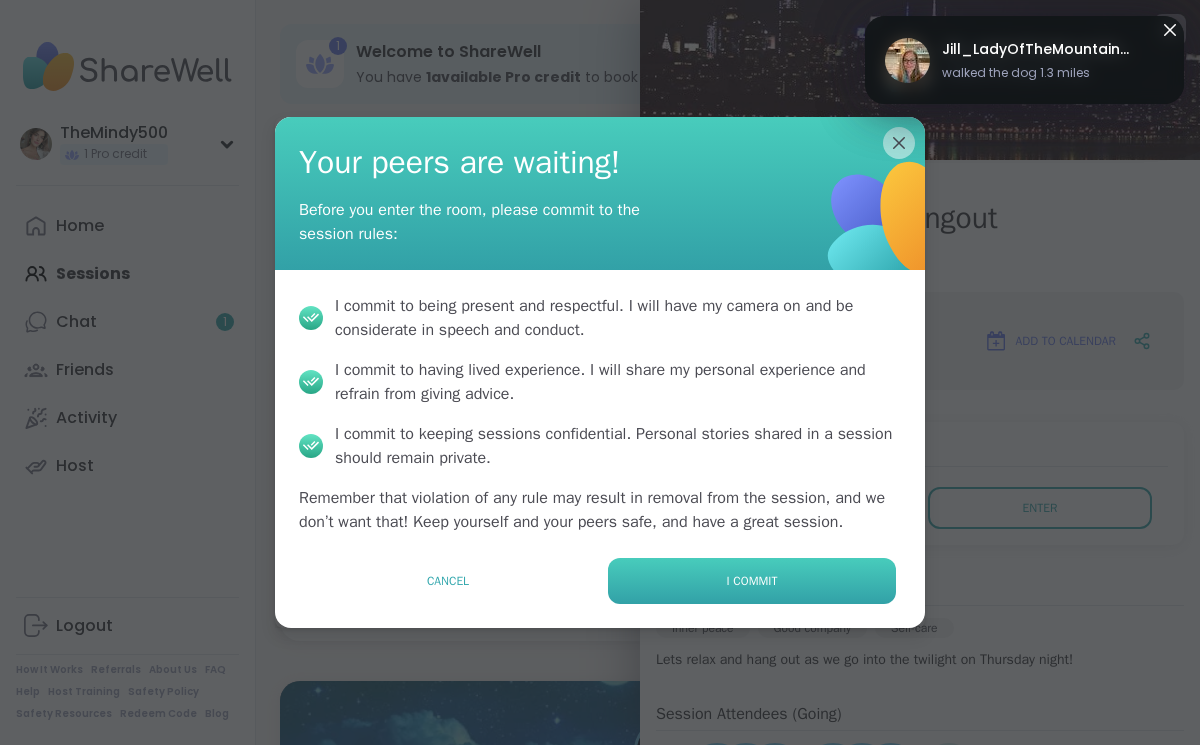 click on "I commit" at bounding box center [752, 581] 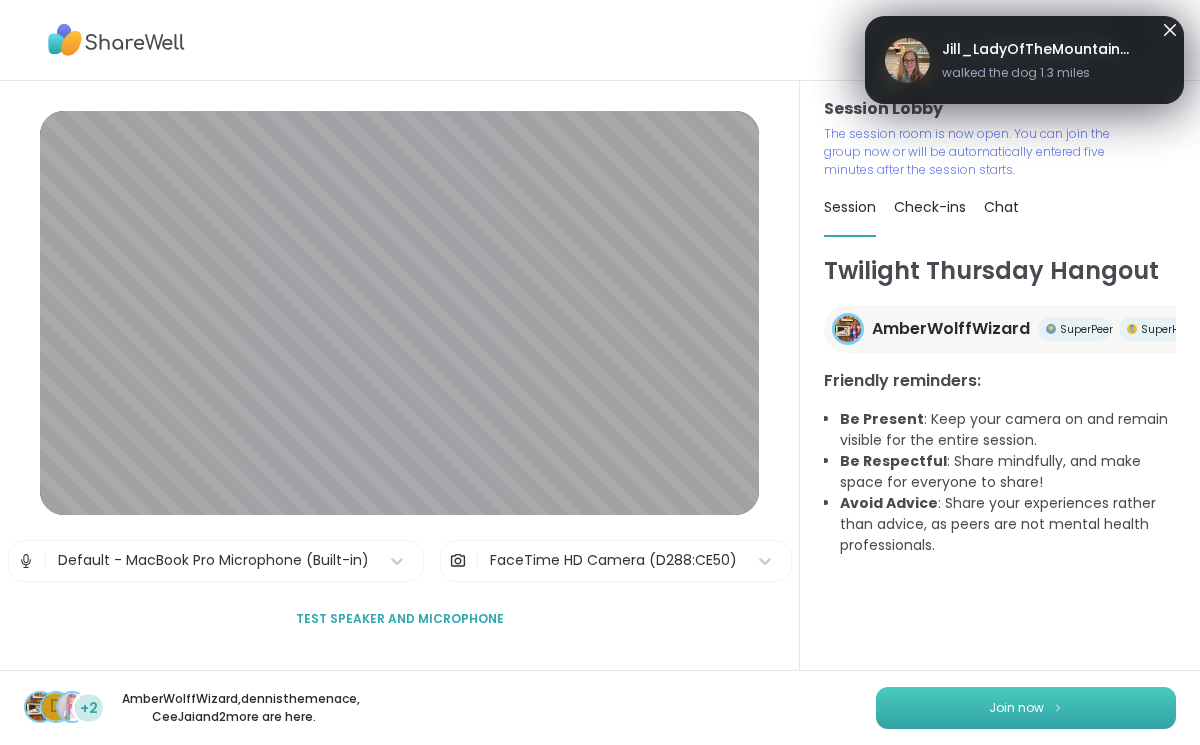 click on "Join now" at bounding box center [1026, 708] 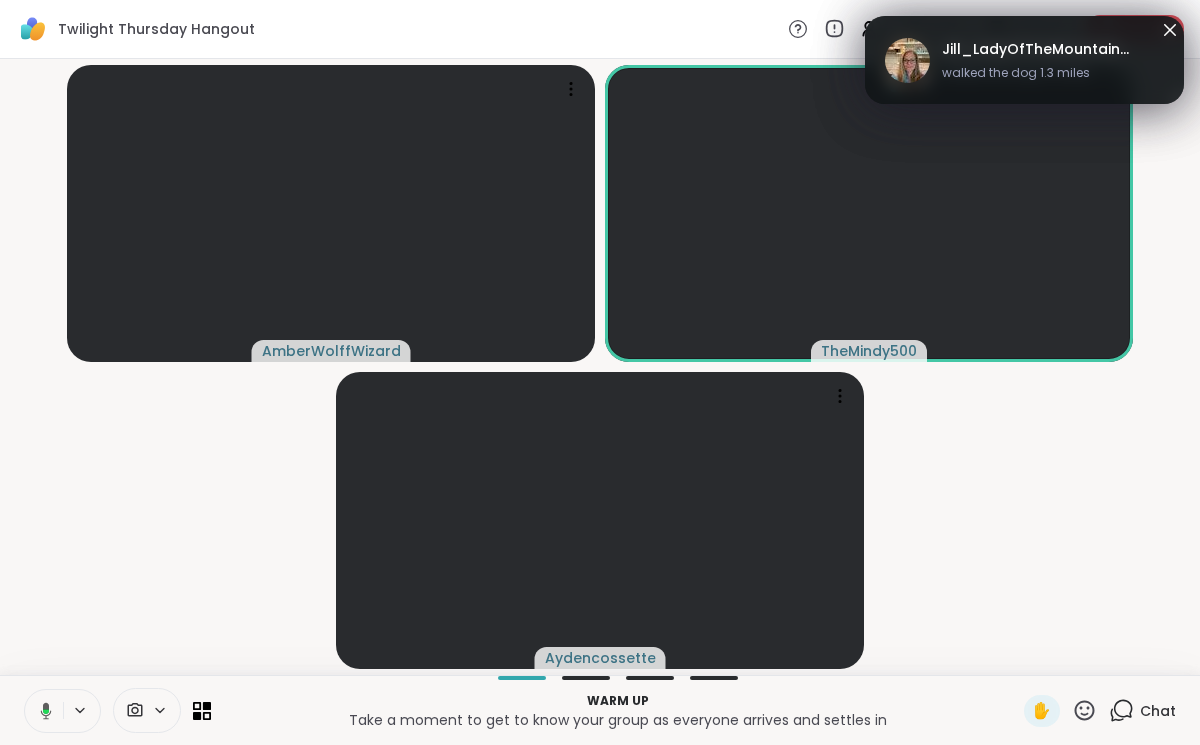 click 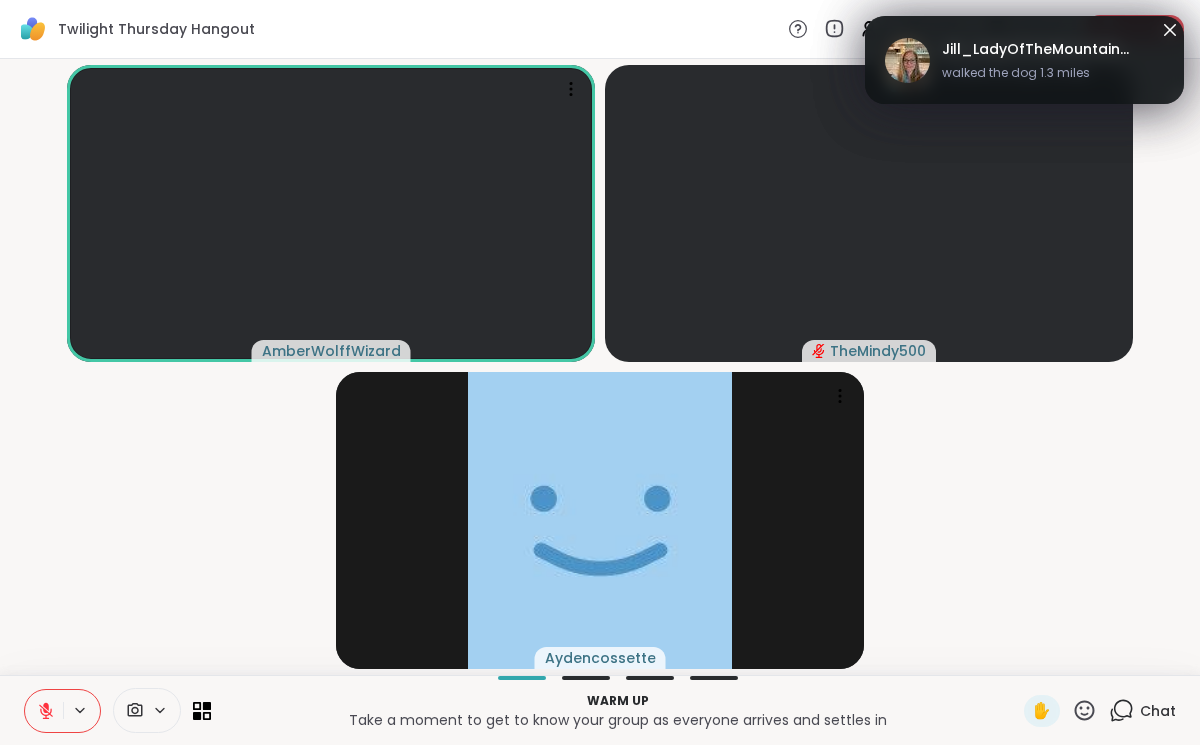 click at bounding box center [44, 711] 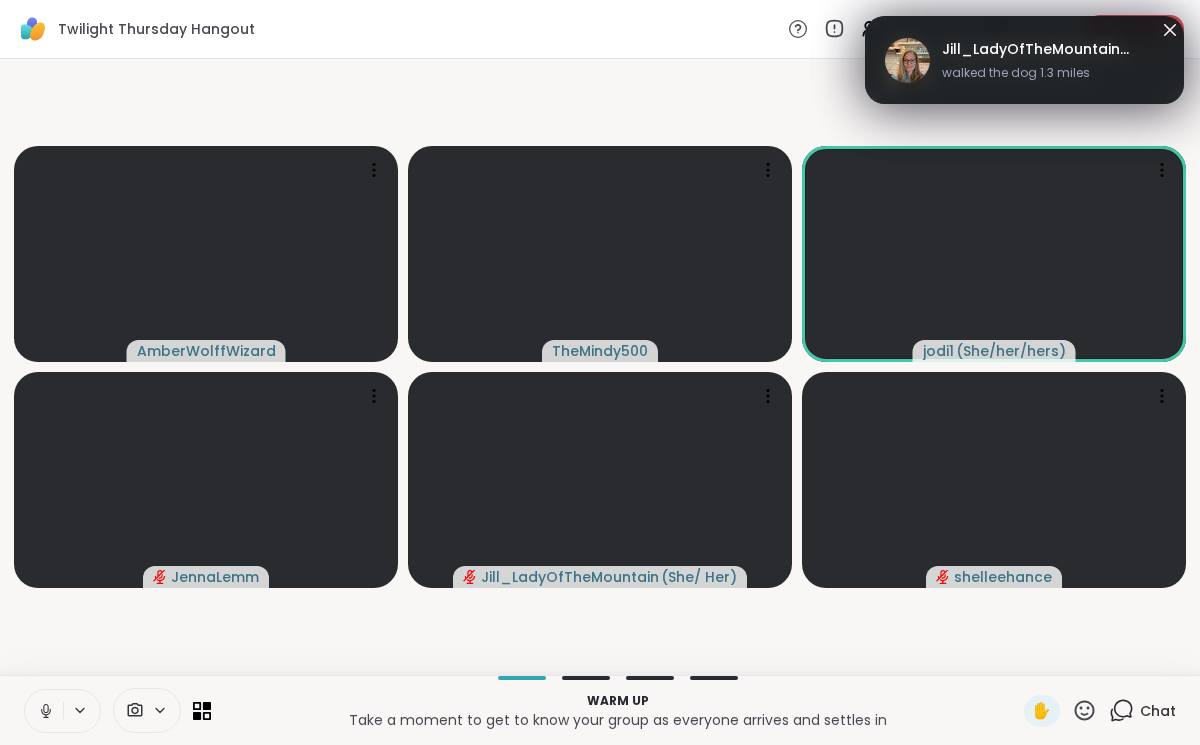 click at bounding box center [44, 711] 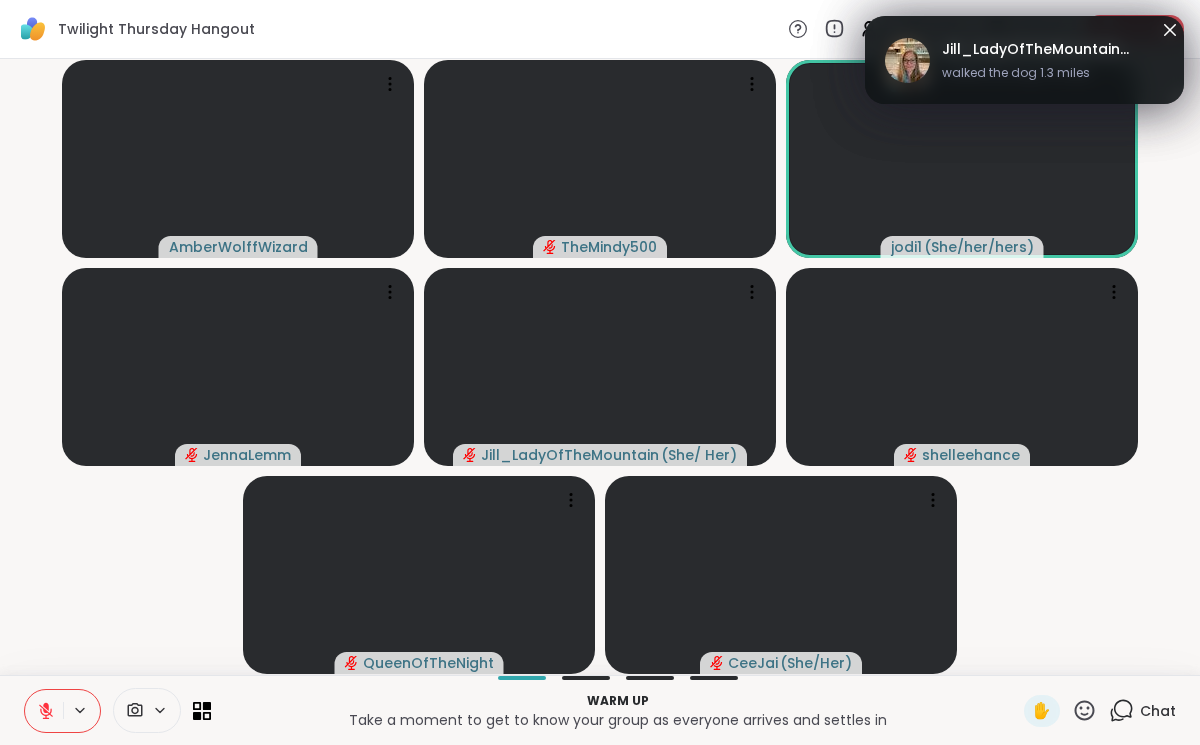 click 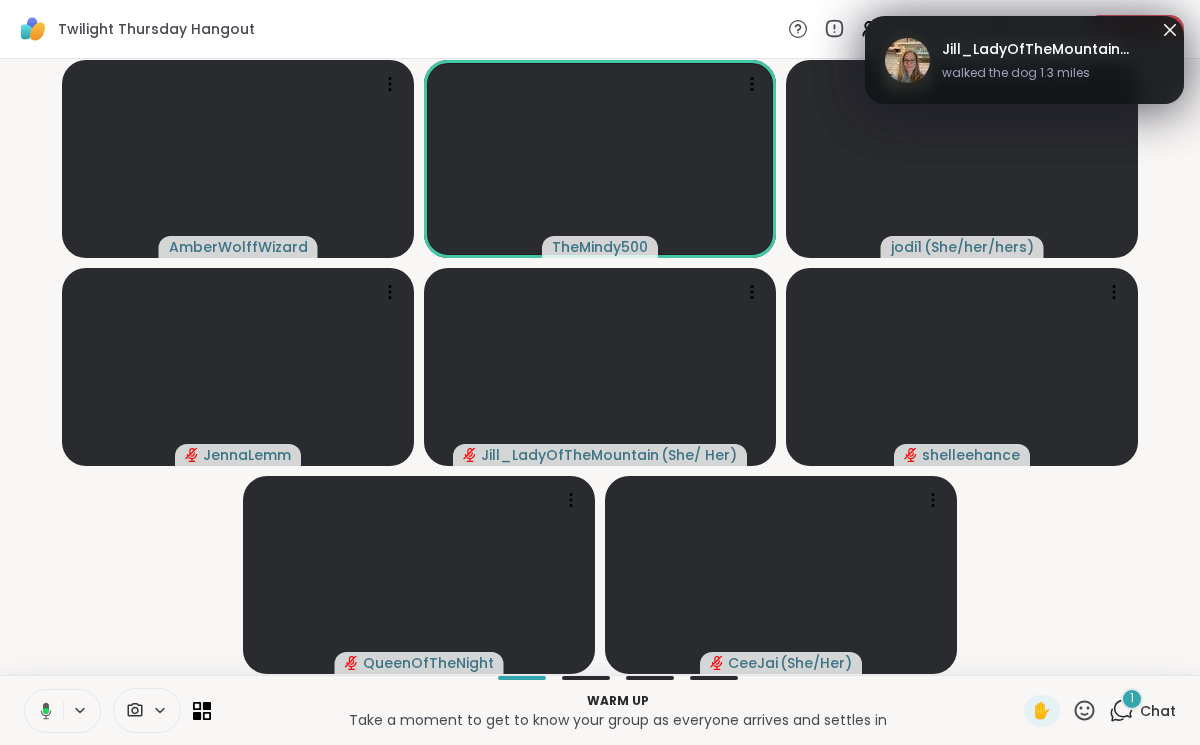 click 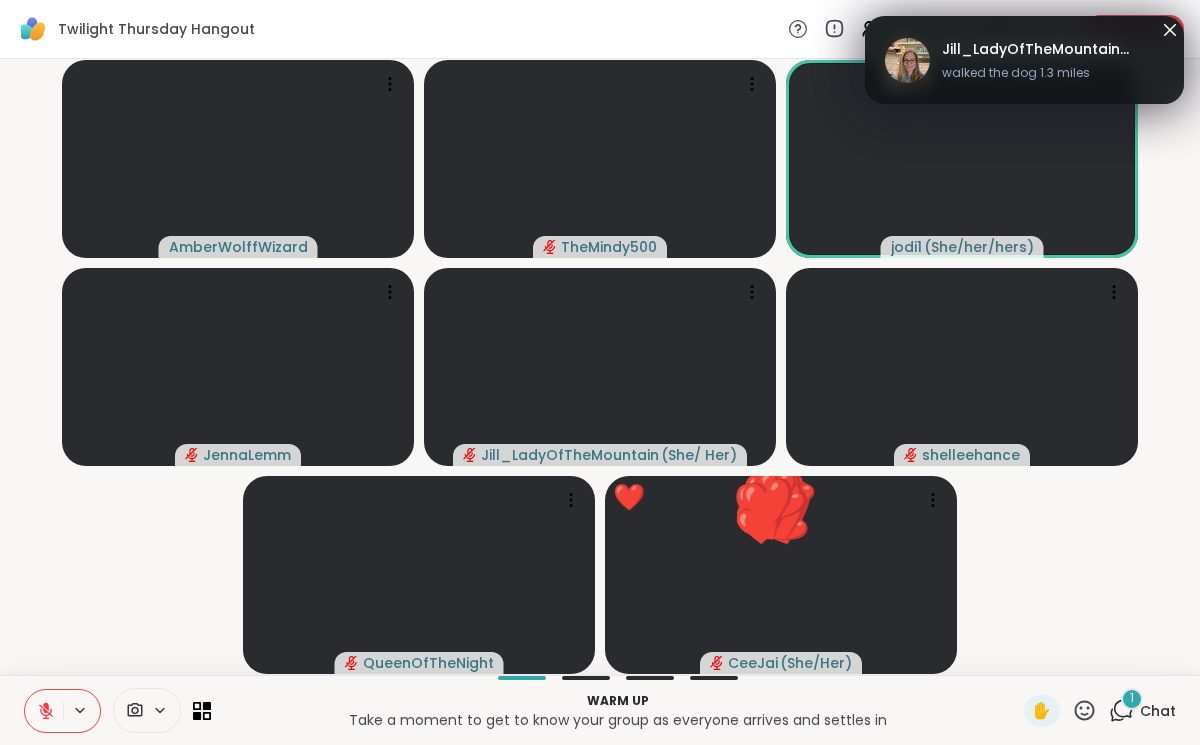 click at bounding box center [44, 711] 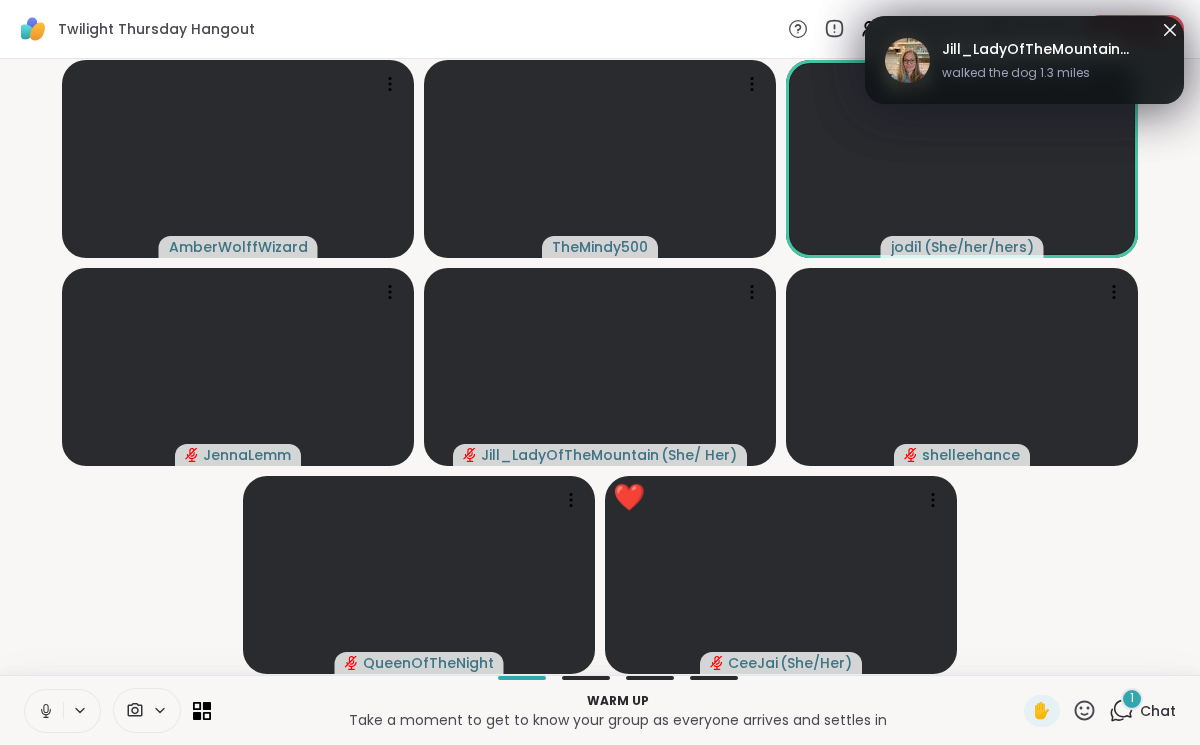 click 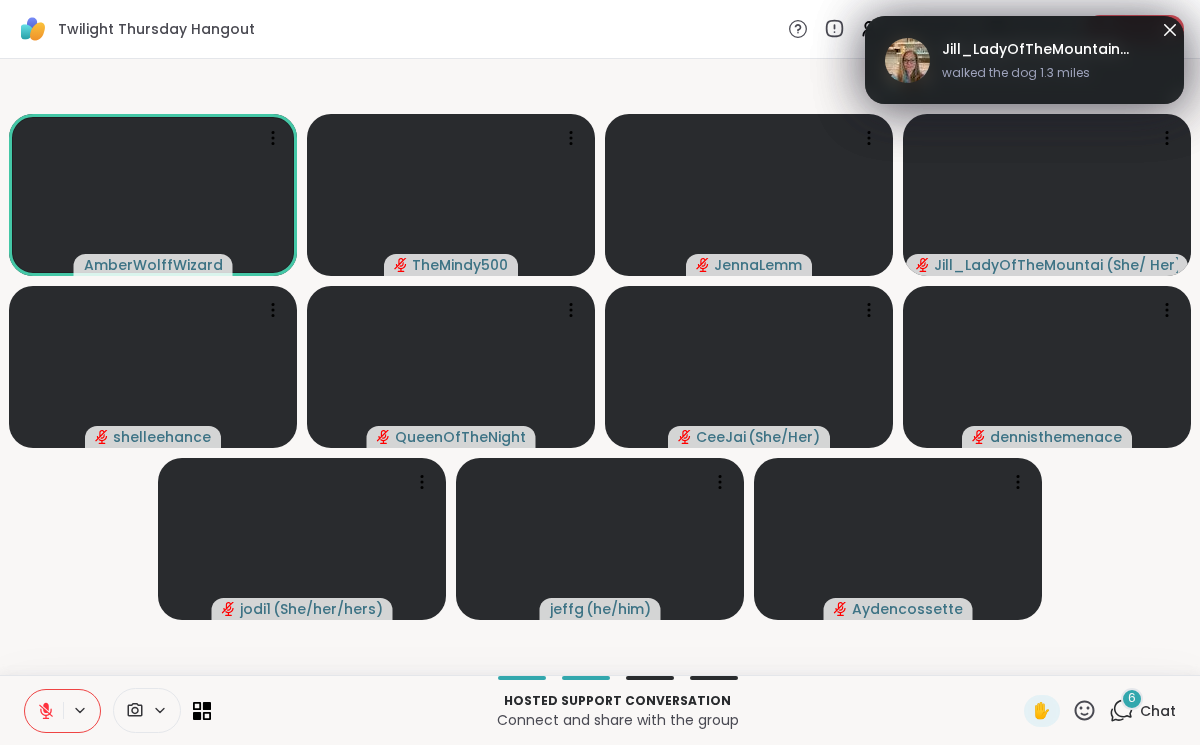click 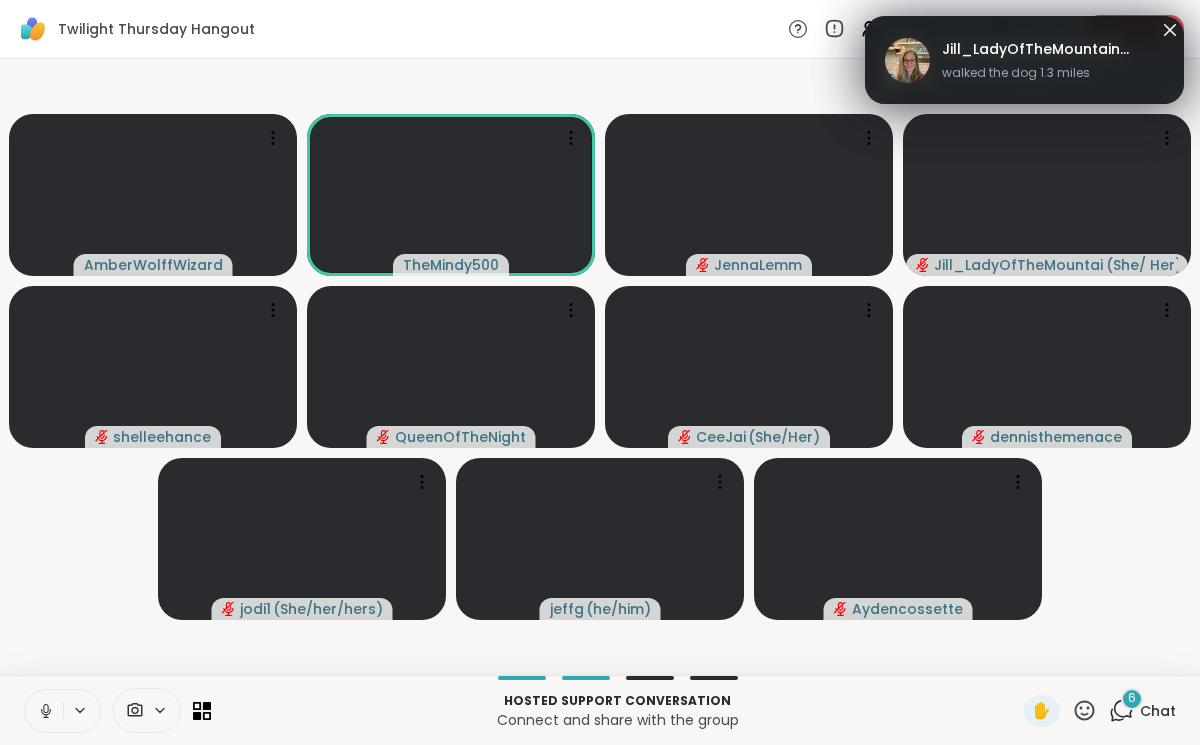 click 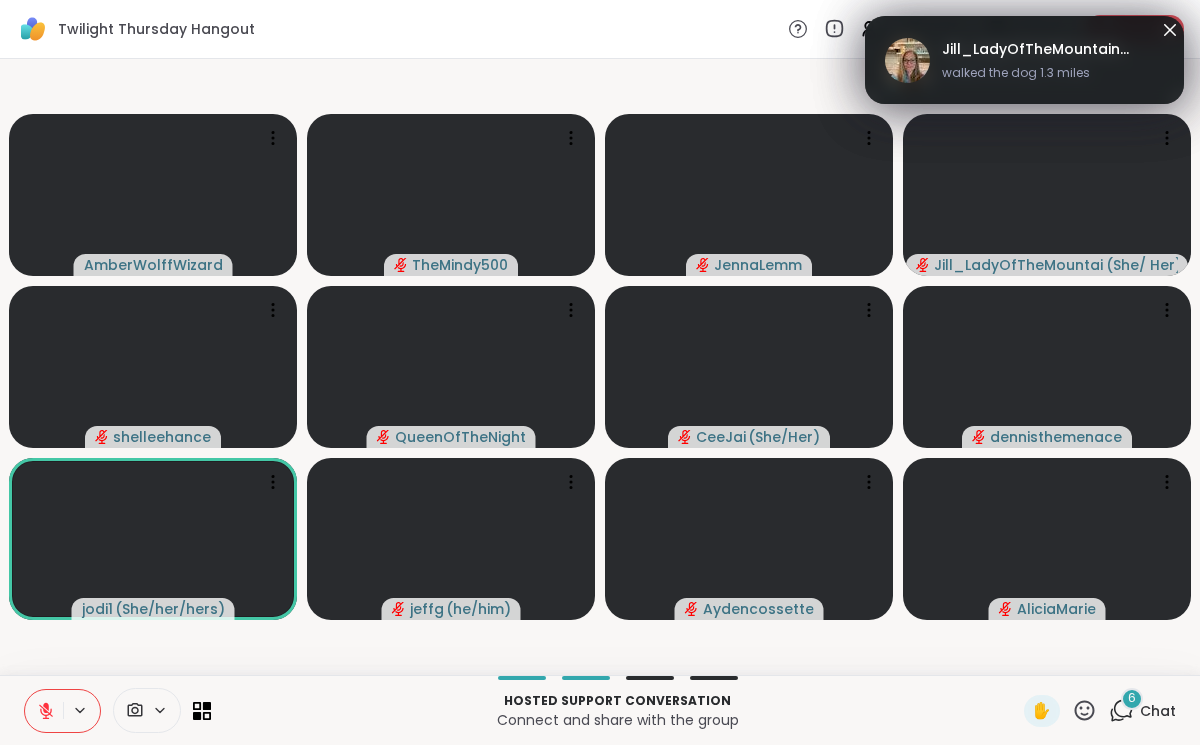 click 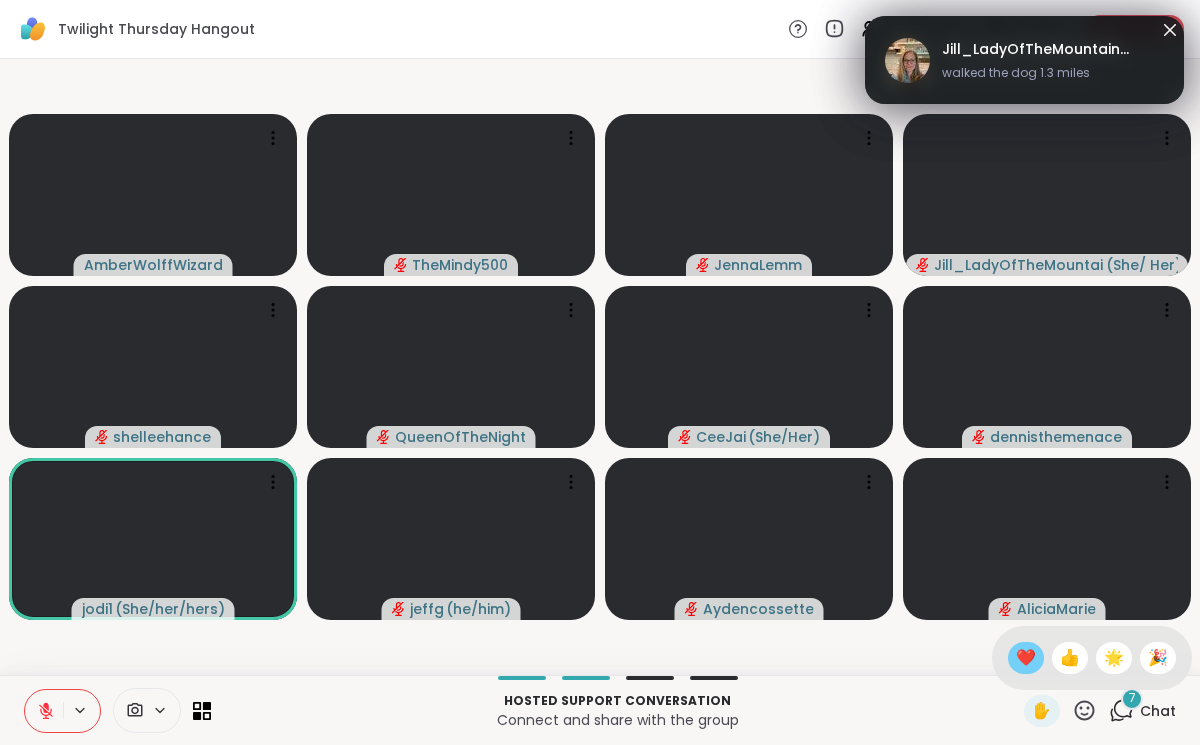 click on "❤️" at bounding box center (1026, 658) 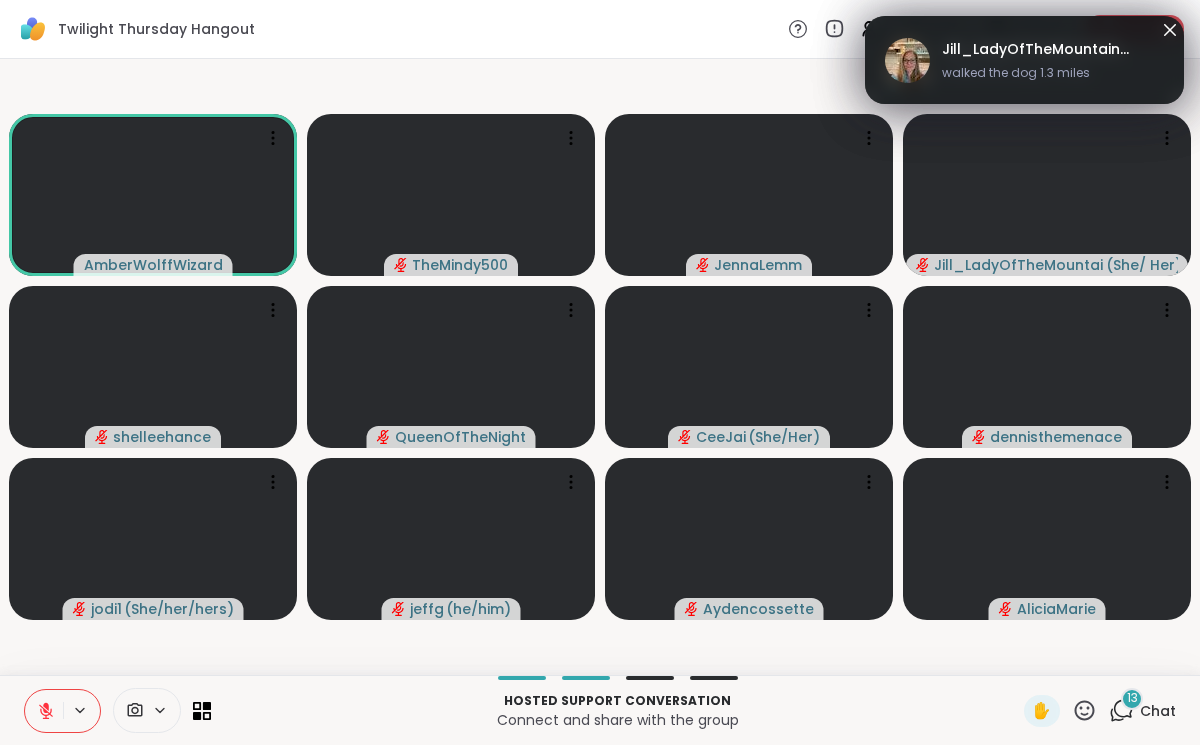 click 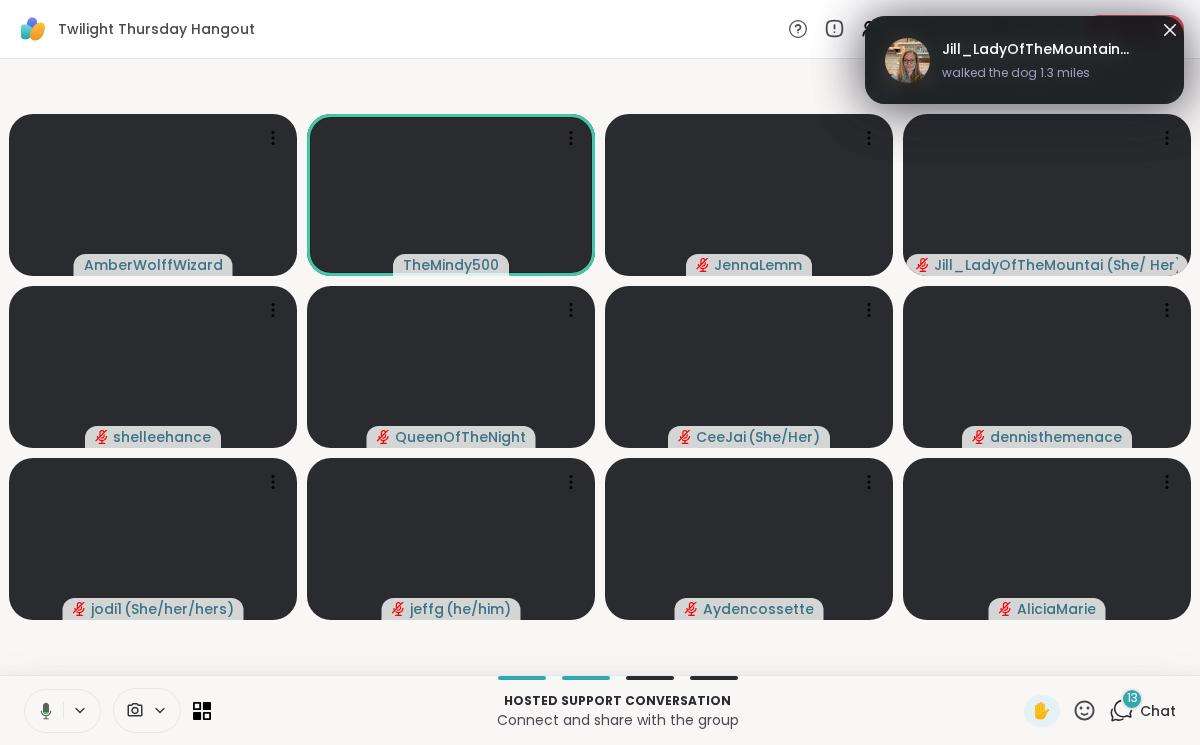 click at bounding box center [42, 711] 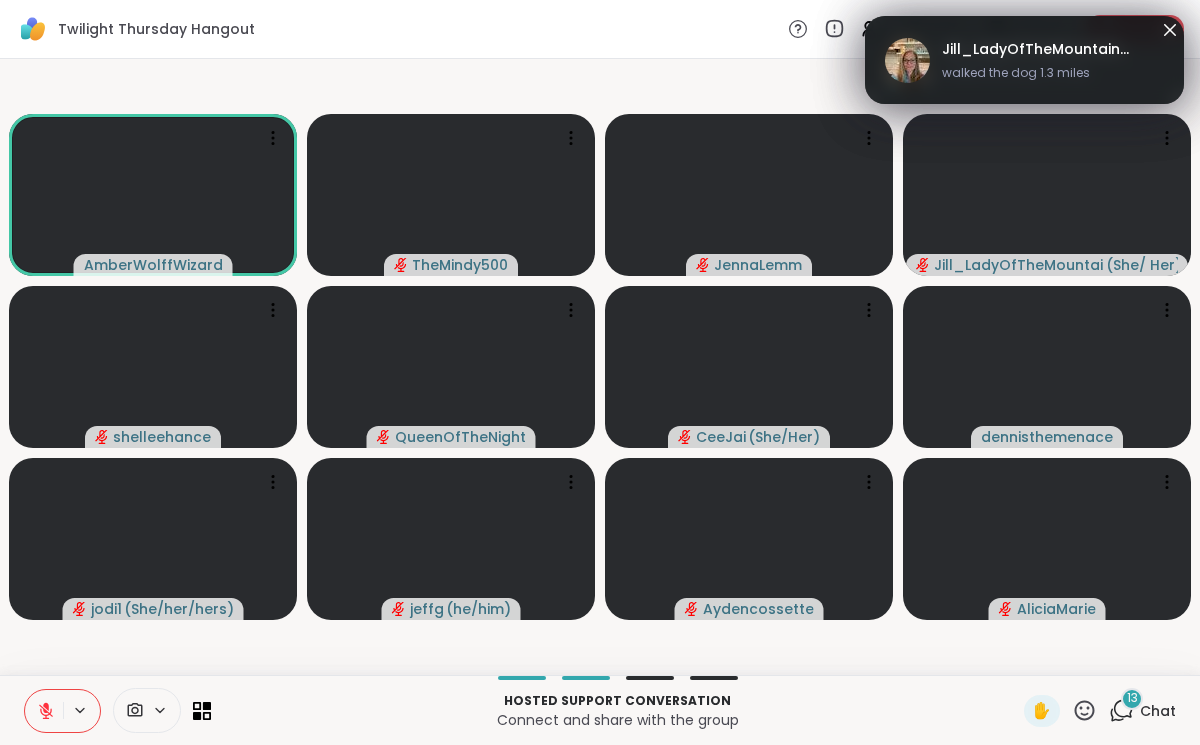 click 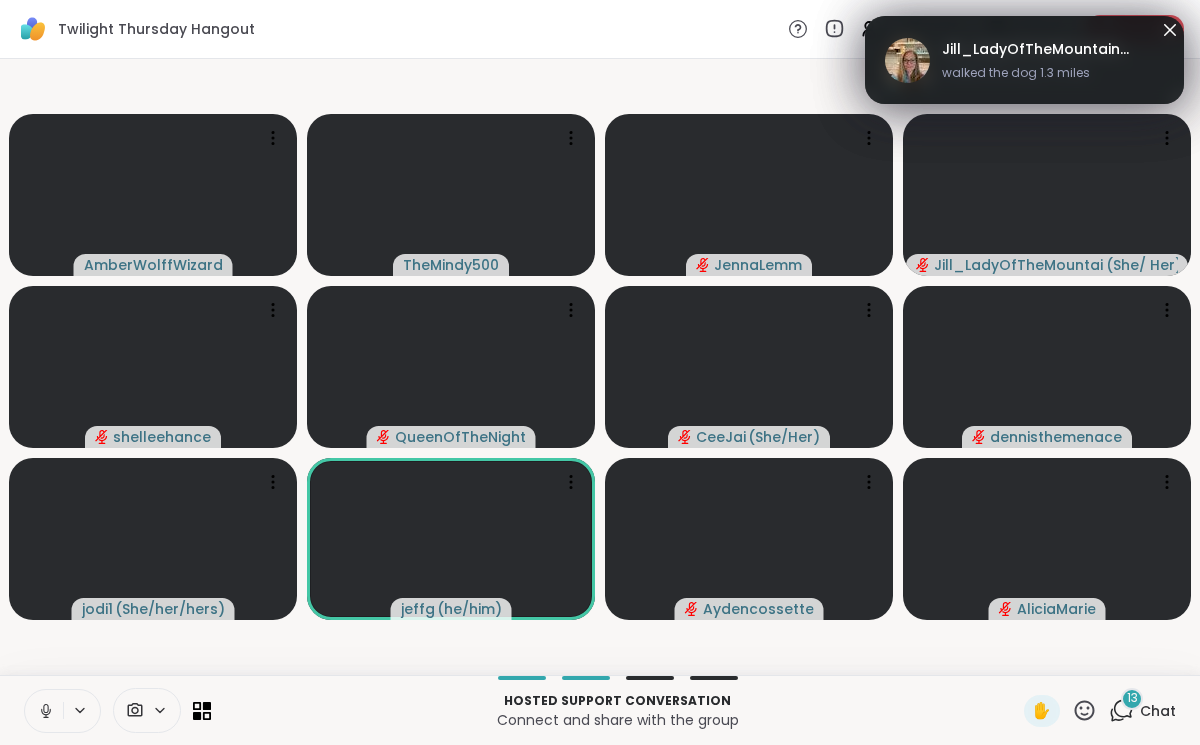 click 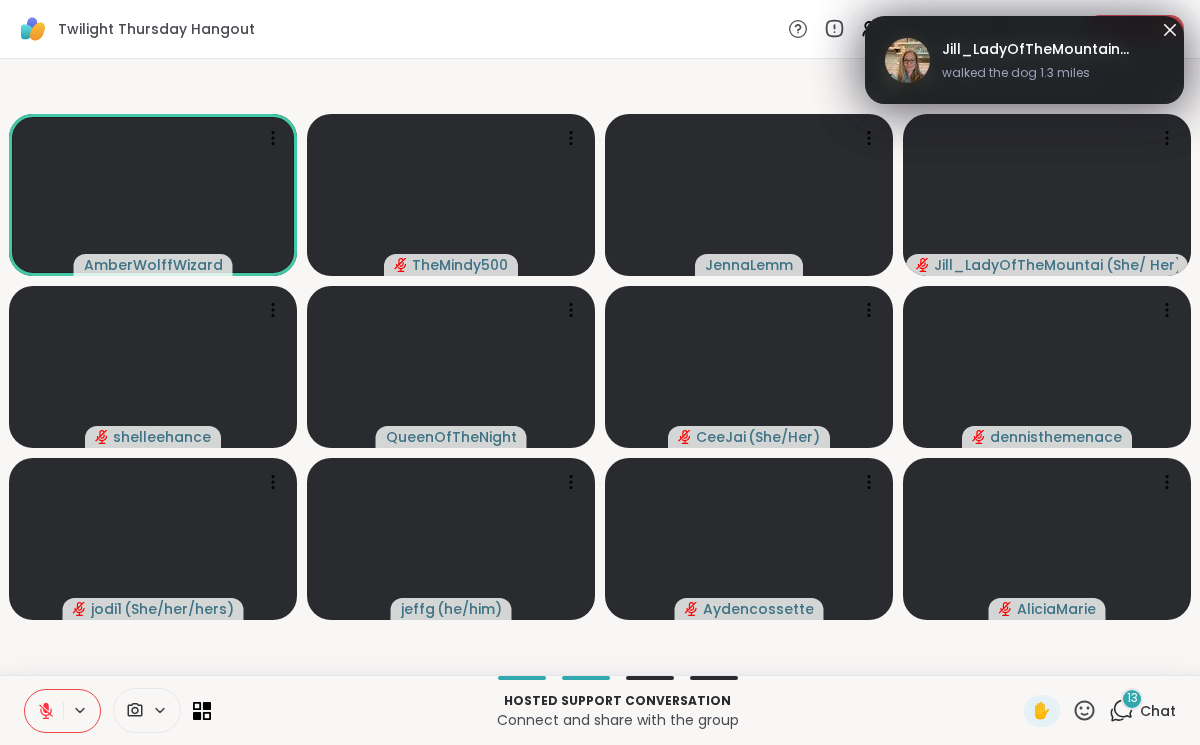 click 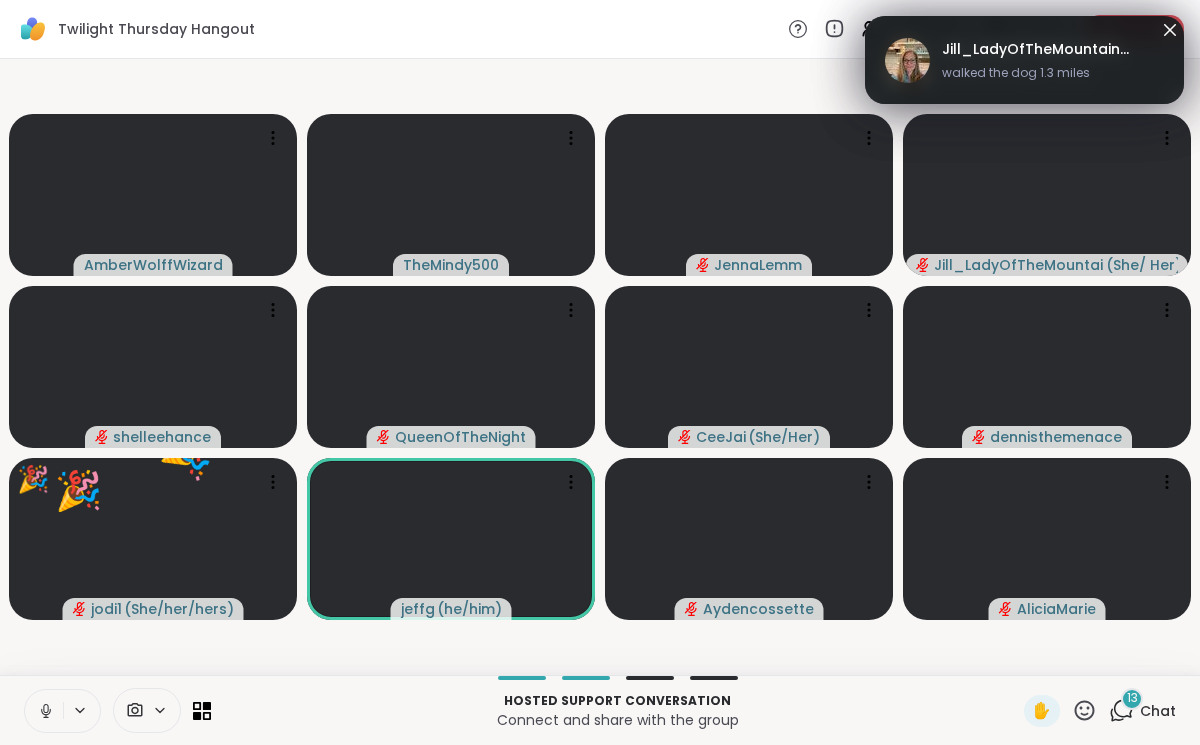 click 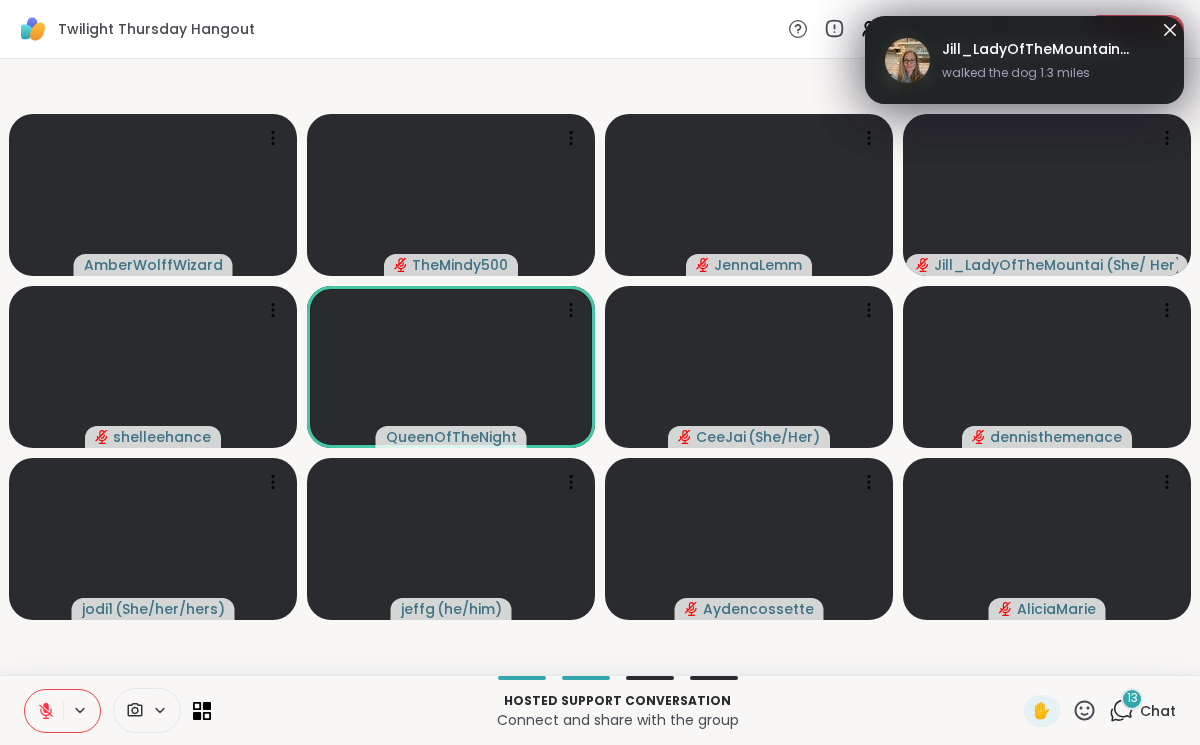 click 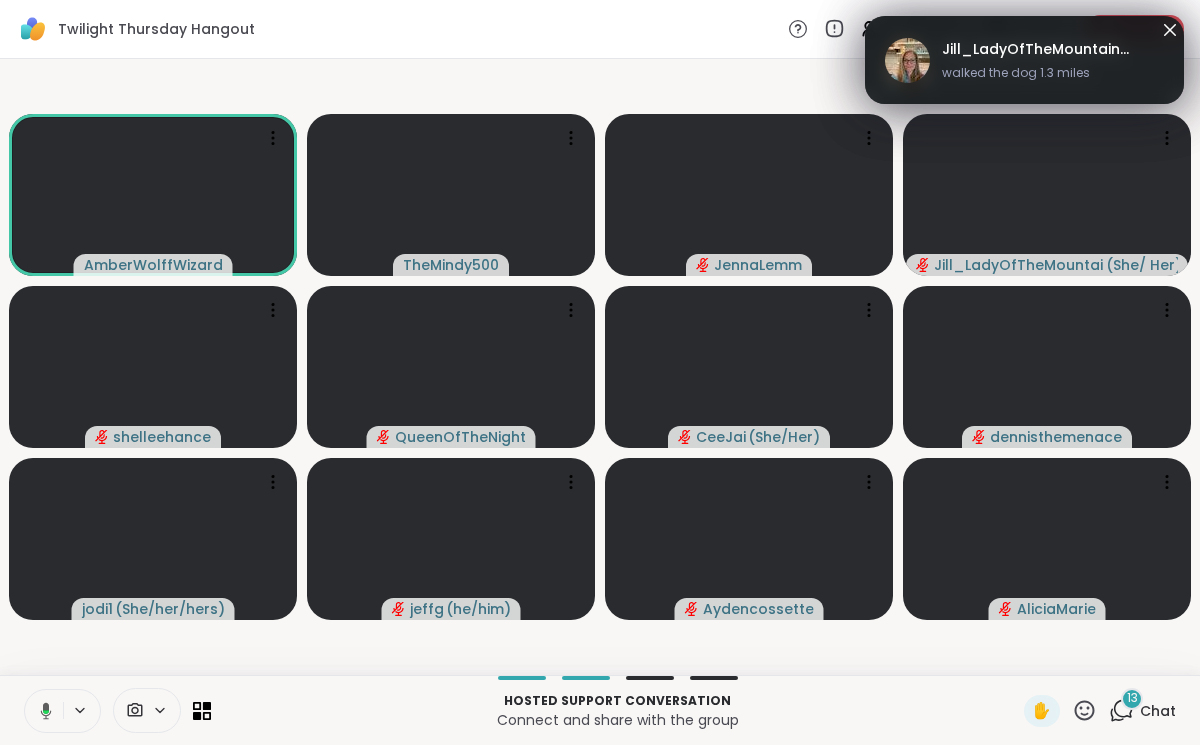 click 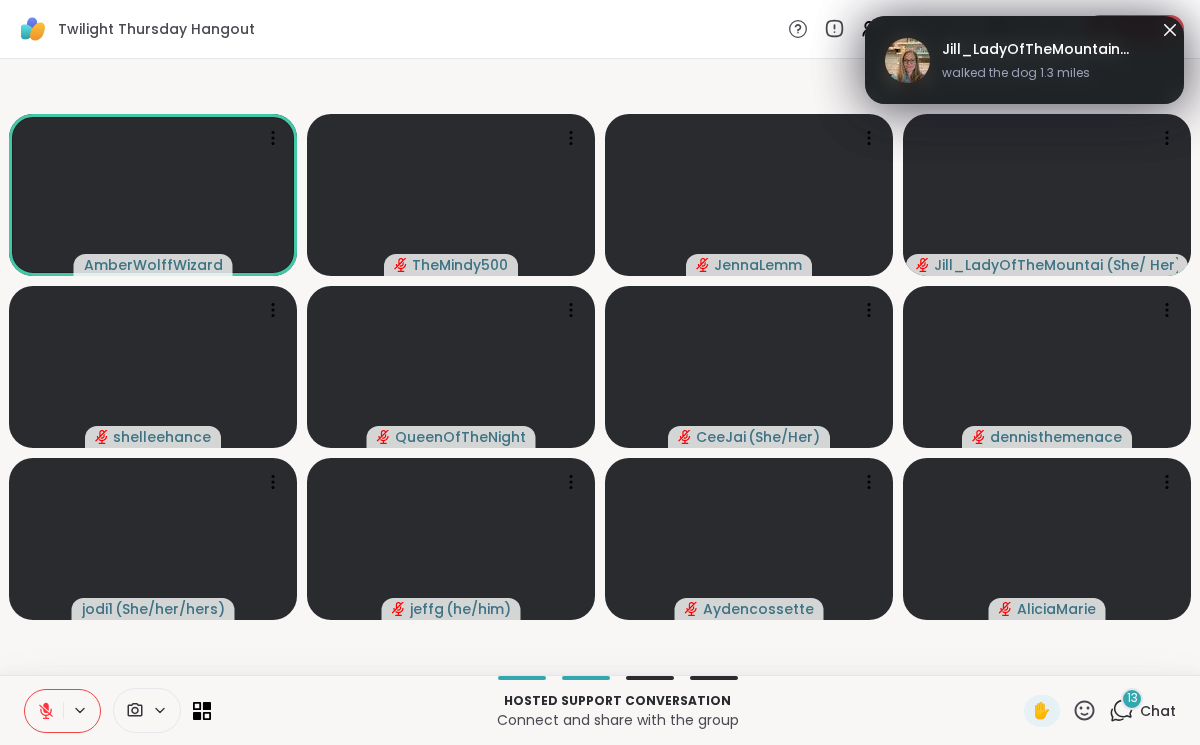 click 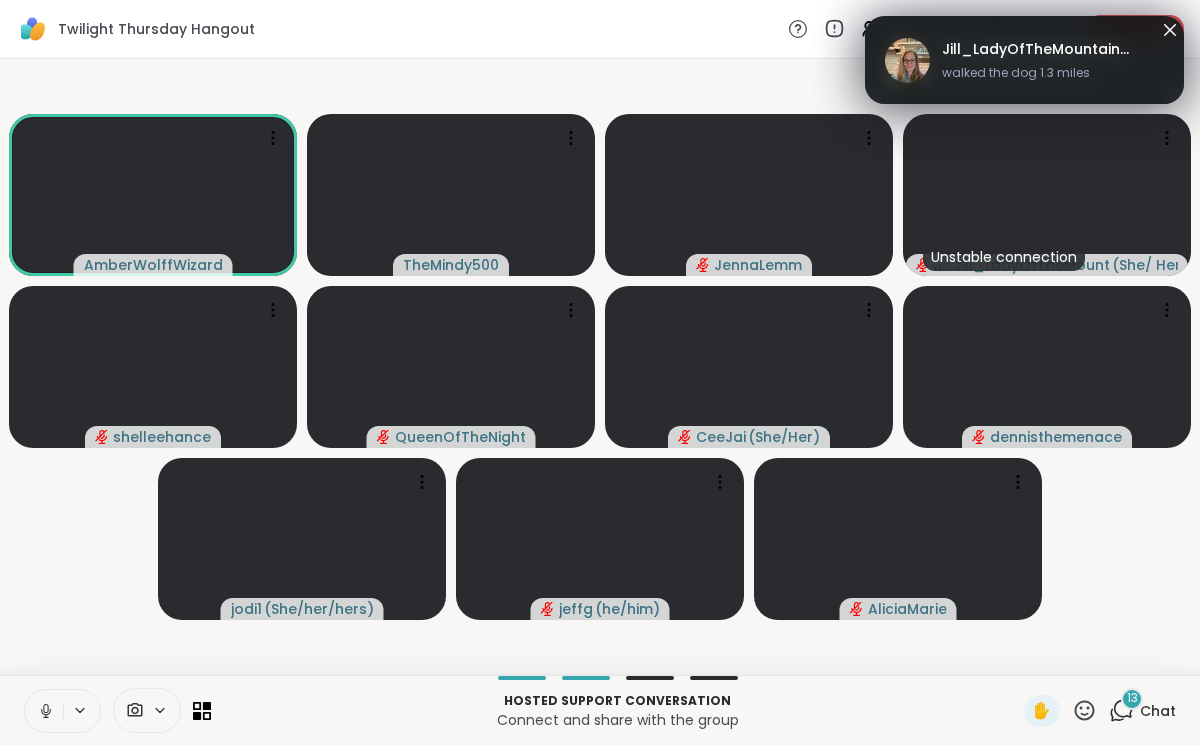 click 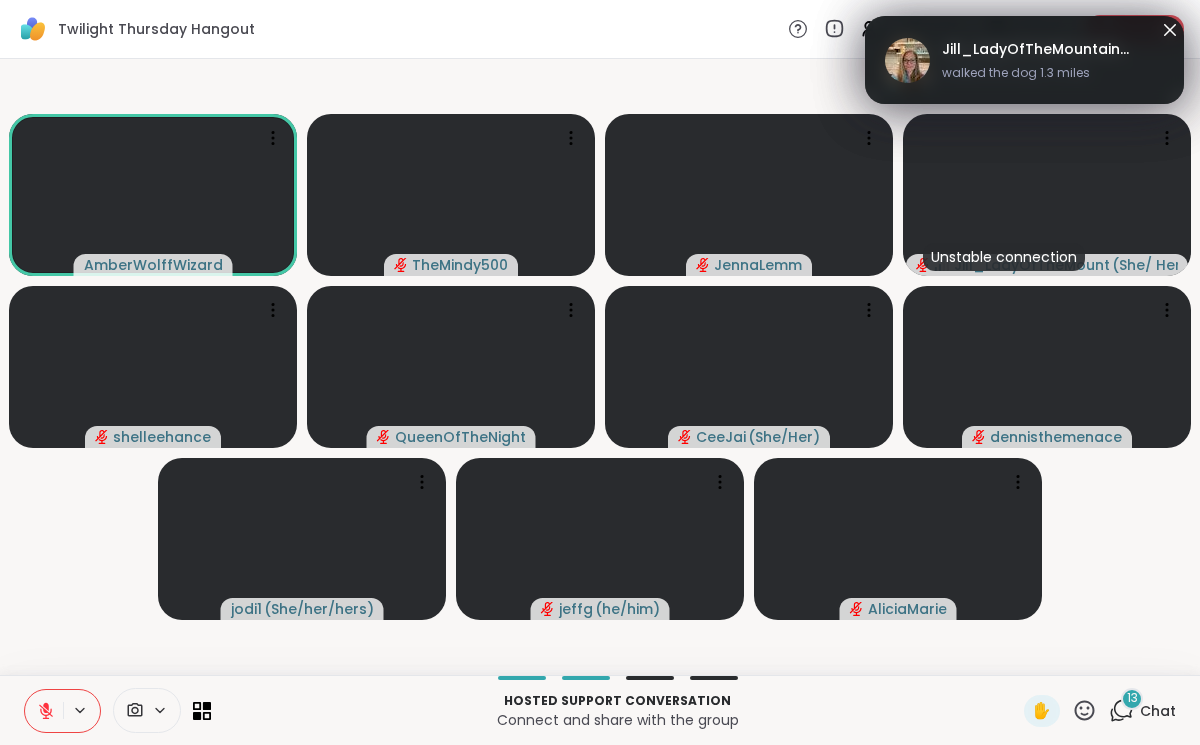 click 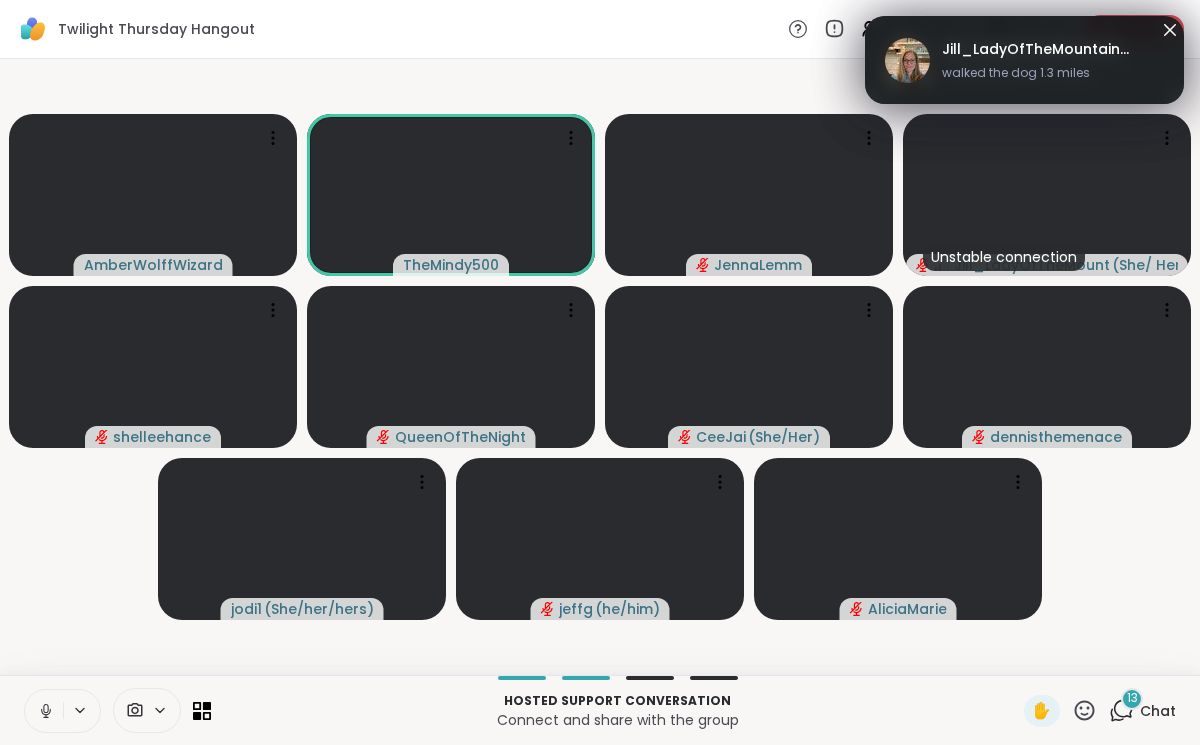 click 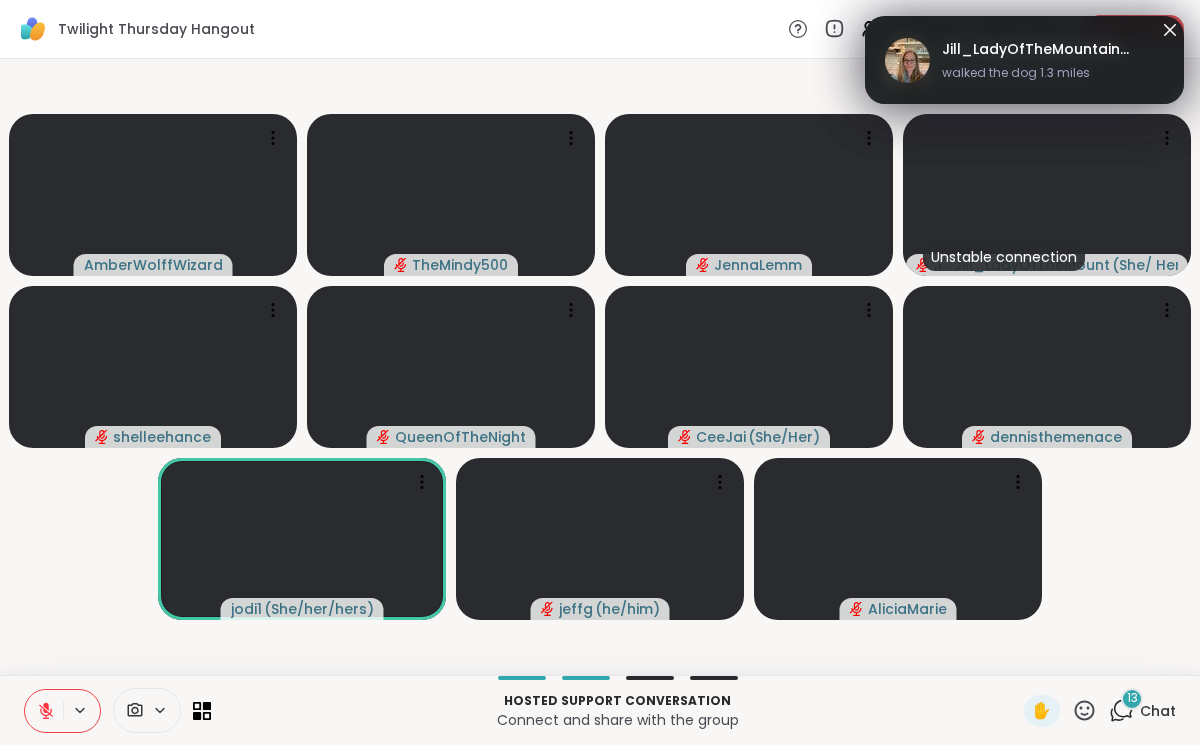 click 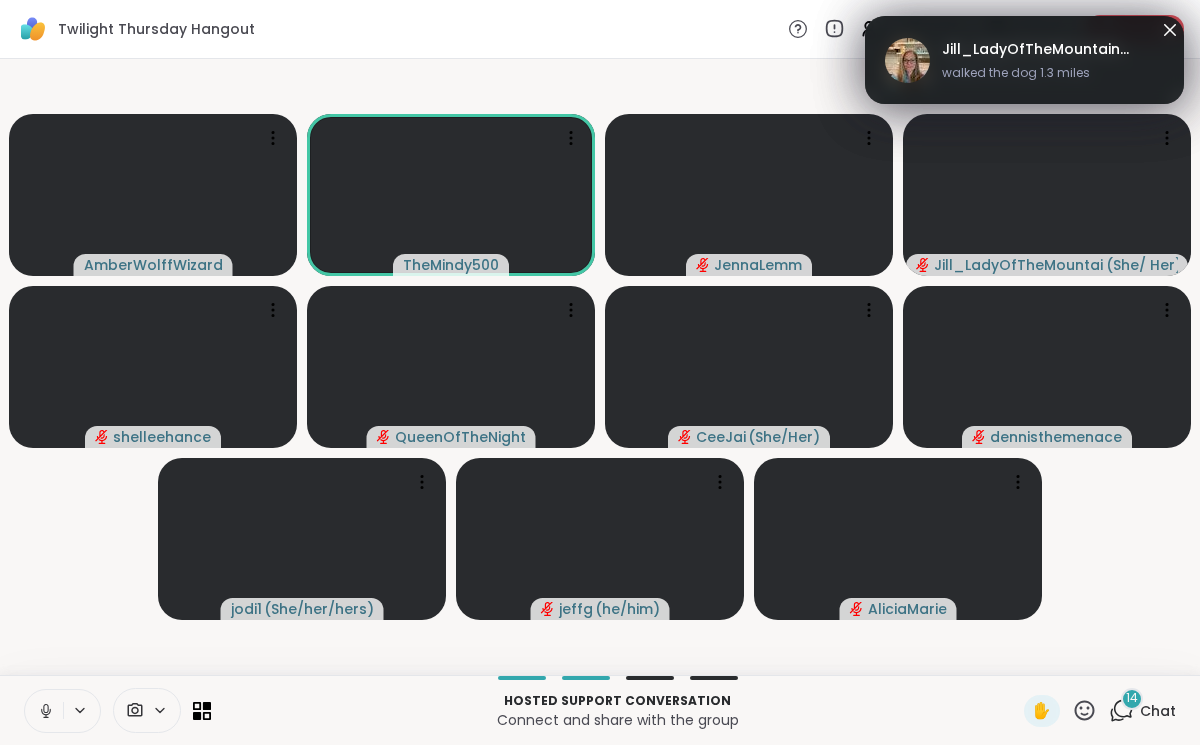click 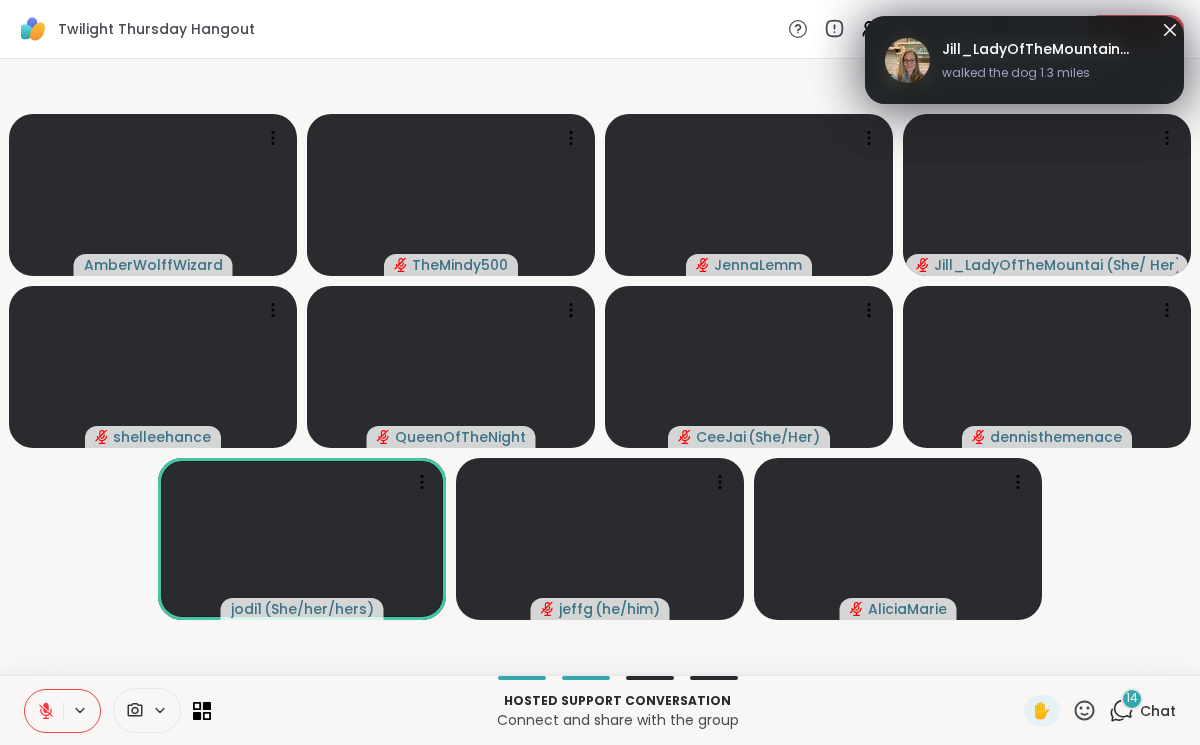click at bounding box center [44, 711] 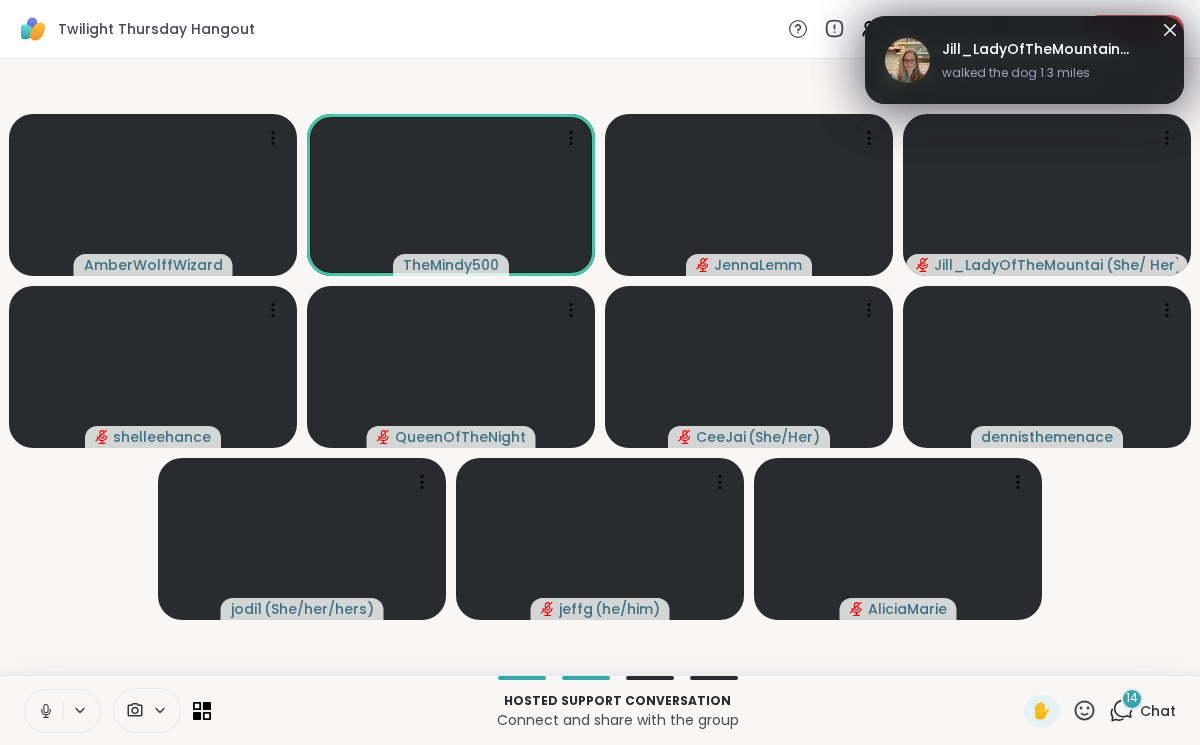 click at bounding box center (44, 711) 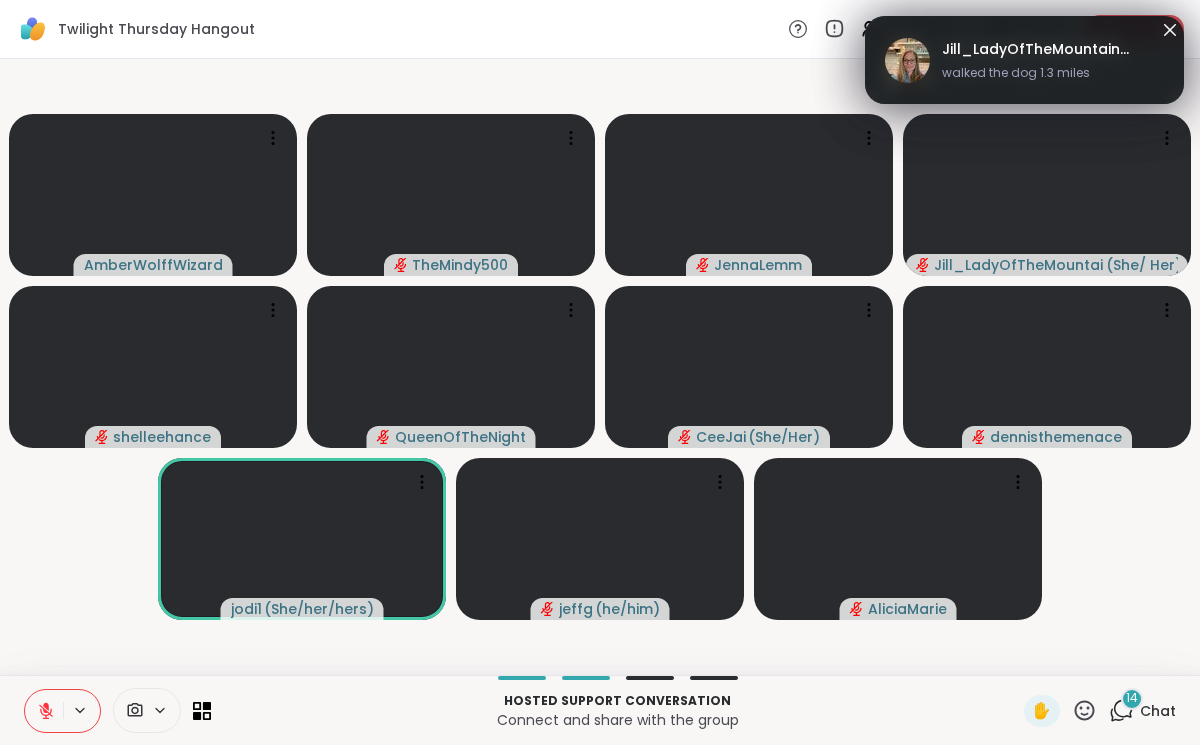 click 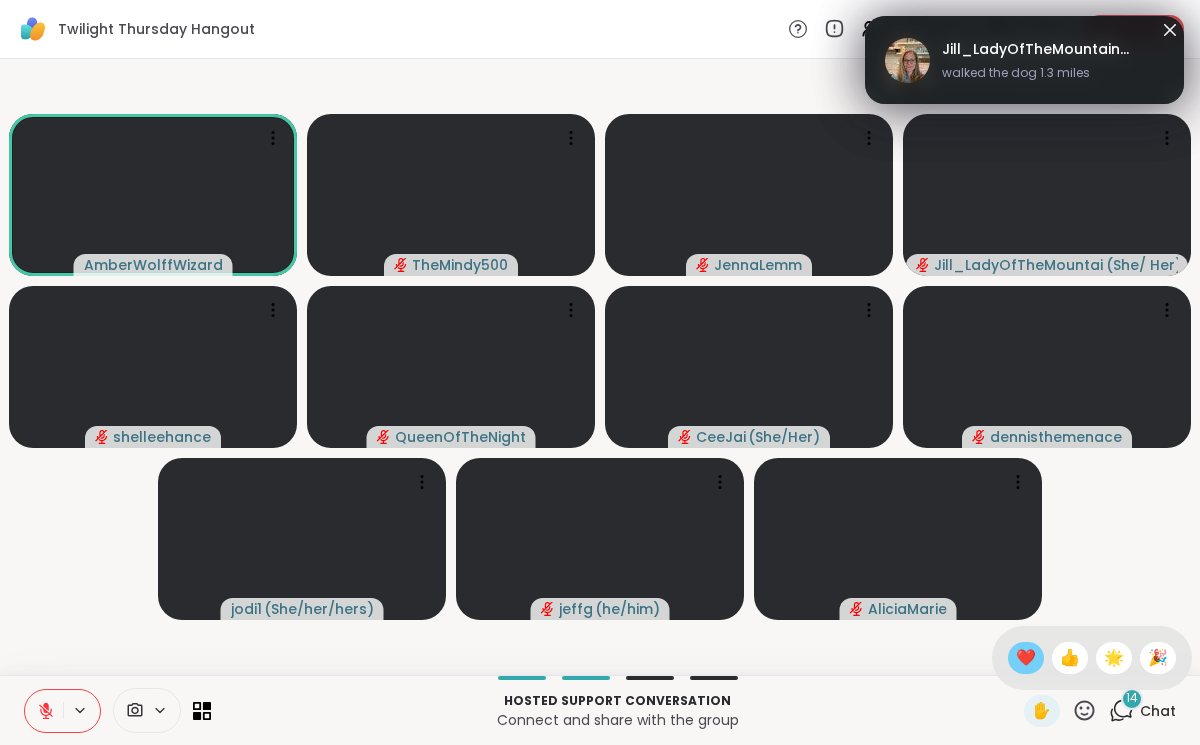 click on "❤️" at bounding box center (1026, 658) 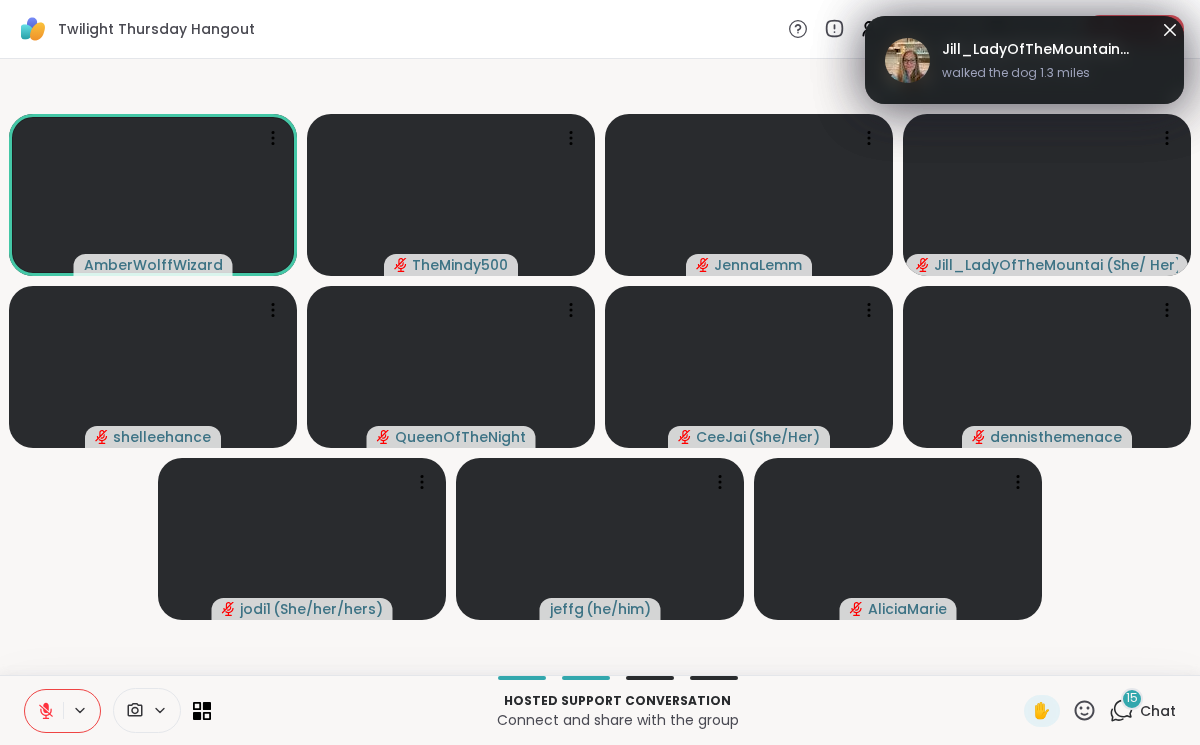 click on "Chat" at bounding box center [1158, 711] 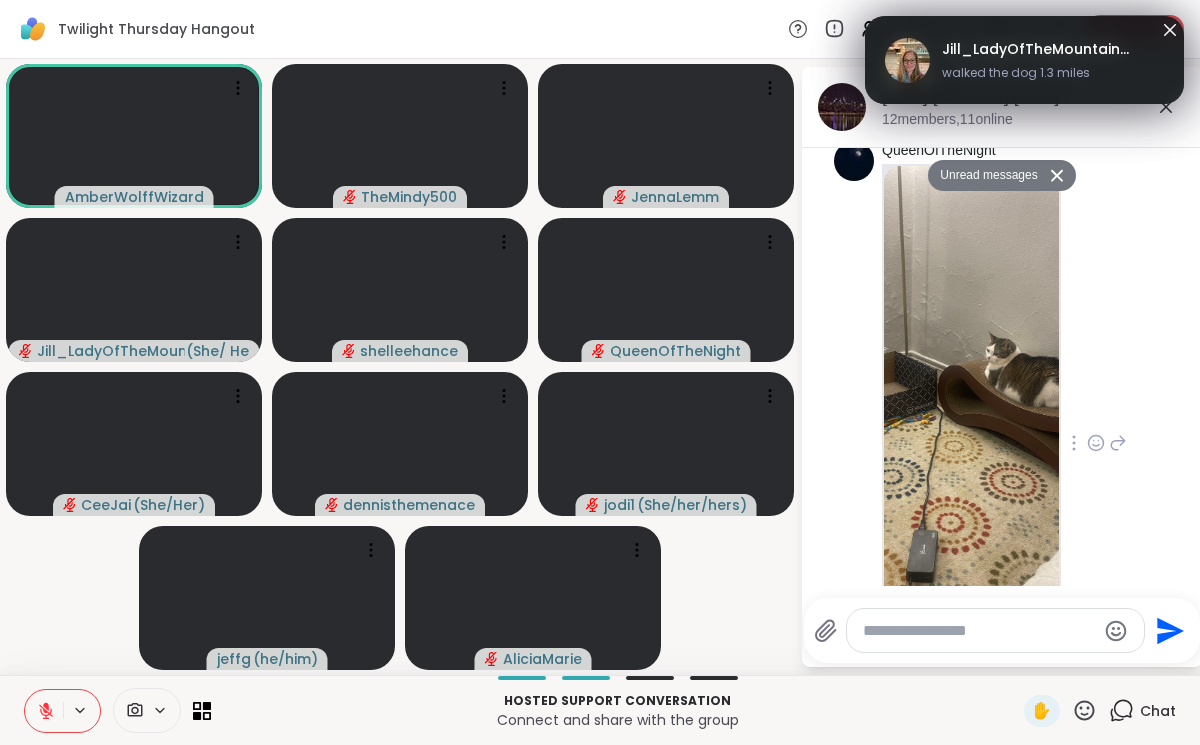 scroll, scrollTop: 2128, scrollLeft: 0, axis: vertical 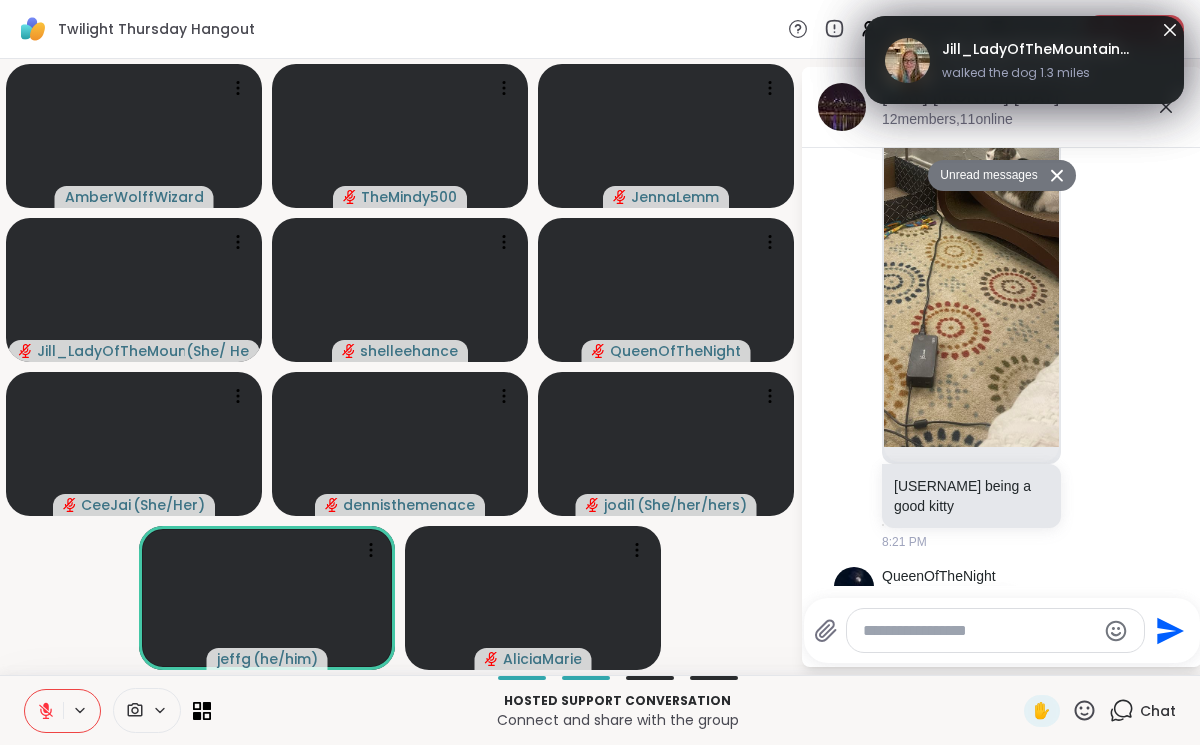 click 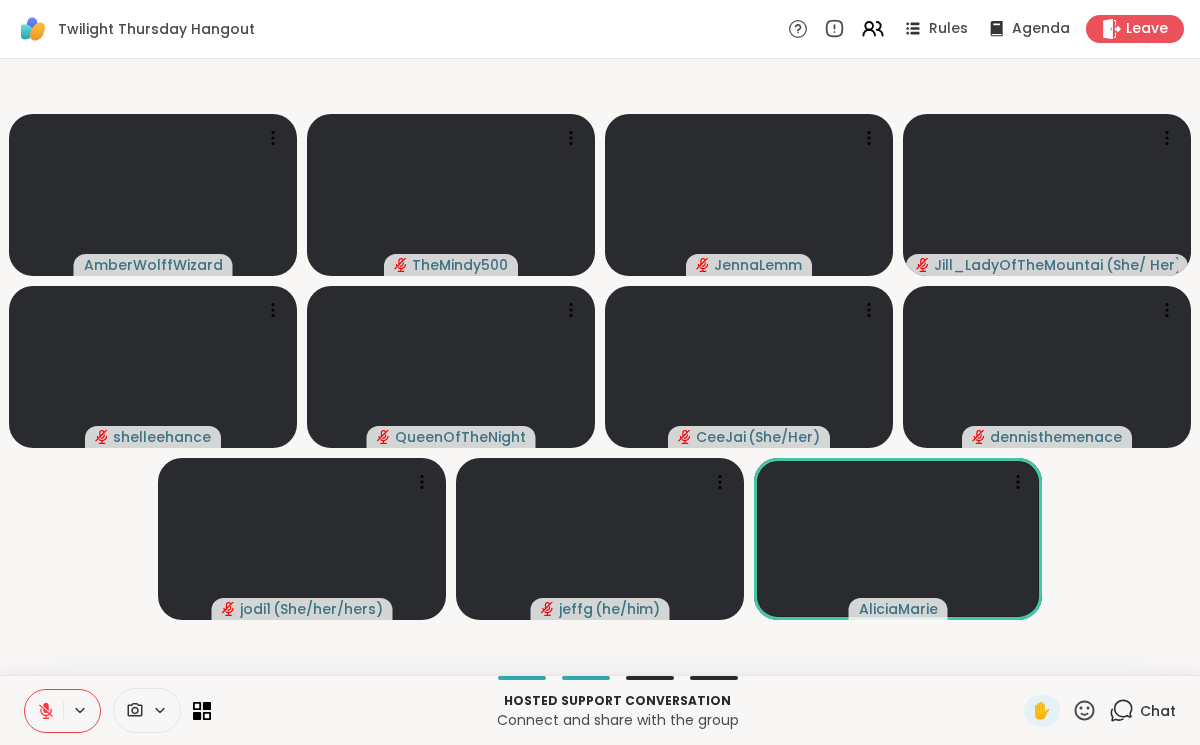 click on "Chat" at bounding box center (1158, 711) 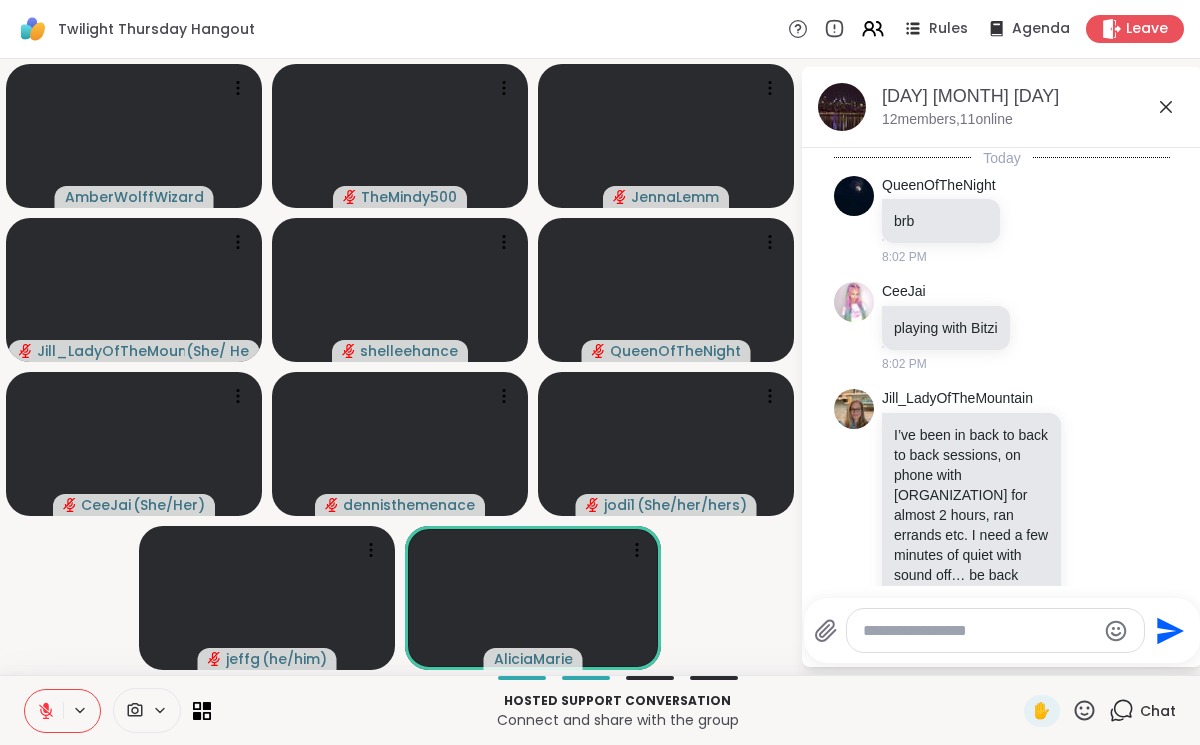 scroll, scrollTop: 2080, scrollLeft: 0, axis: vertical 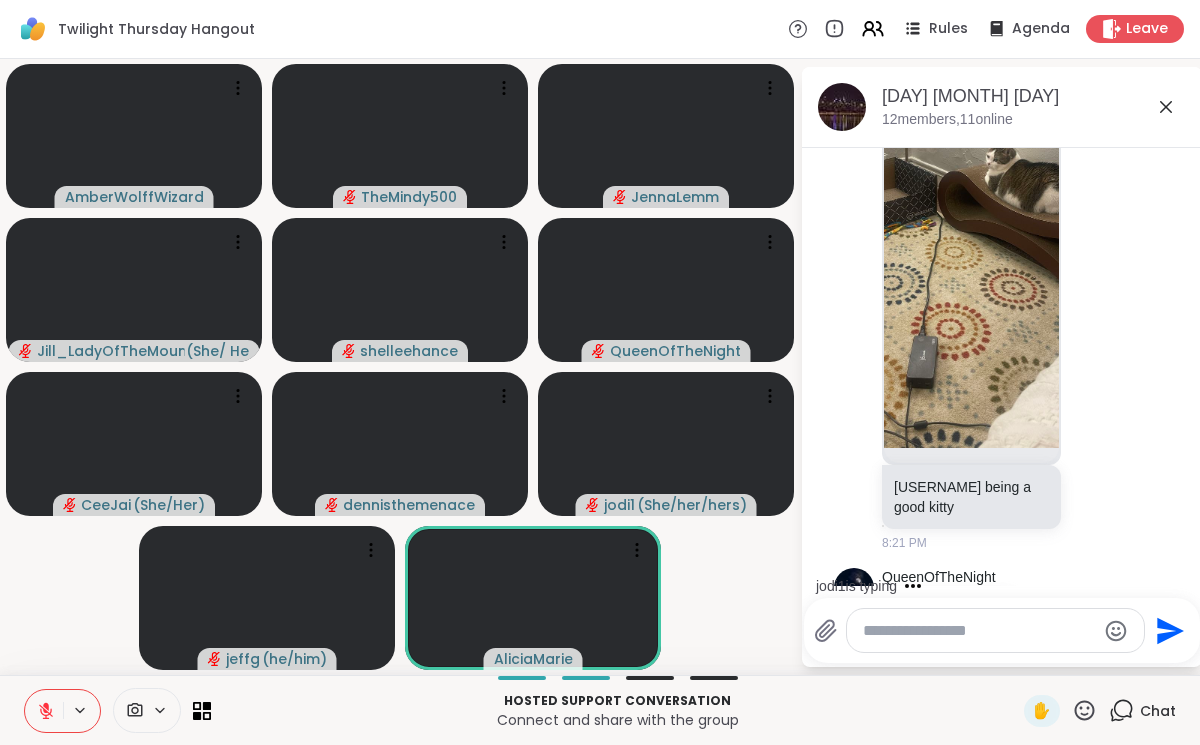 click 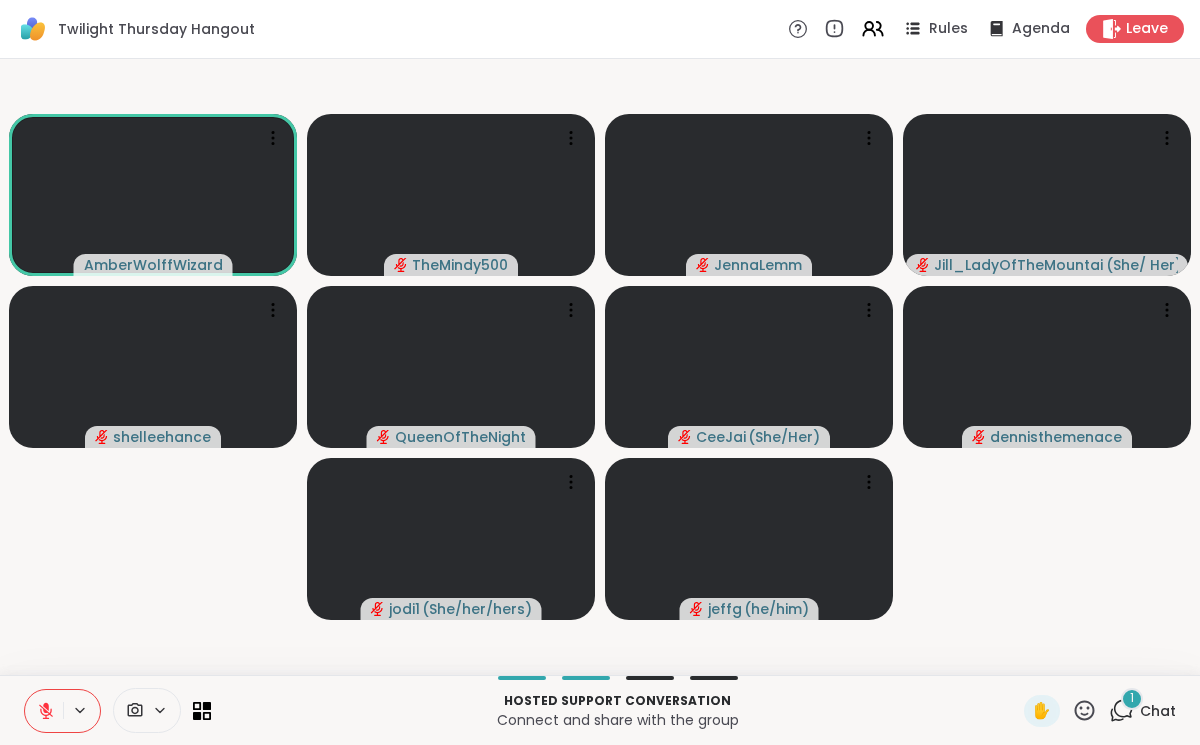 click at bounding box center (44, 711) 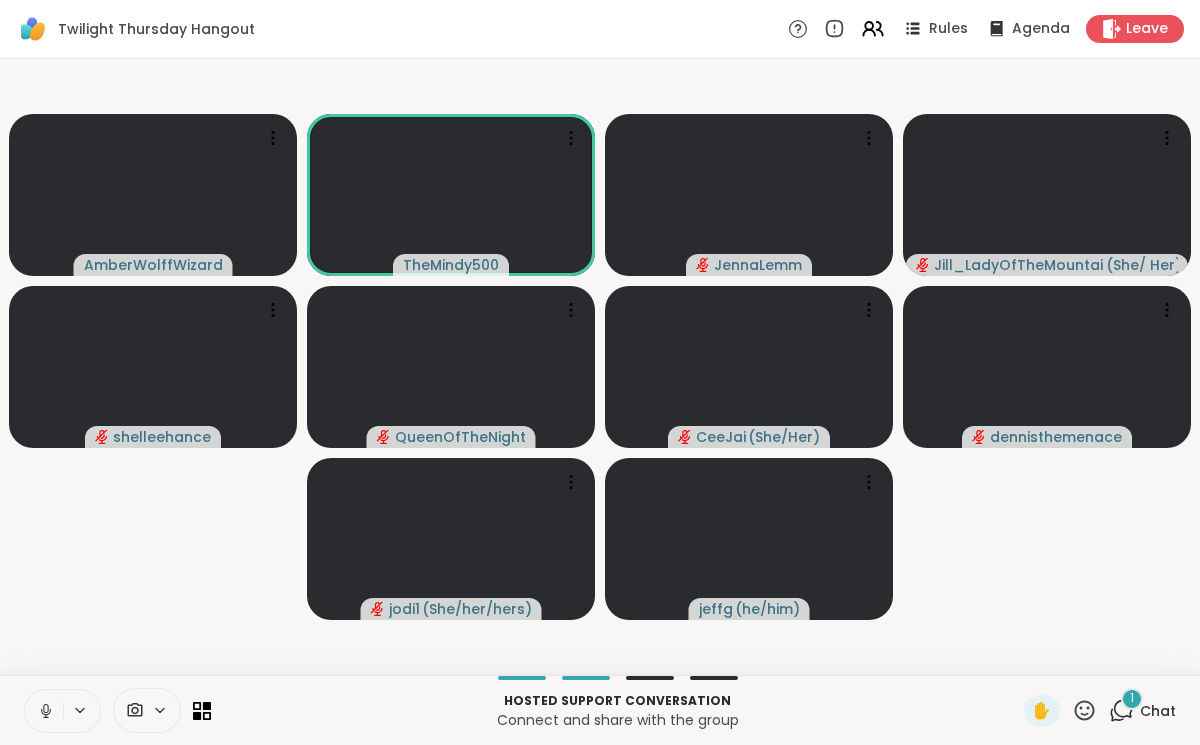 click 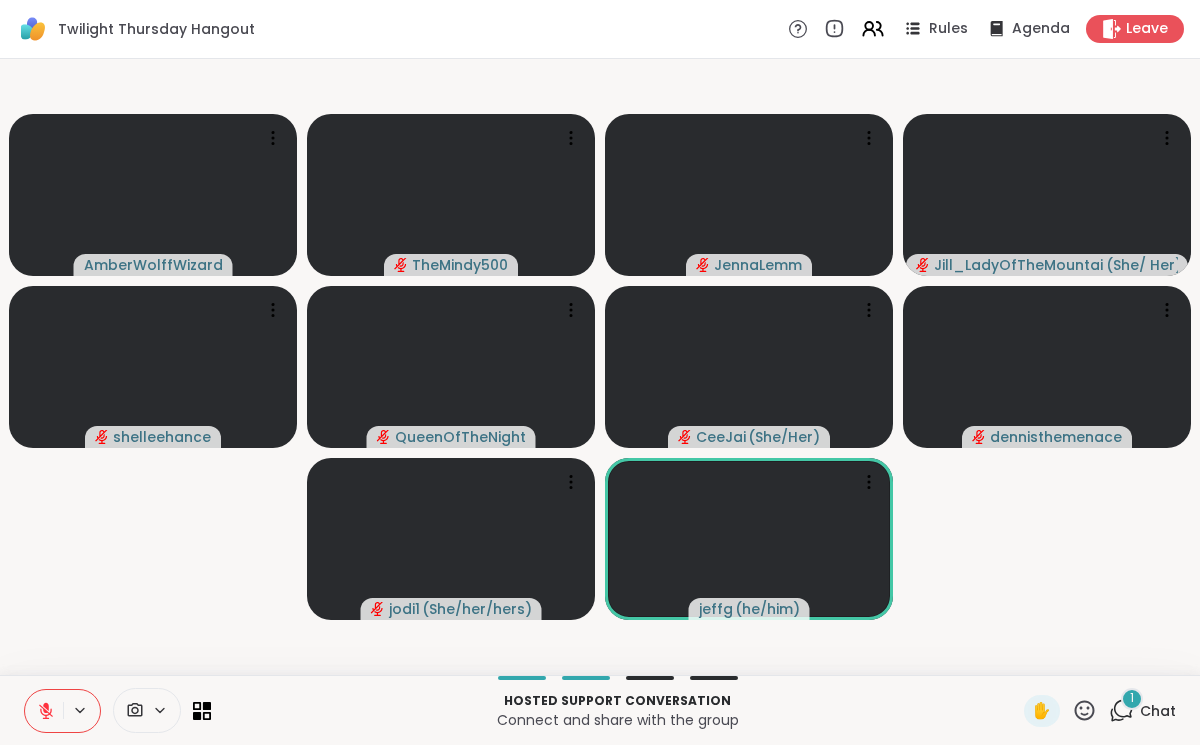 click 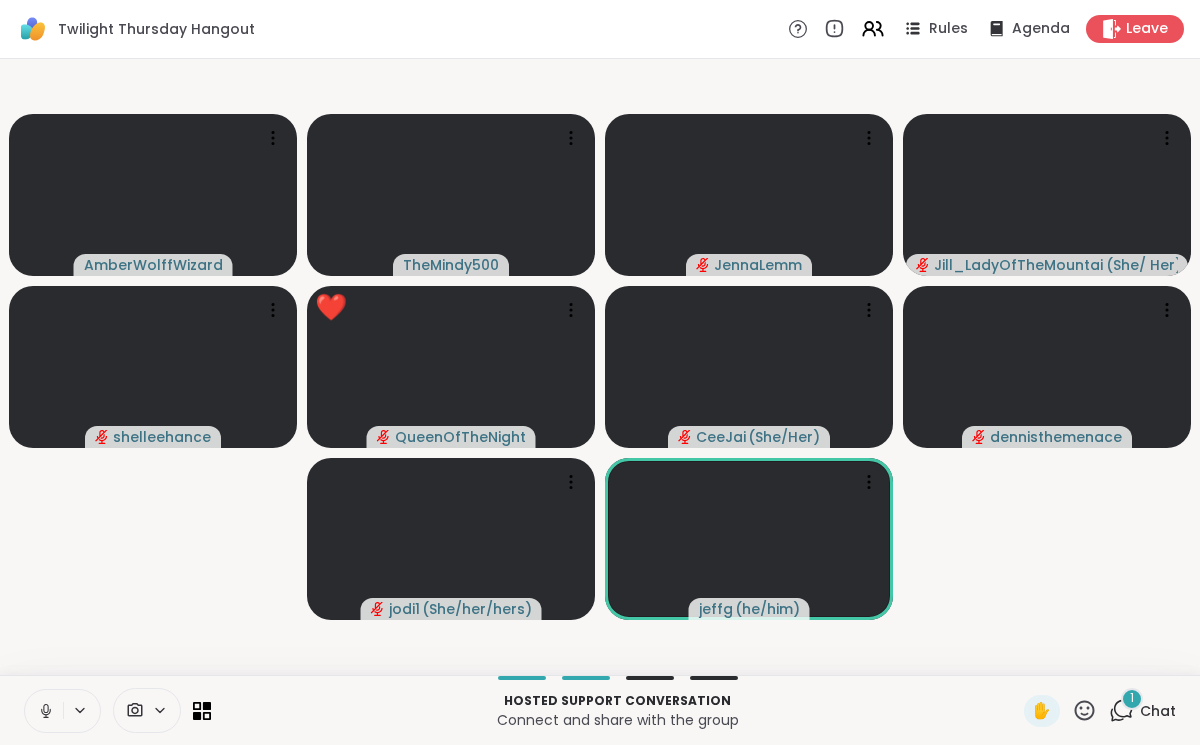 click 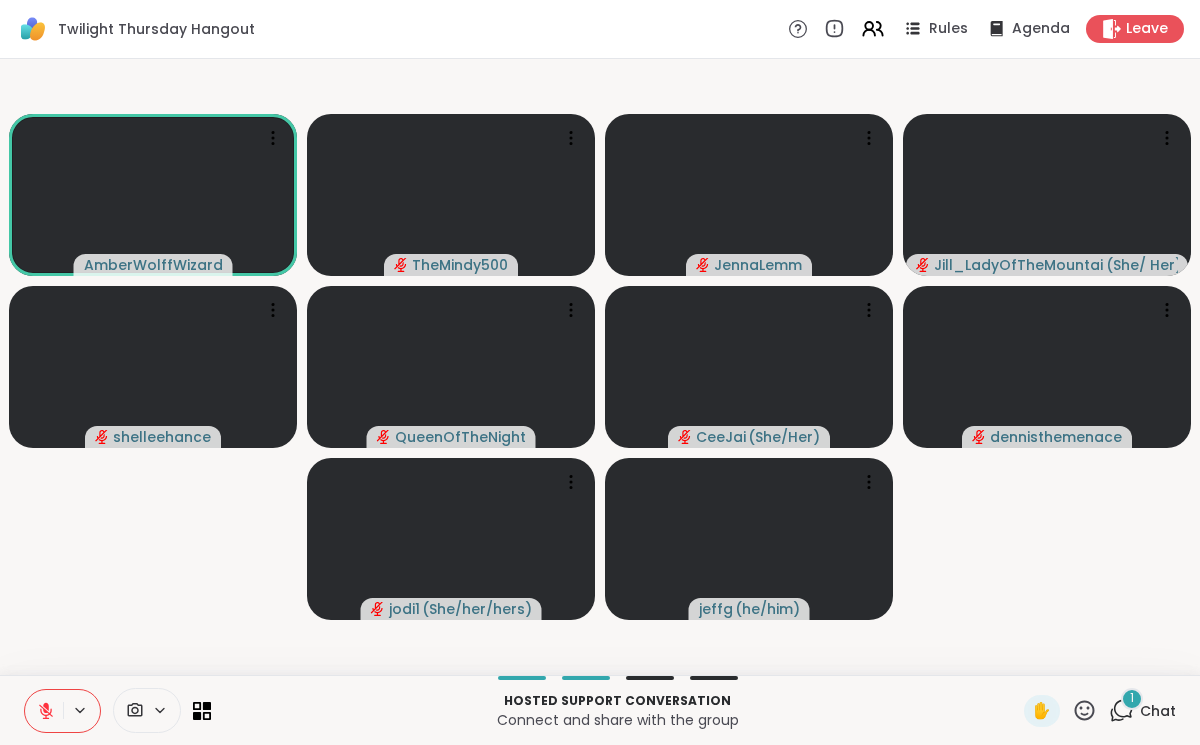 click 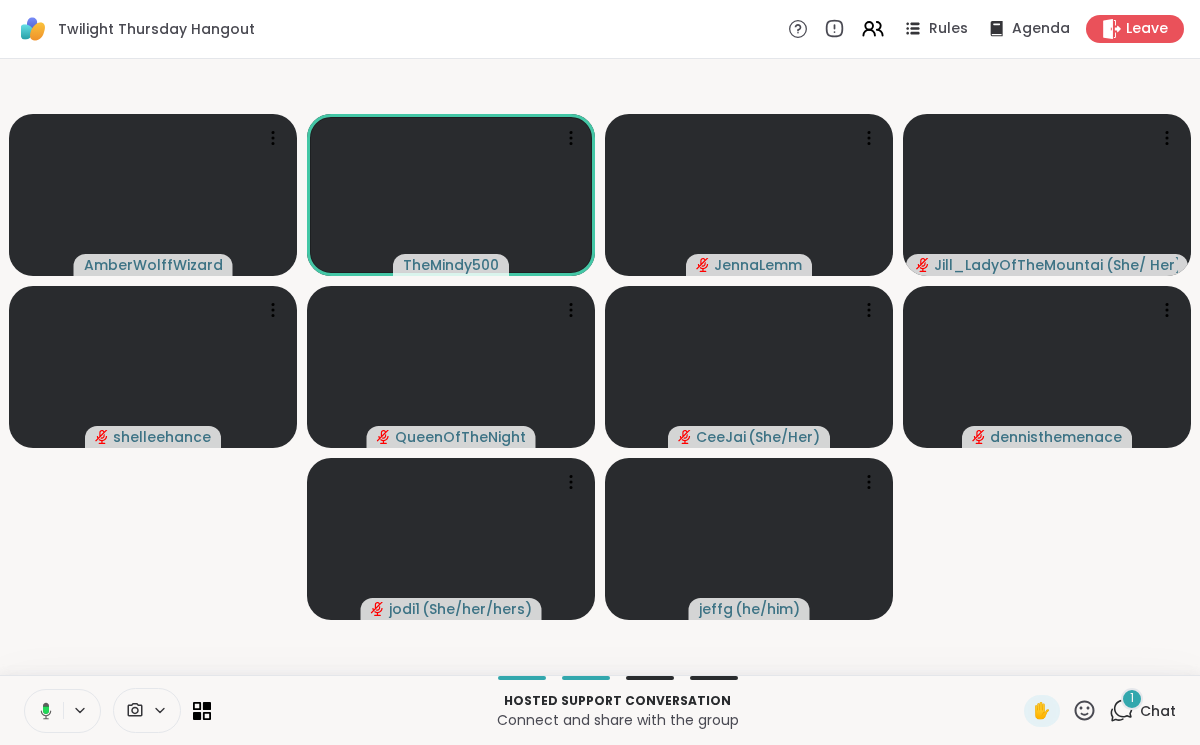 click 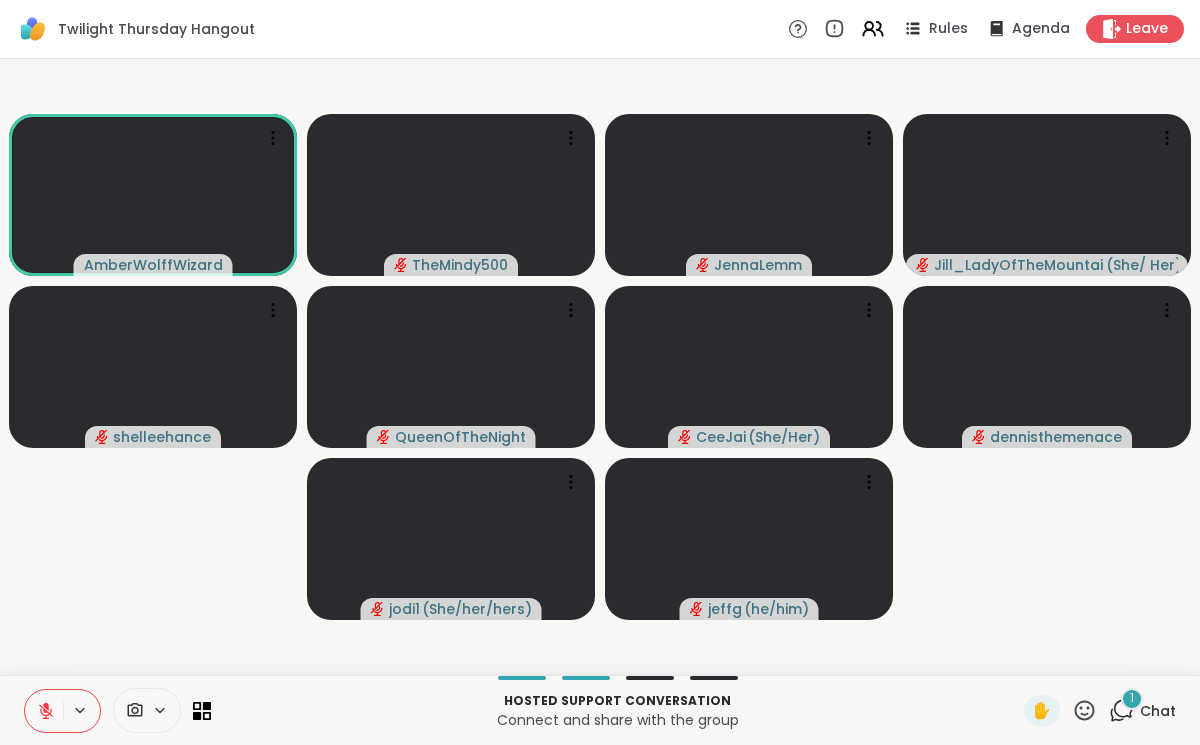 click on "Chat" at bounding box center [1158, 711] 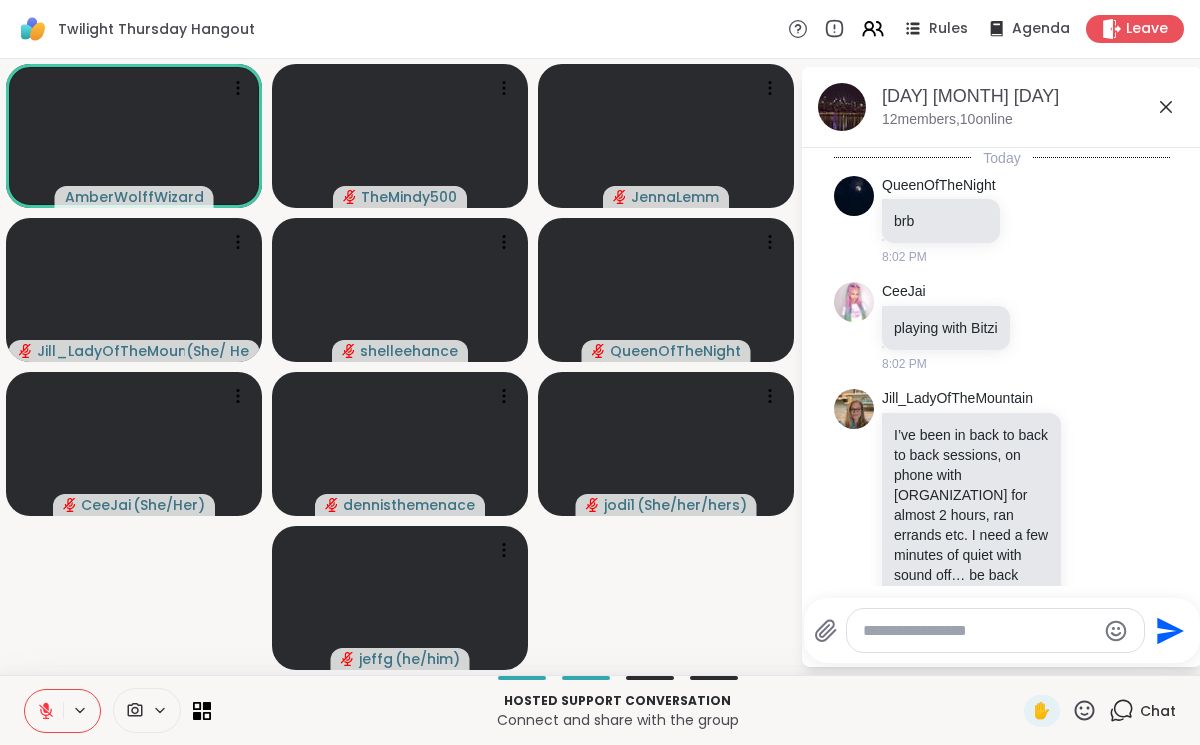 scroll, scrollTop: 2255, scrollLeft: 0, axis: vertical 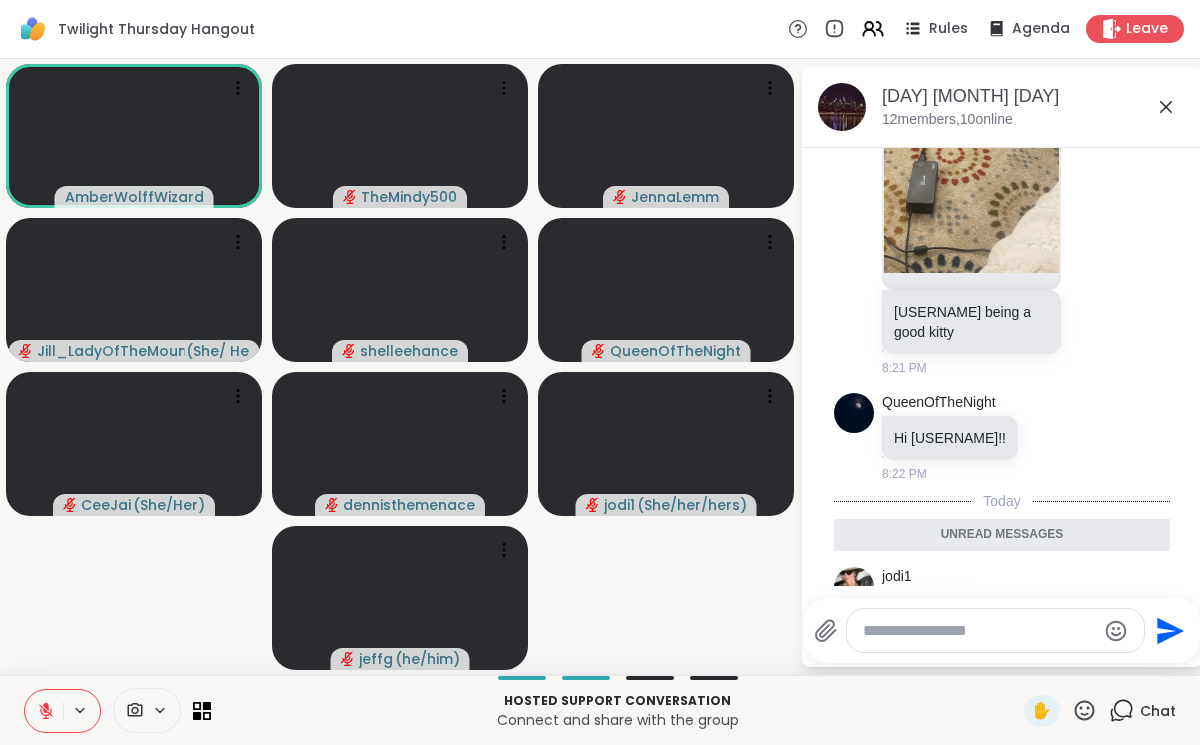 click at bounding box center [979, 631] 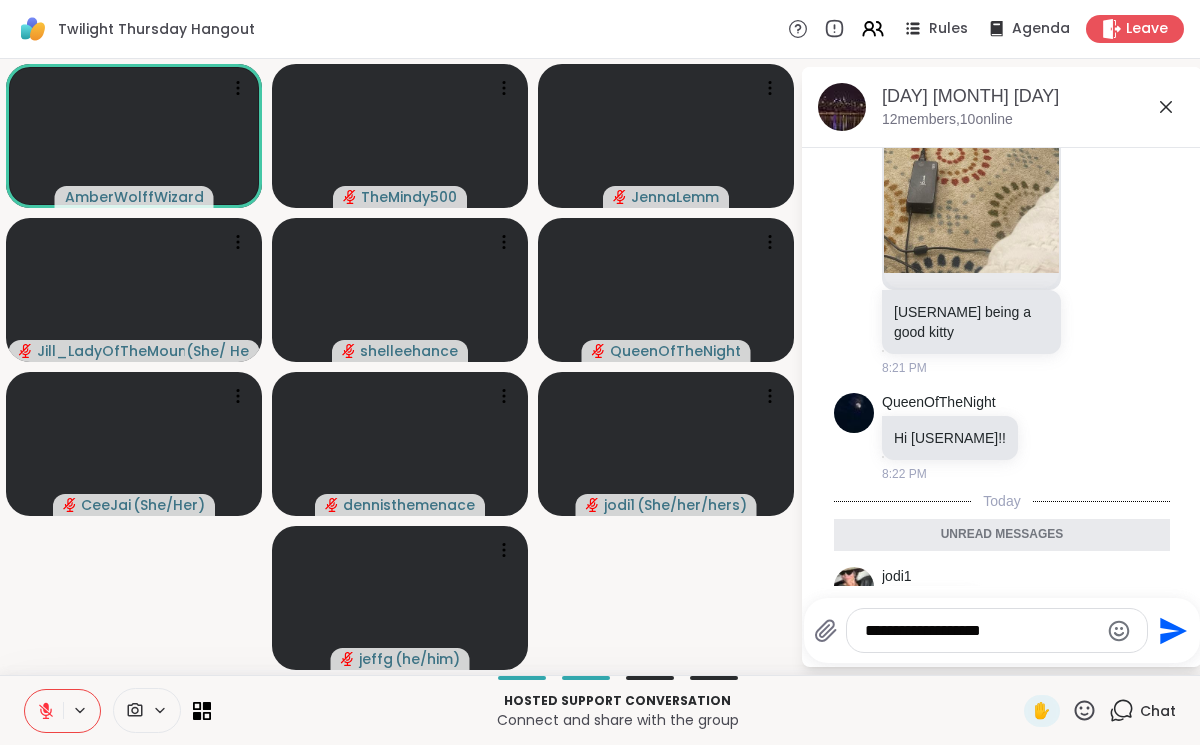 click at bounding box center [1119, 630] 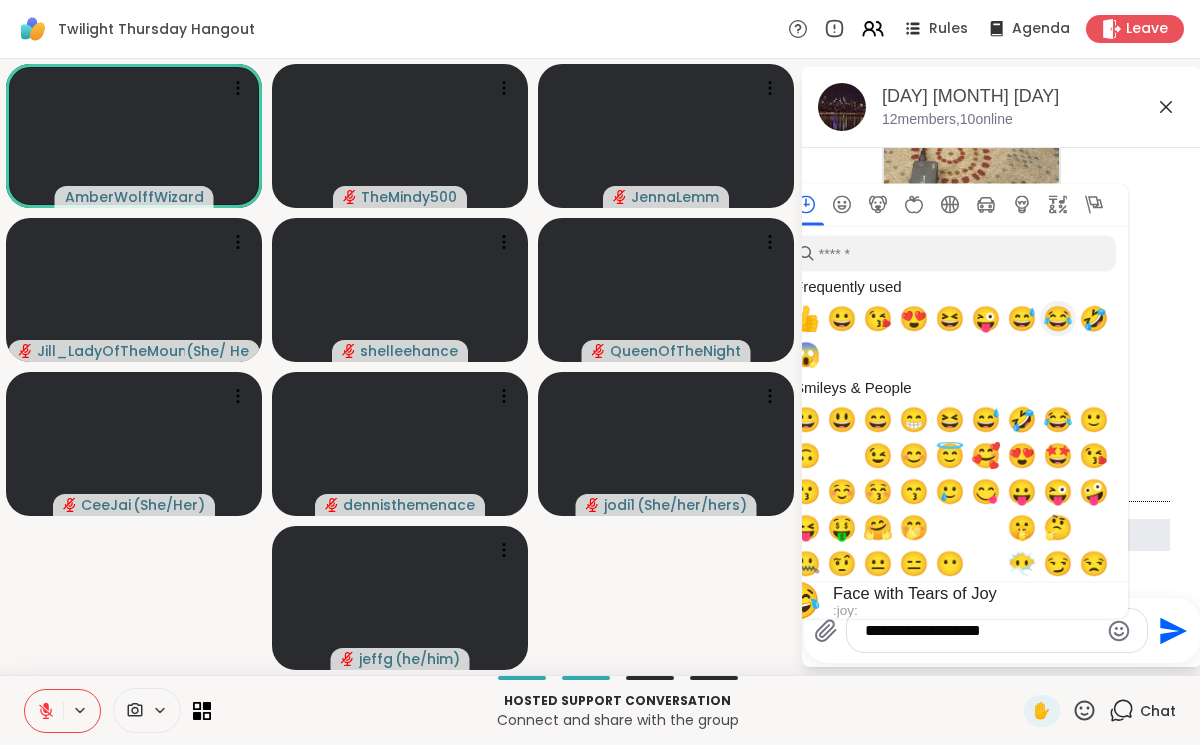 click on "😂" at bounding box center [1058, 319] 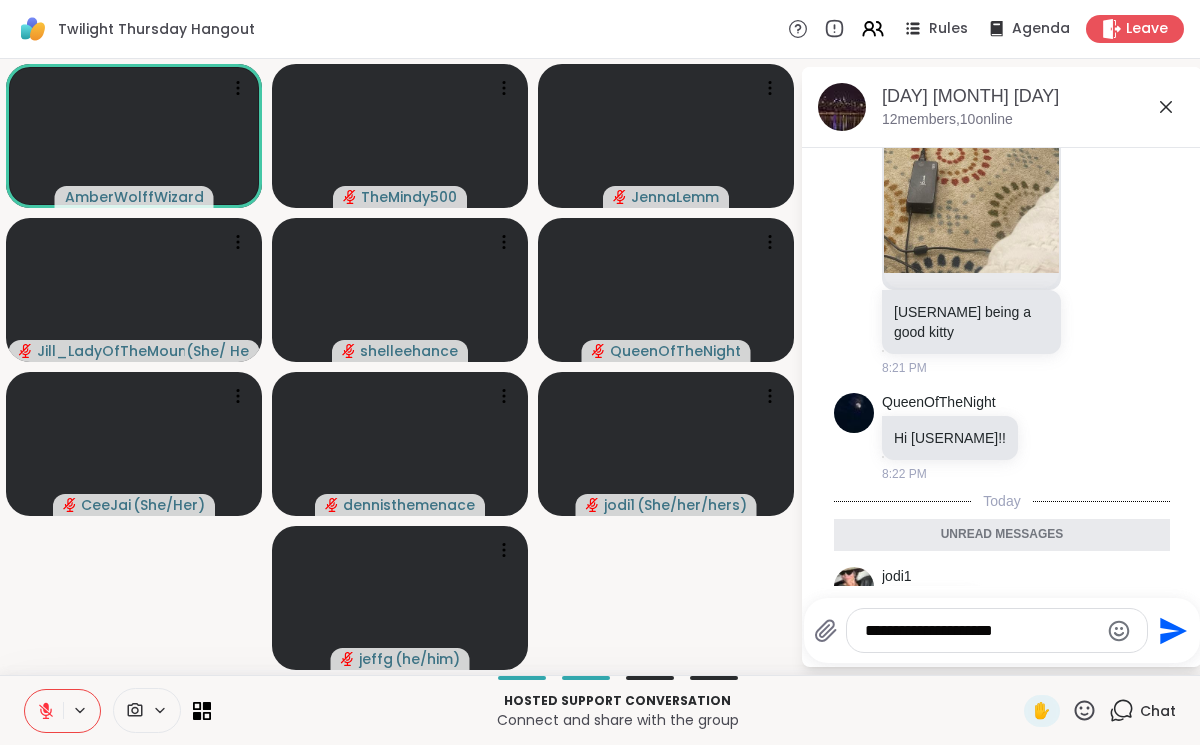 click on "**********" at bounding box center [981, 631] 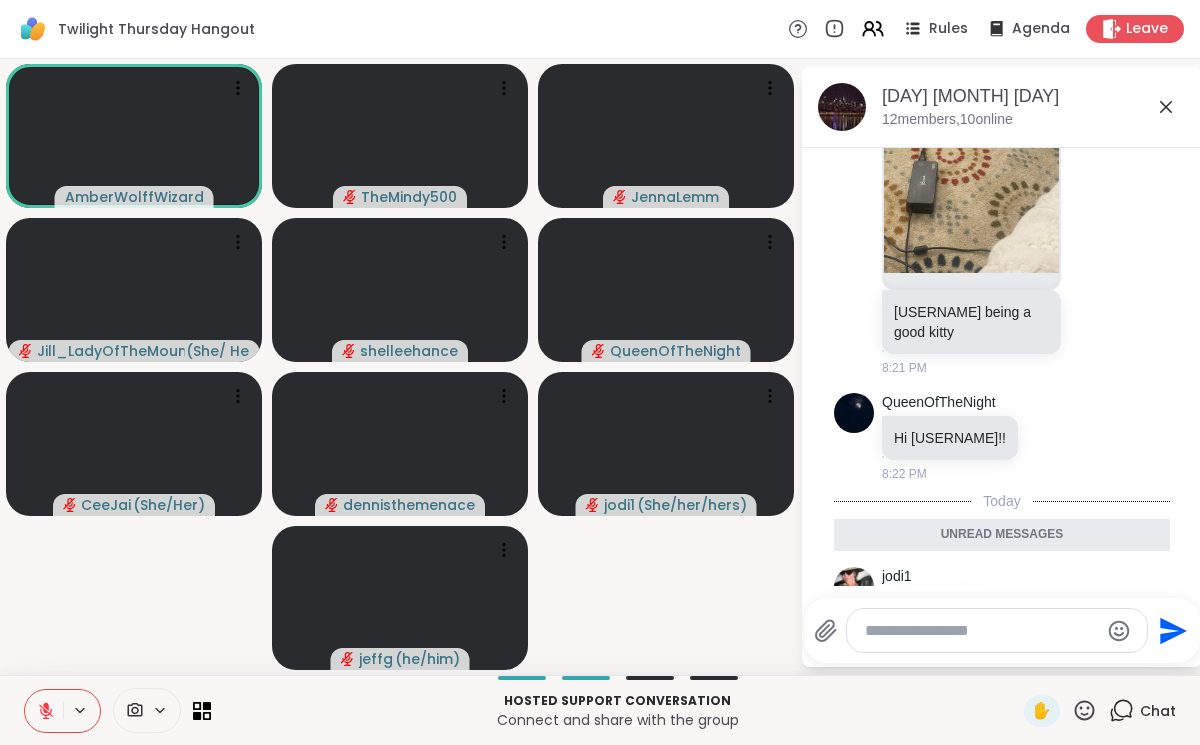 scroll, scrollTop: 2334, scrollLeft: 0, axis: vertical 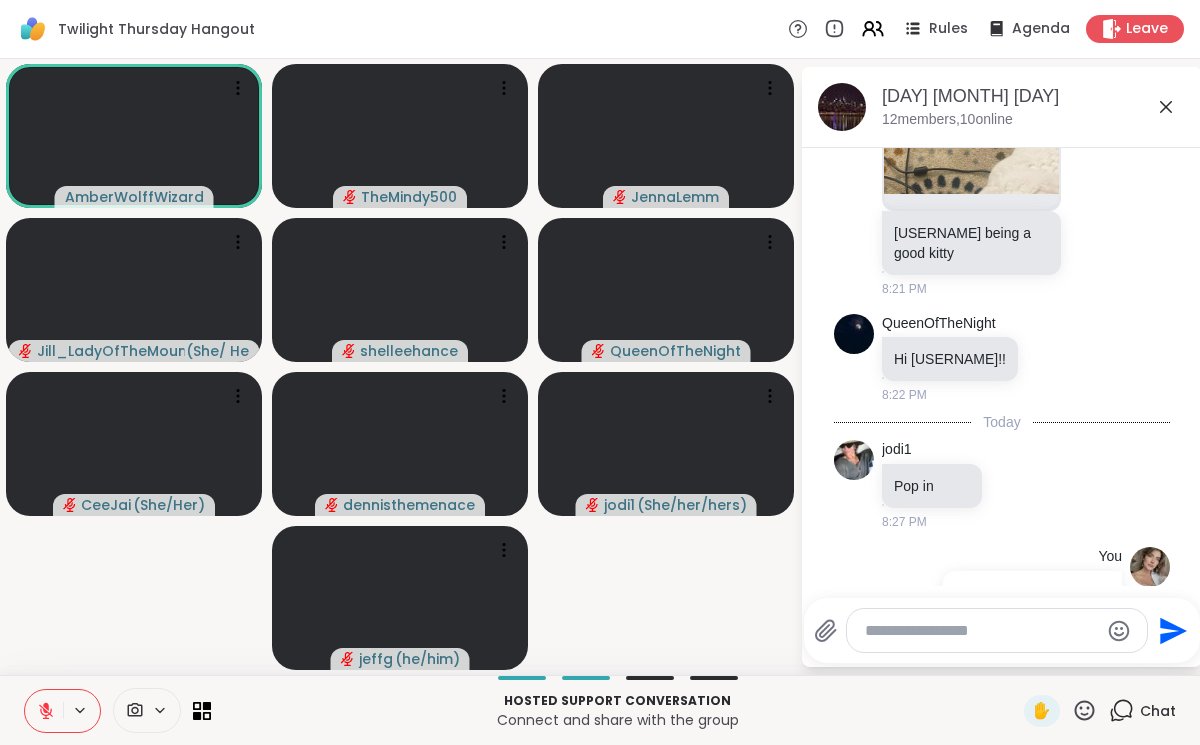 click 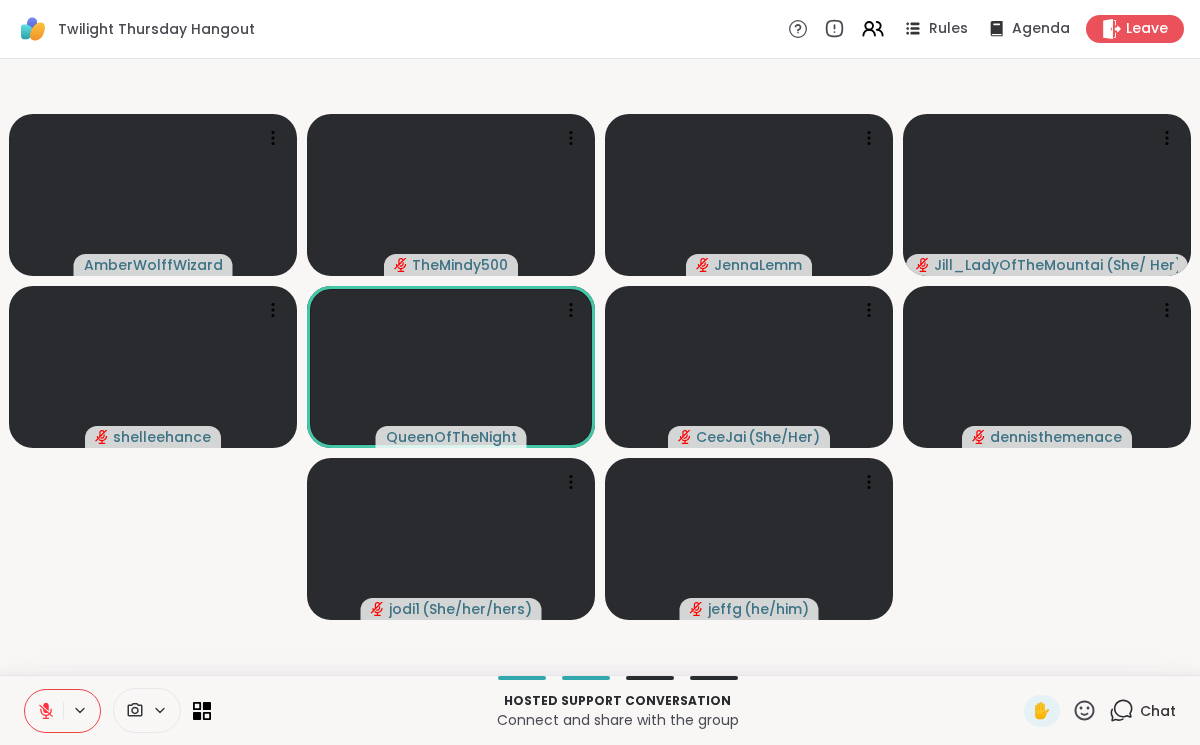click 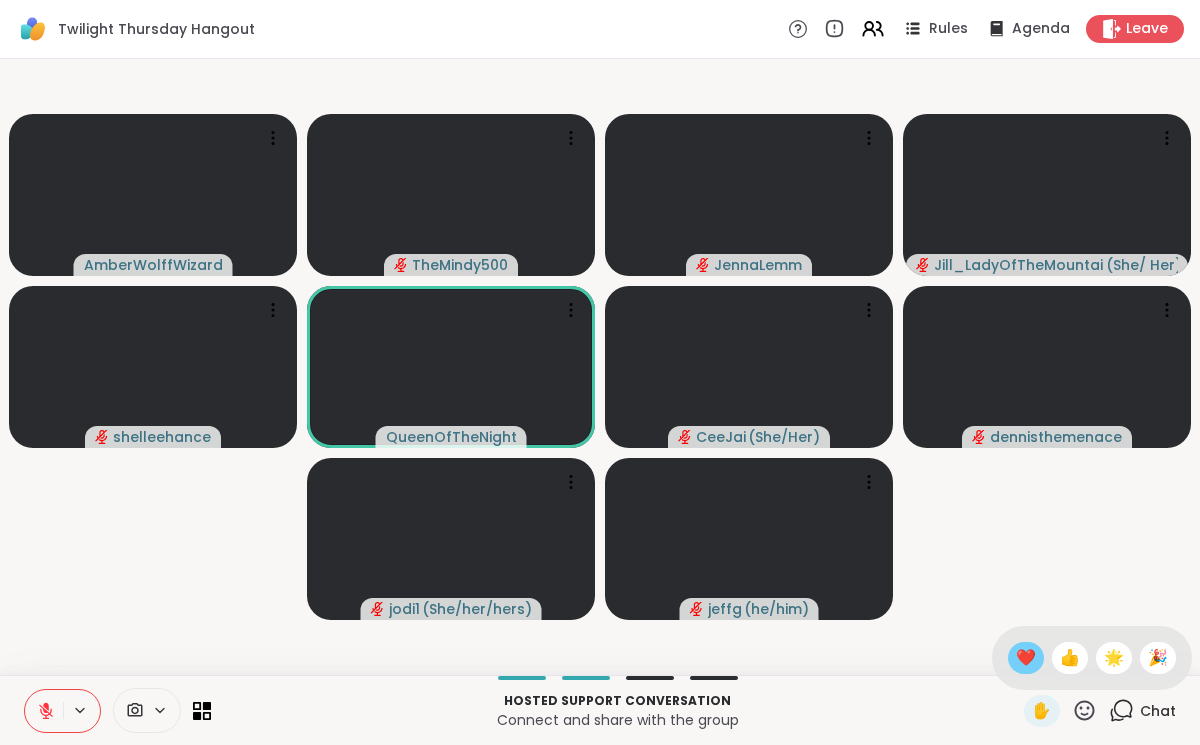 click on "❤️" at bounding box center [1026, 658] 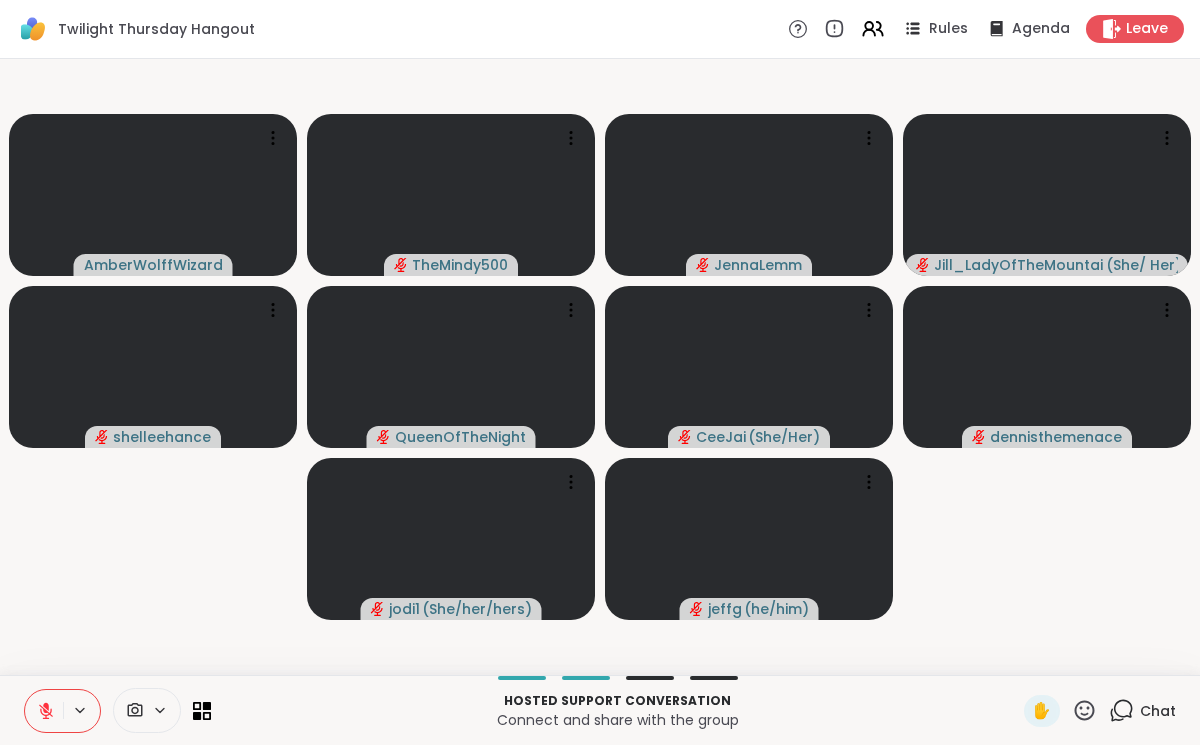 click 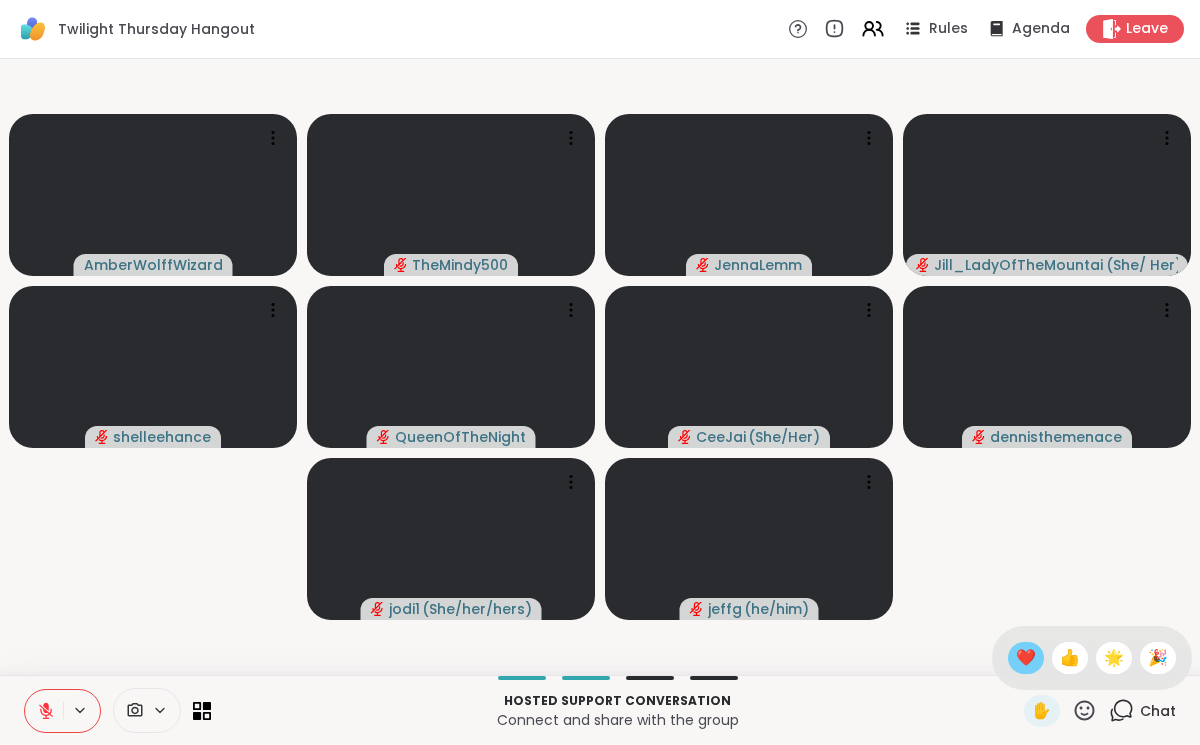 click on "❤️" at bounding box center (1026, 658) 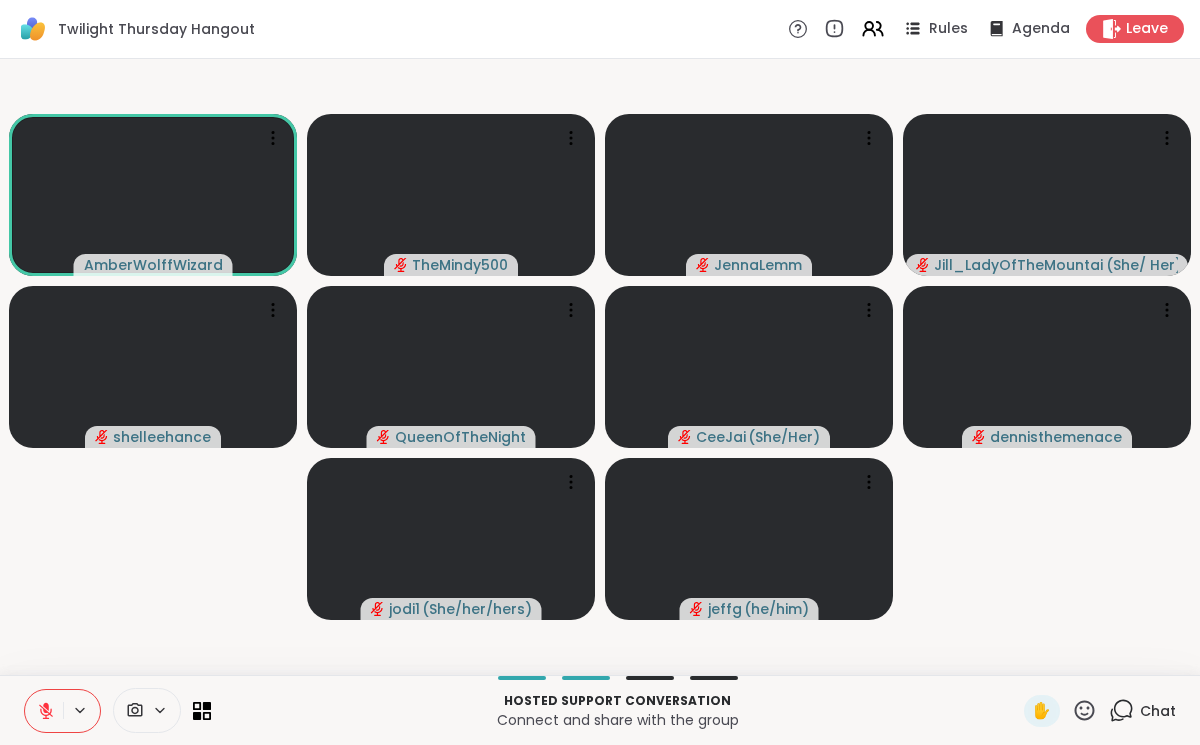 click 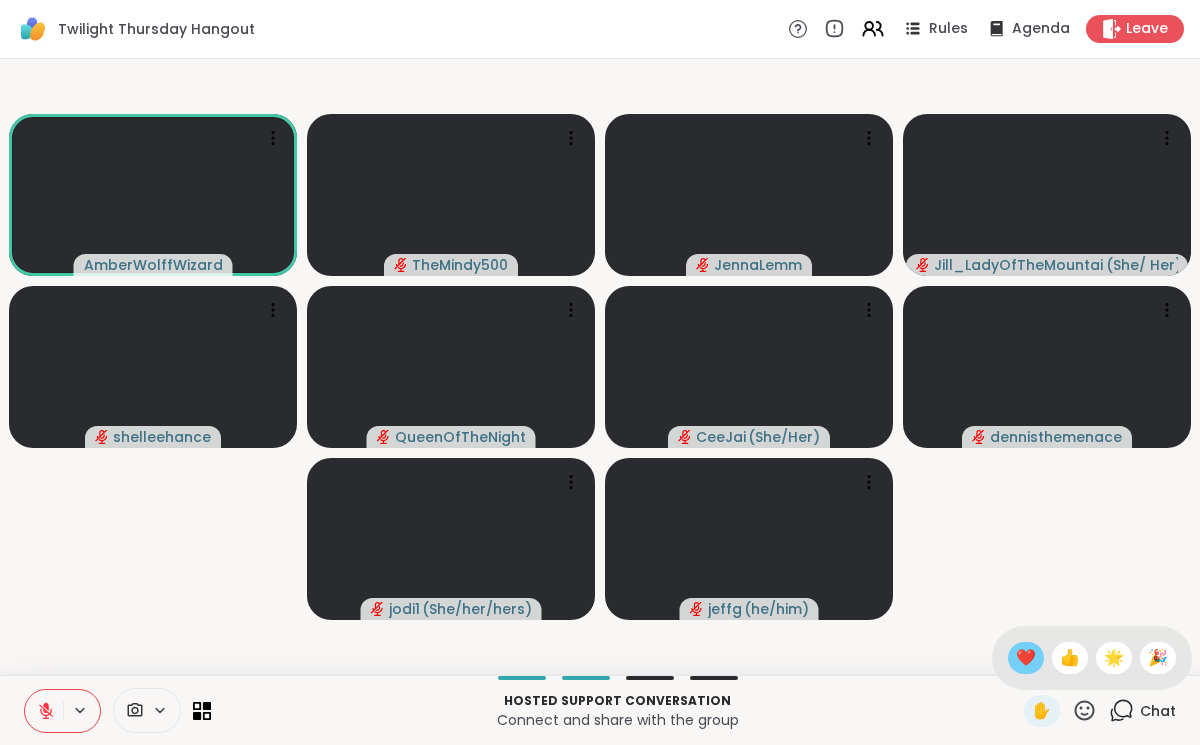 click on "❤️" at bounding box center [1026, 658] 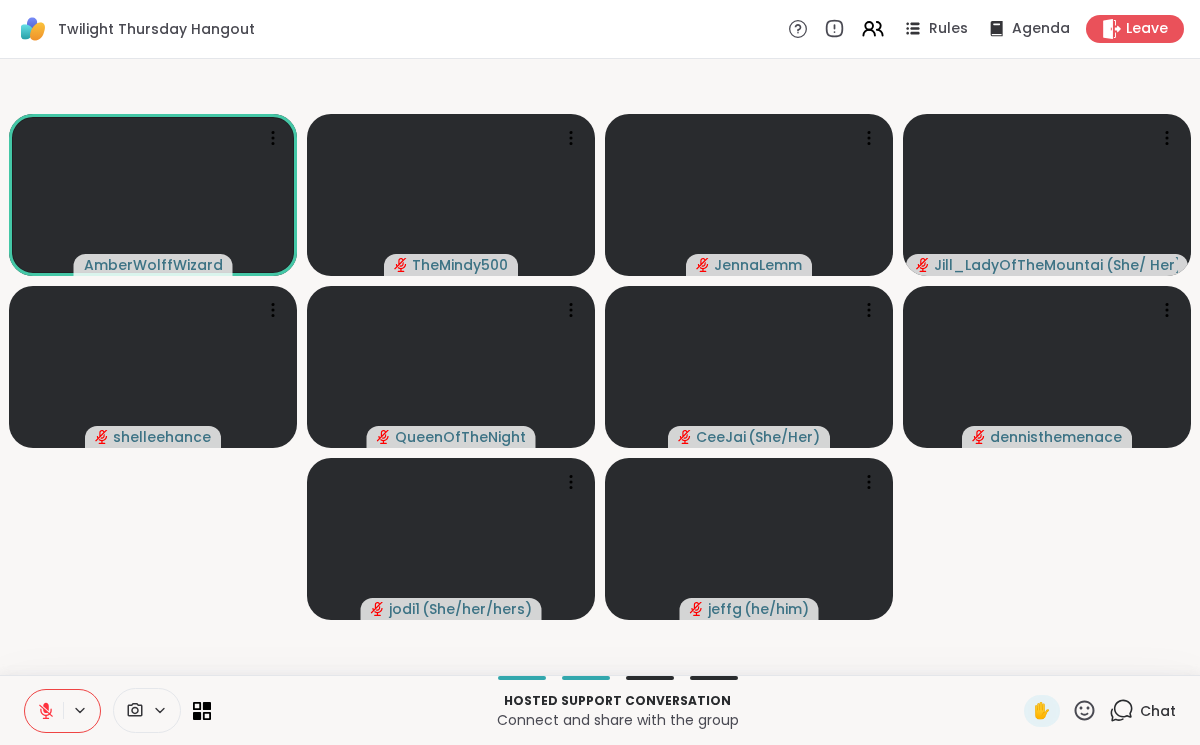 click 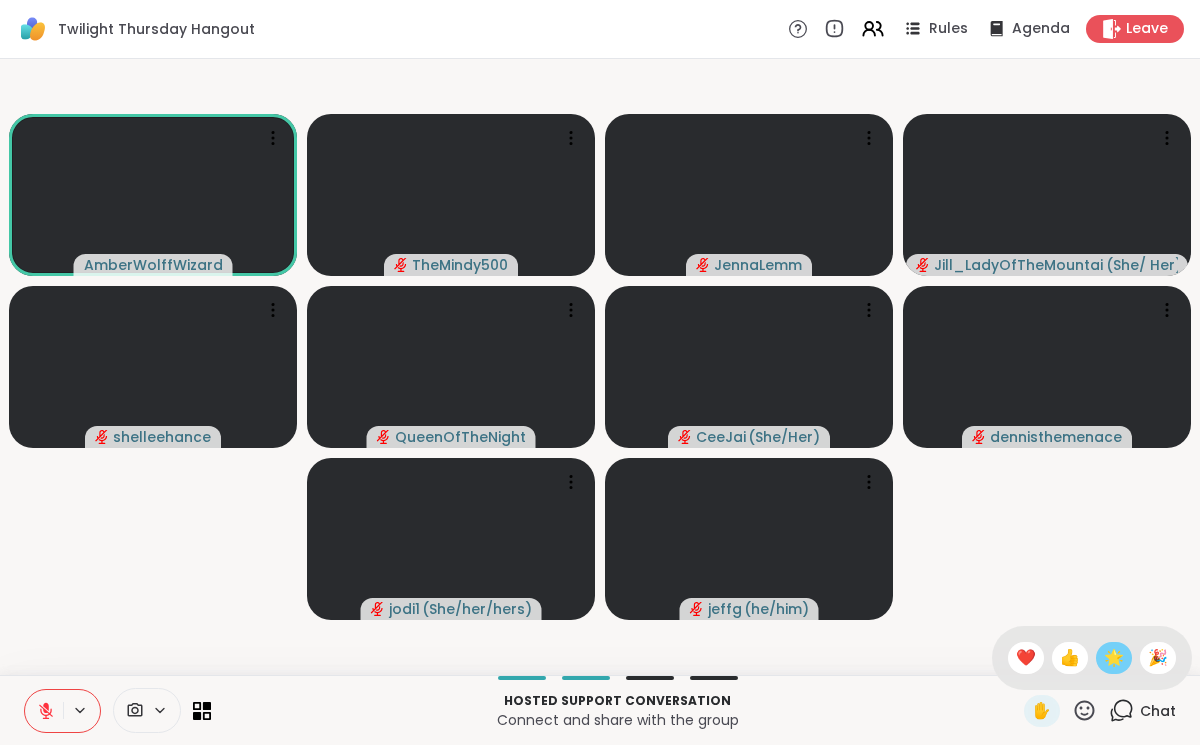click on "🌟" at bounding box center [1114, 658] 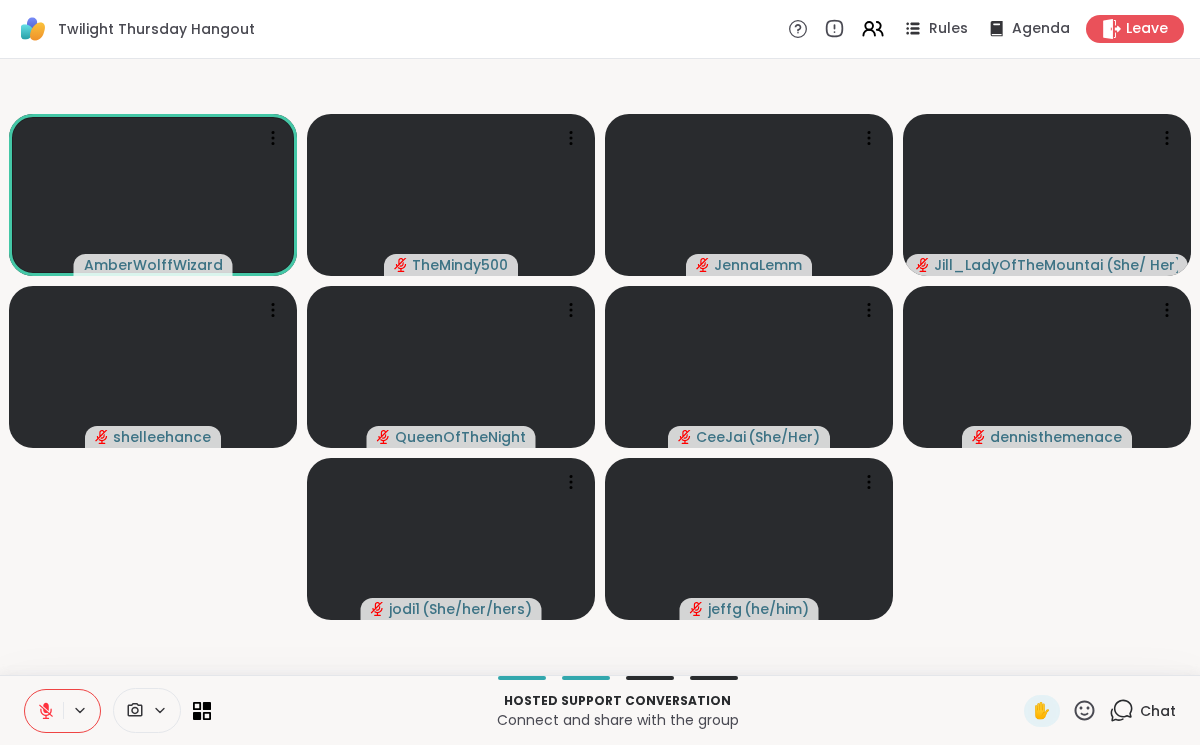 click 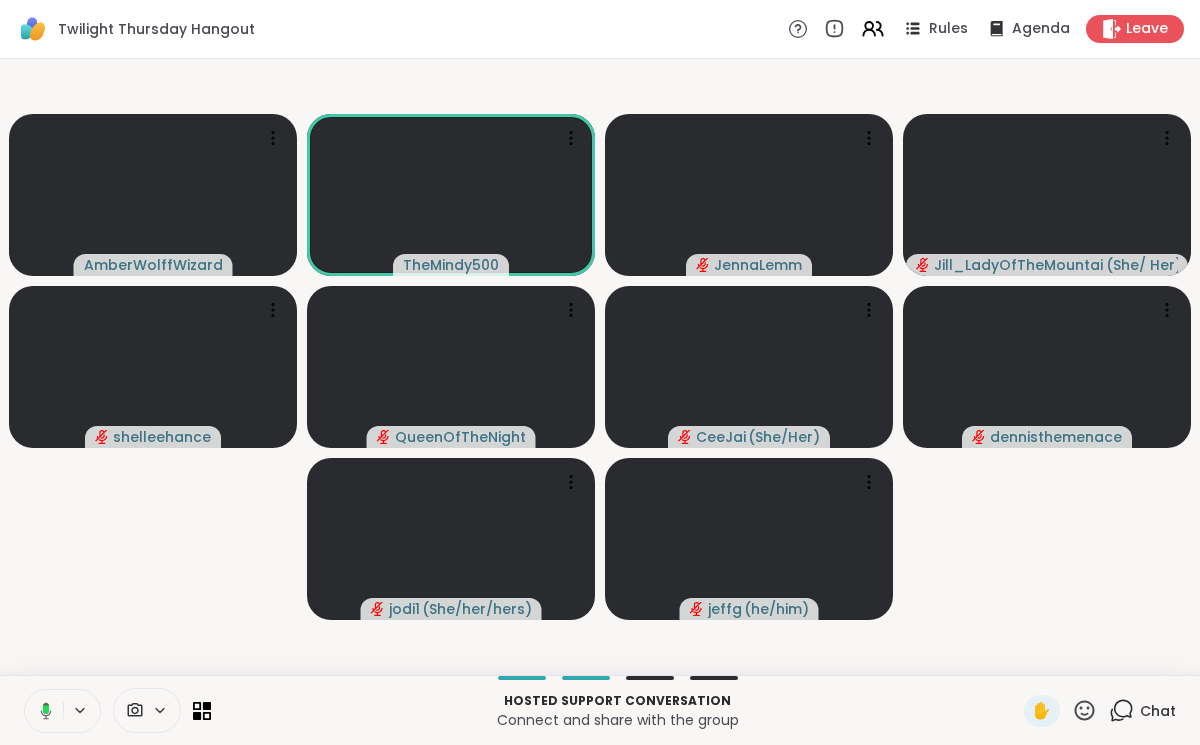 click 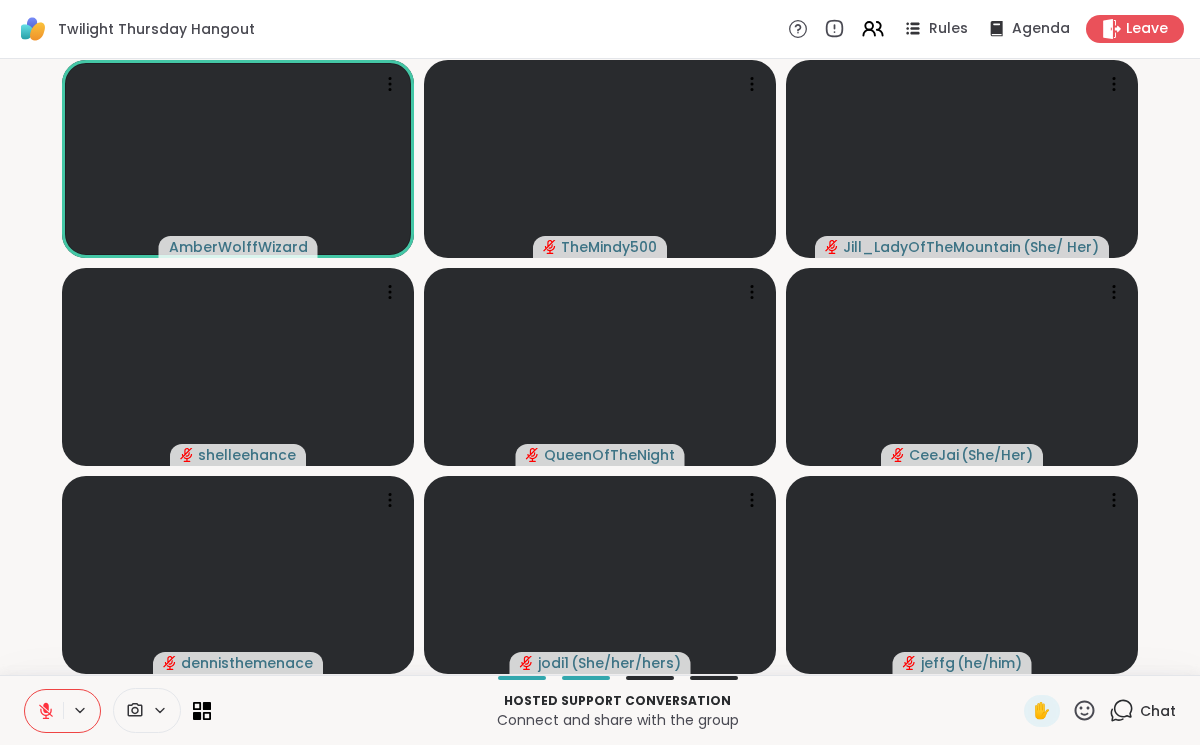 click at bounding box center (44, 711) 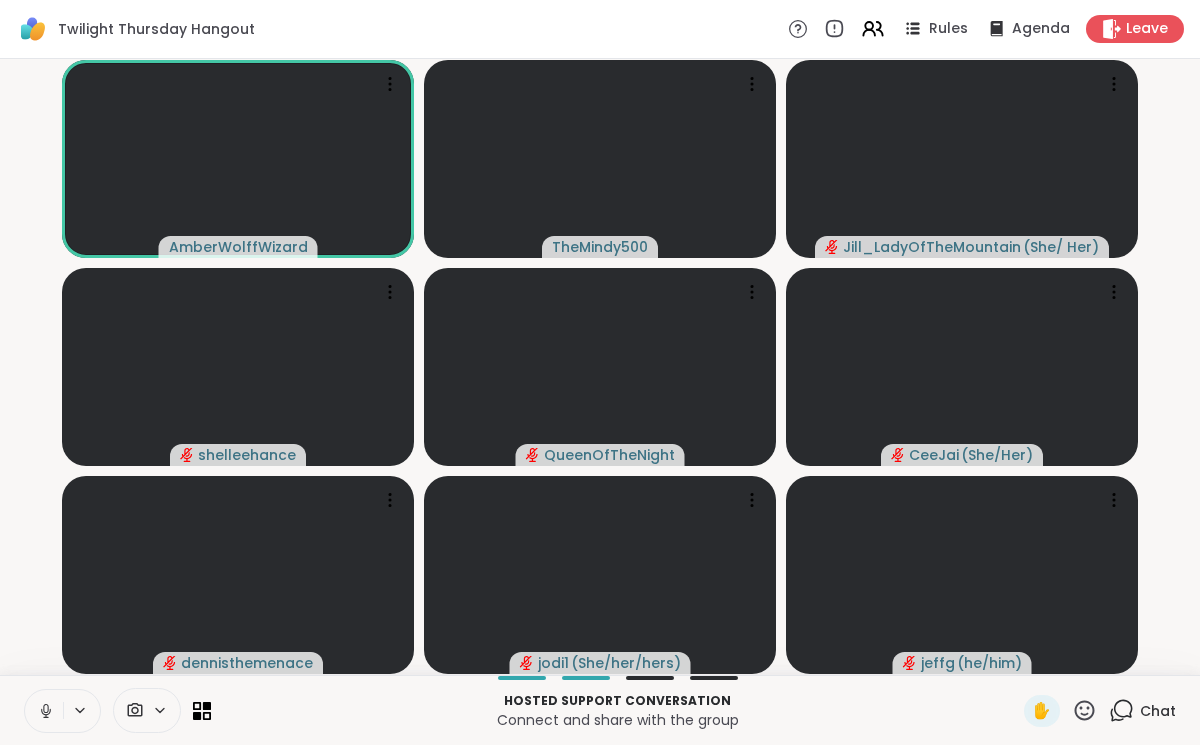 click 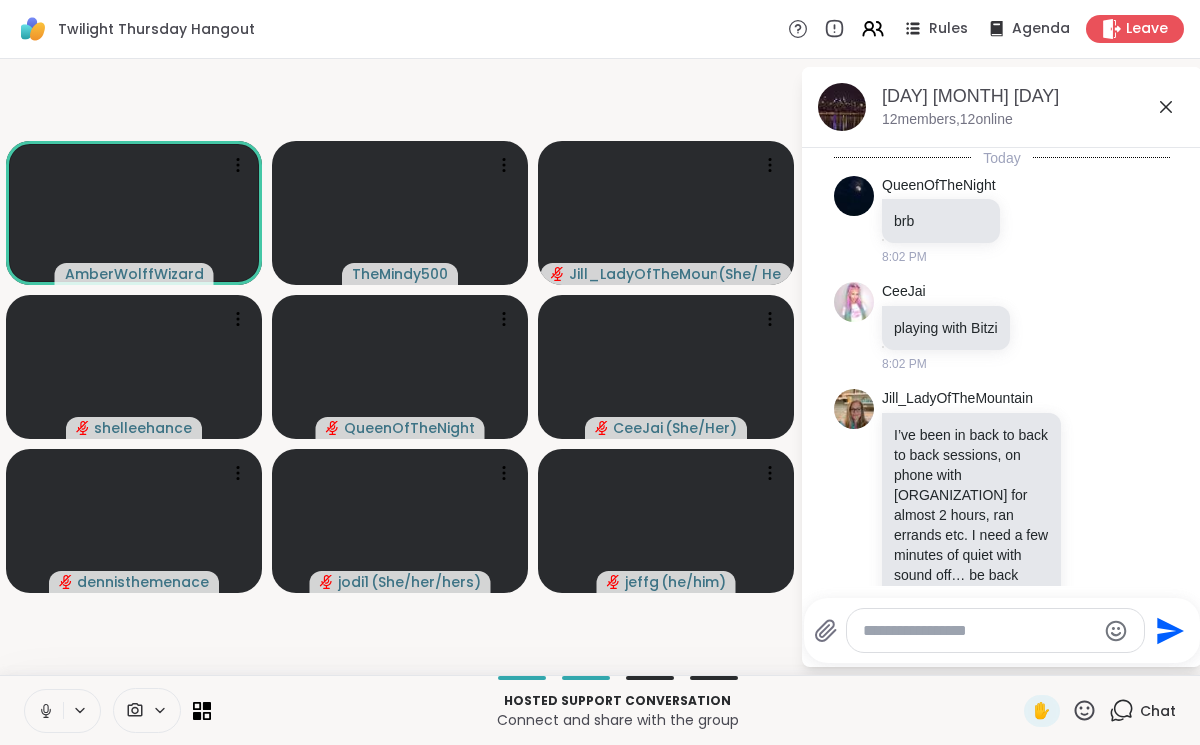 scroll, scrollTop: 2342, scrollLeft: 0, axis: vertical 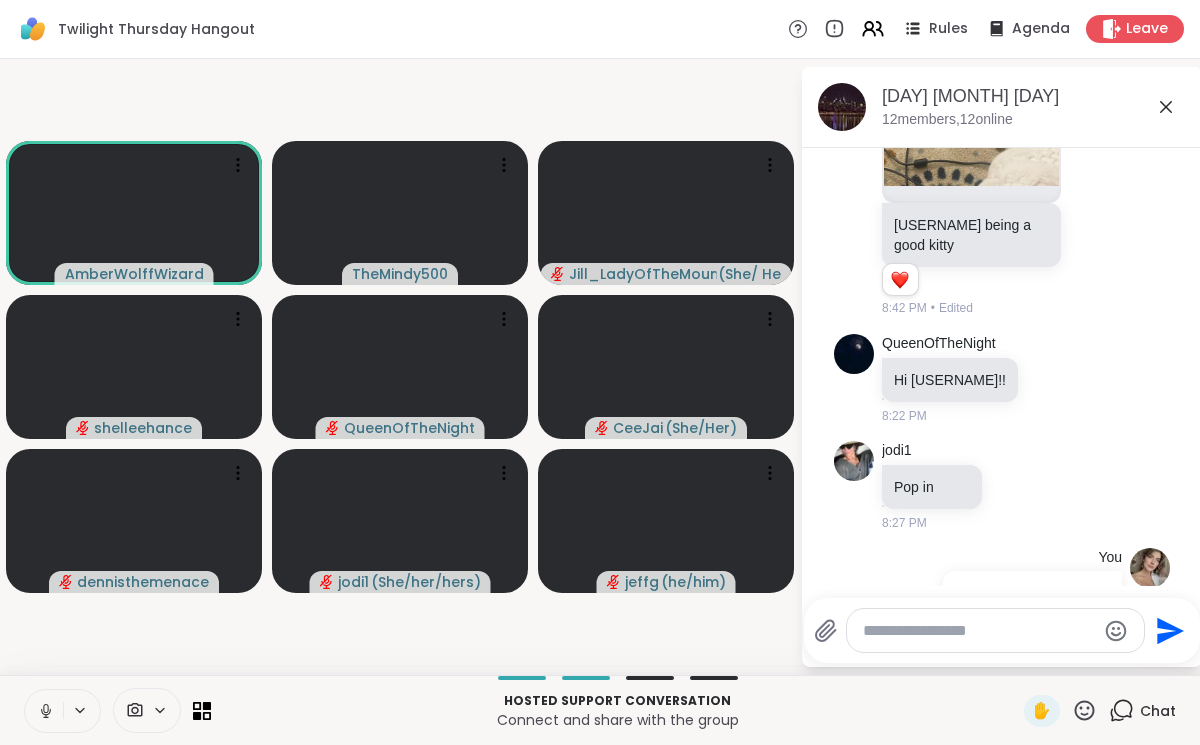 click 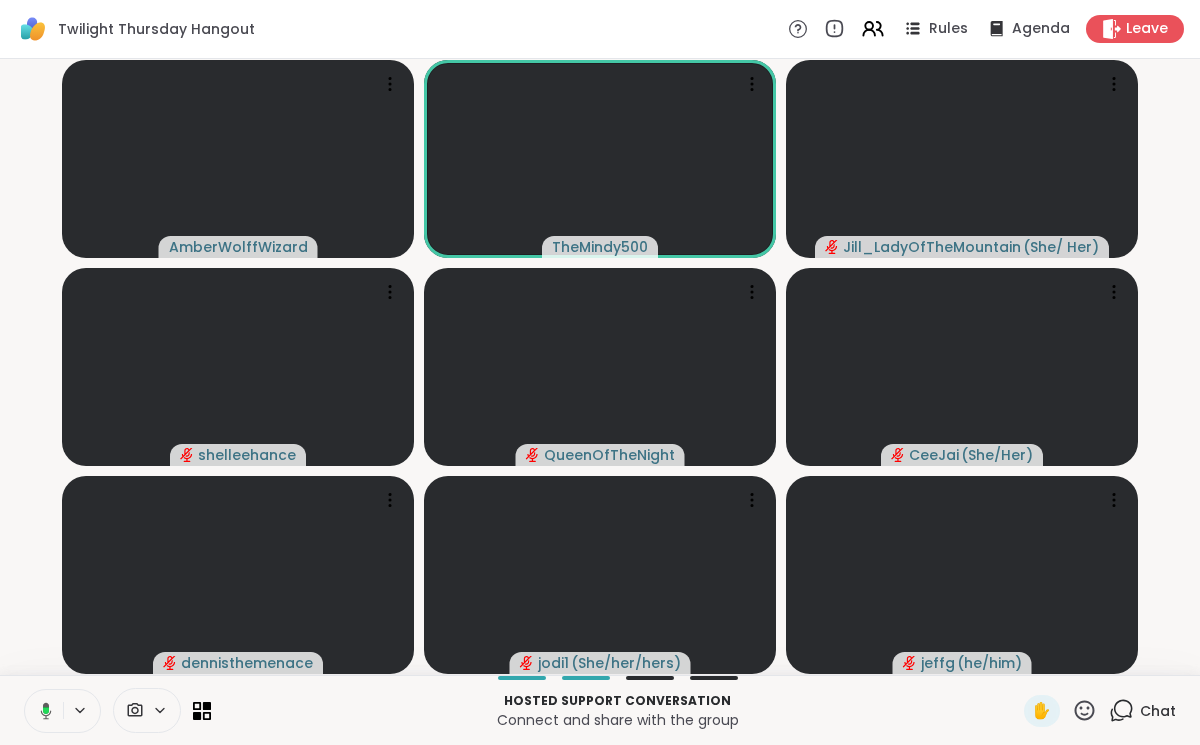 click at bounding box center (42, 711) 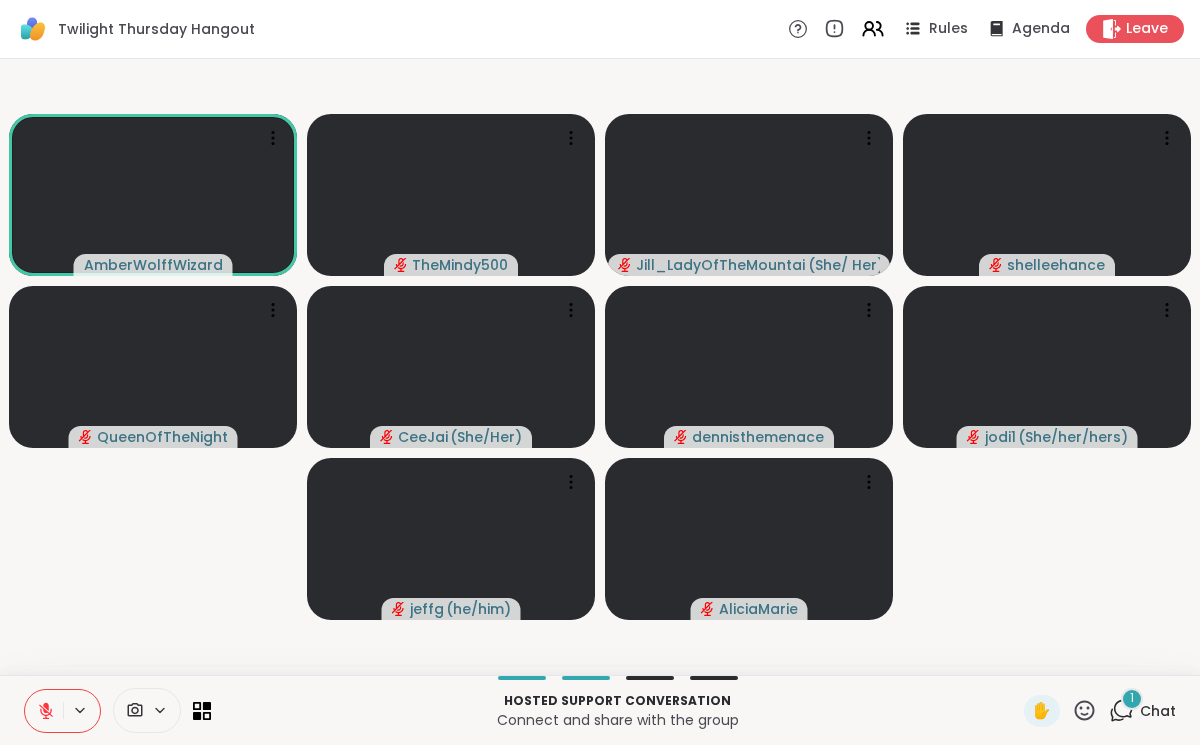 click at bounding box center (44, 711) 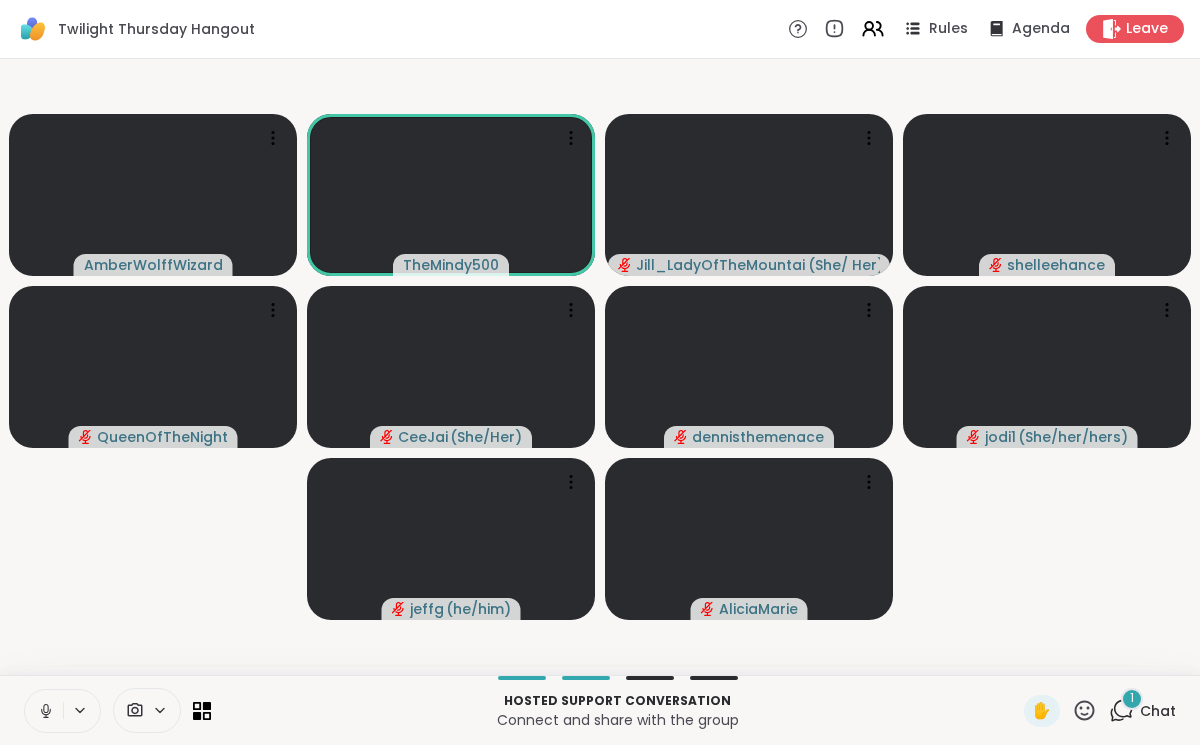 click at bounding box center [44, 711] 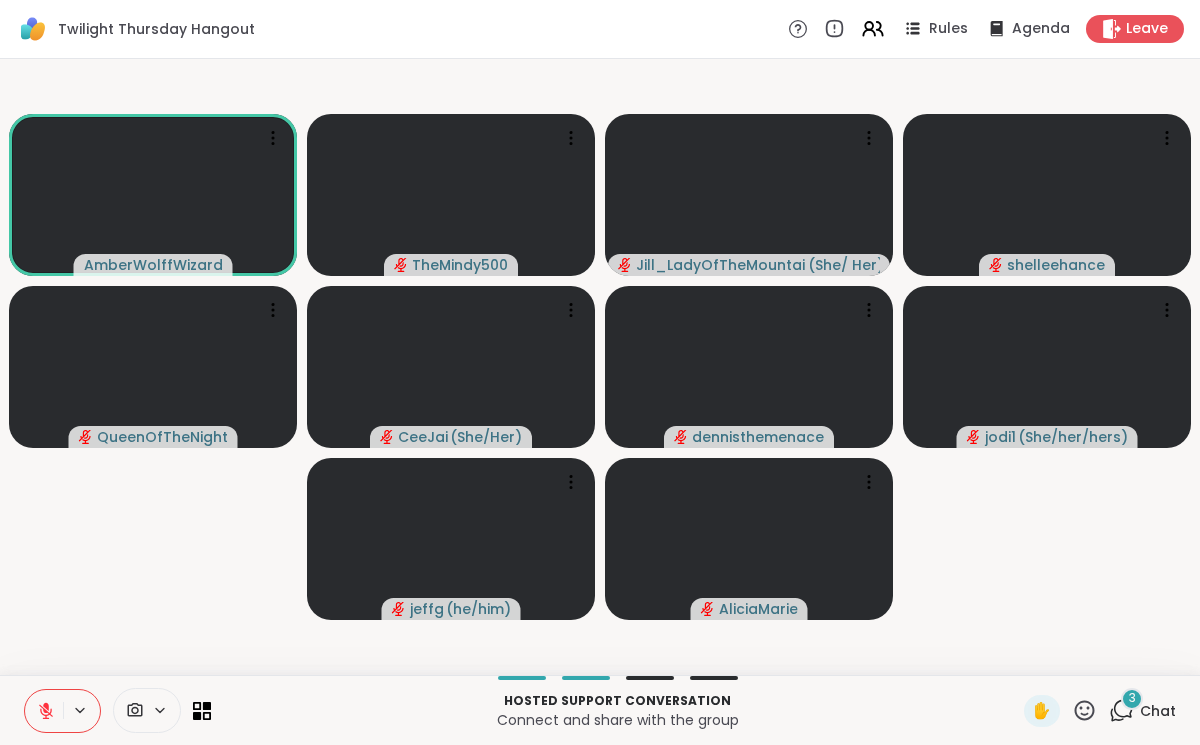 click 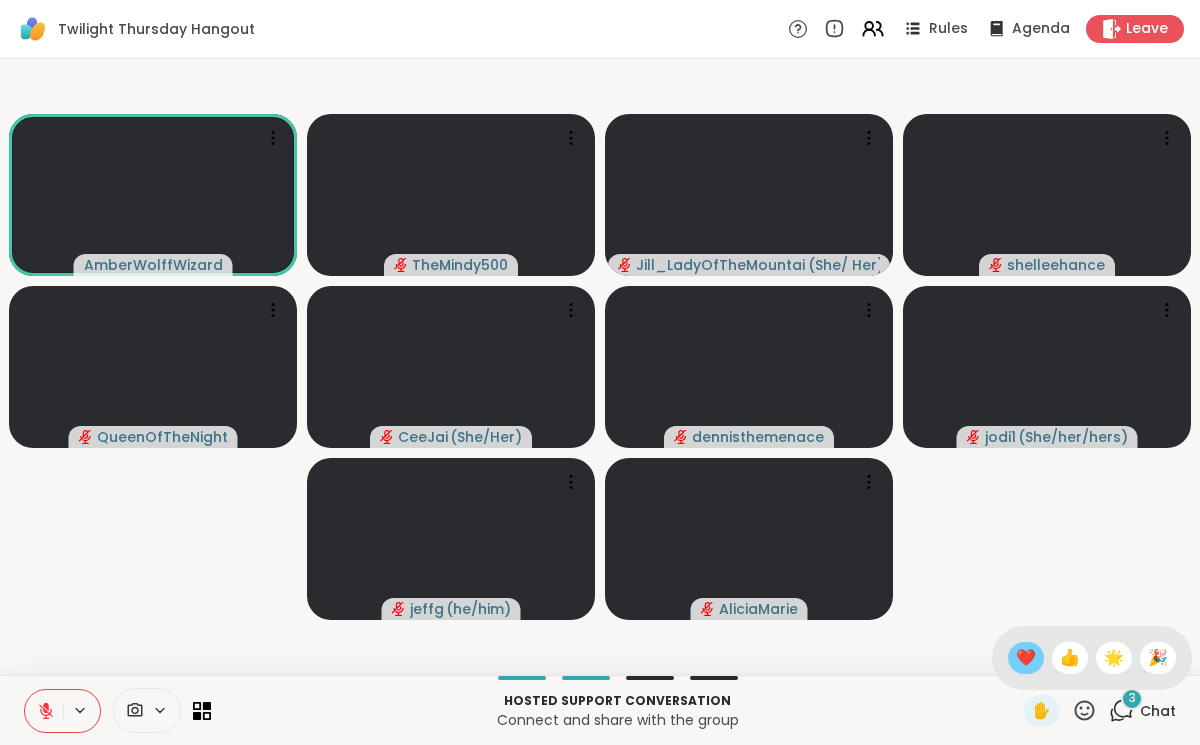 click on "❤️" at bounding box center (1026, 658) 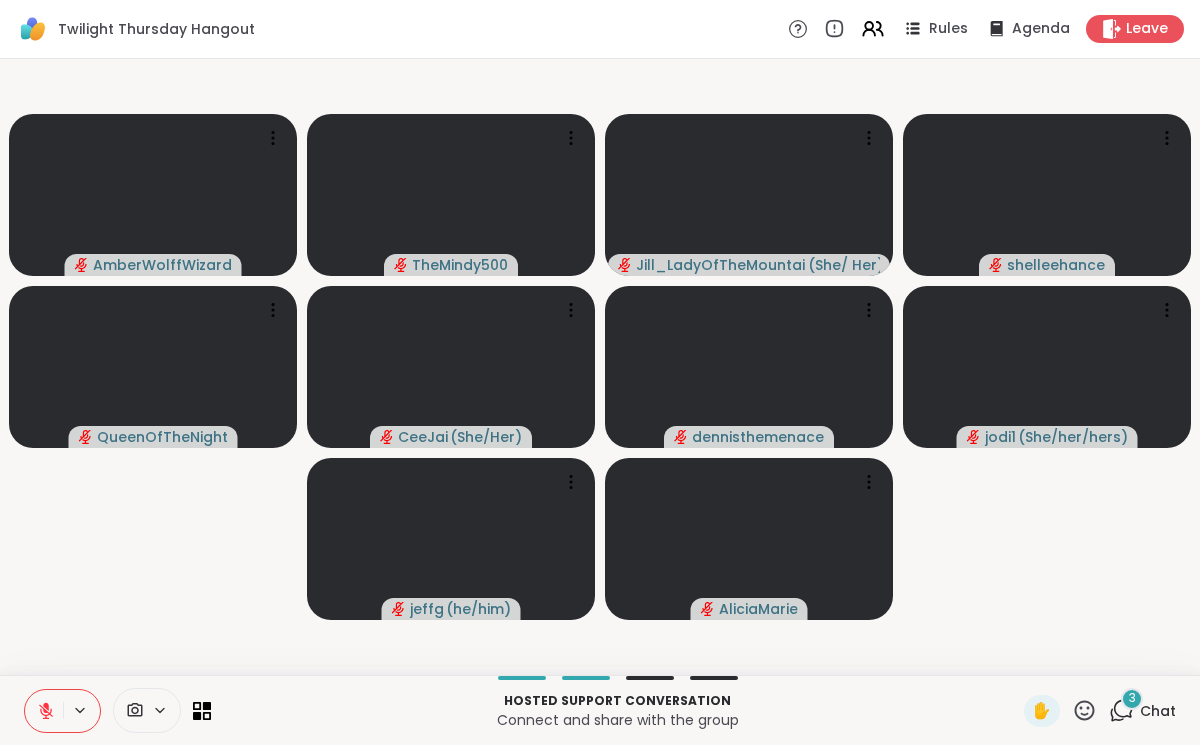 click 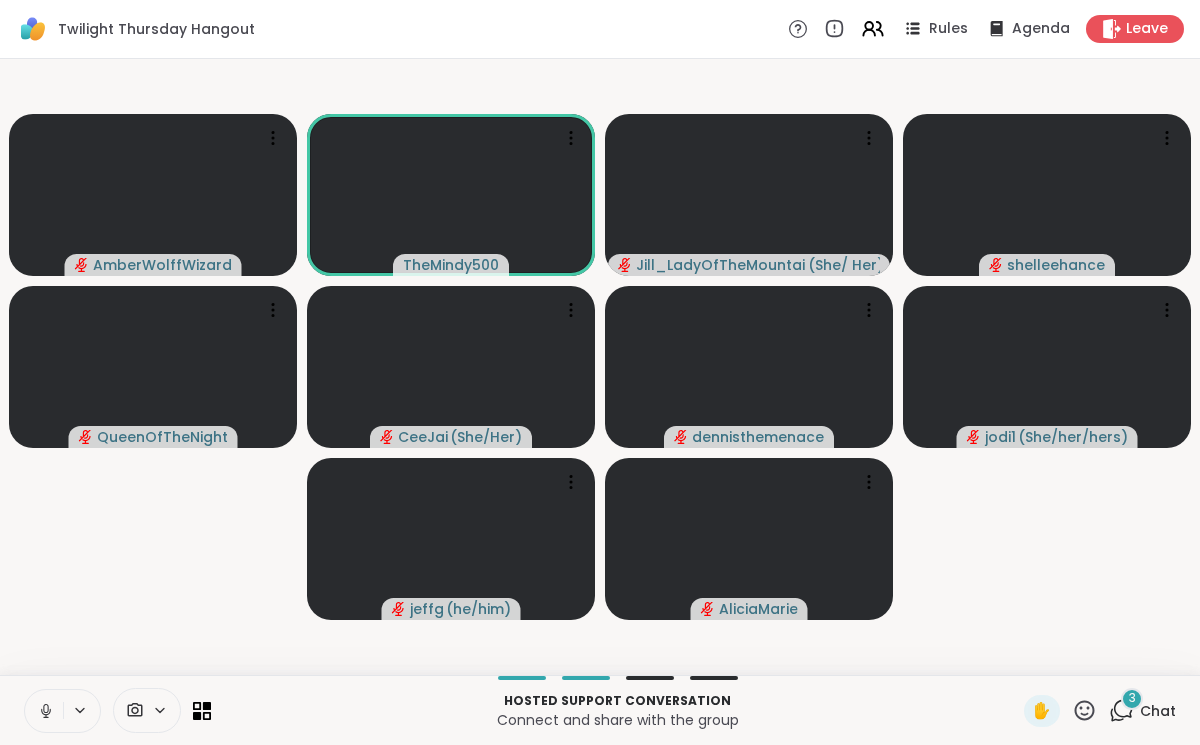 click 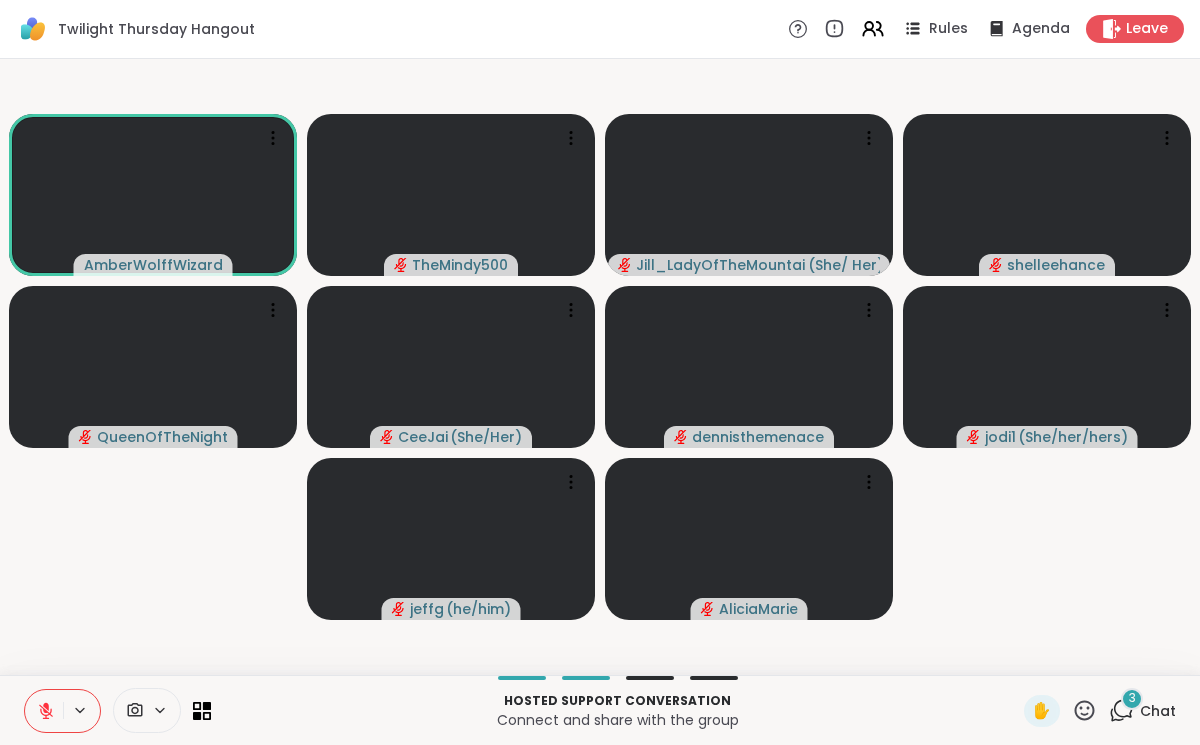 click 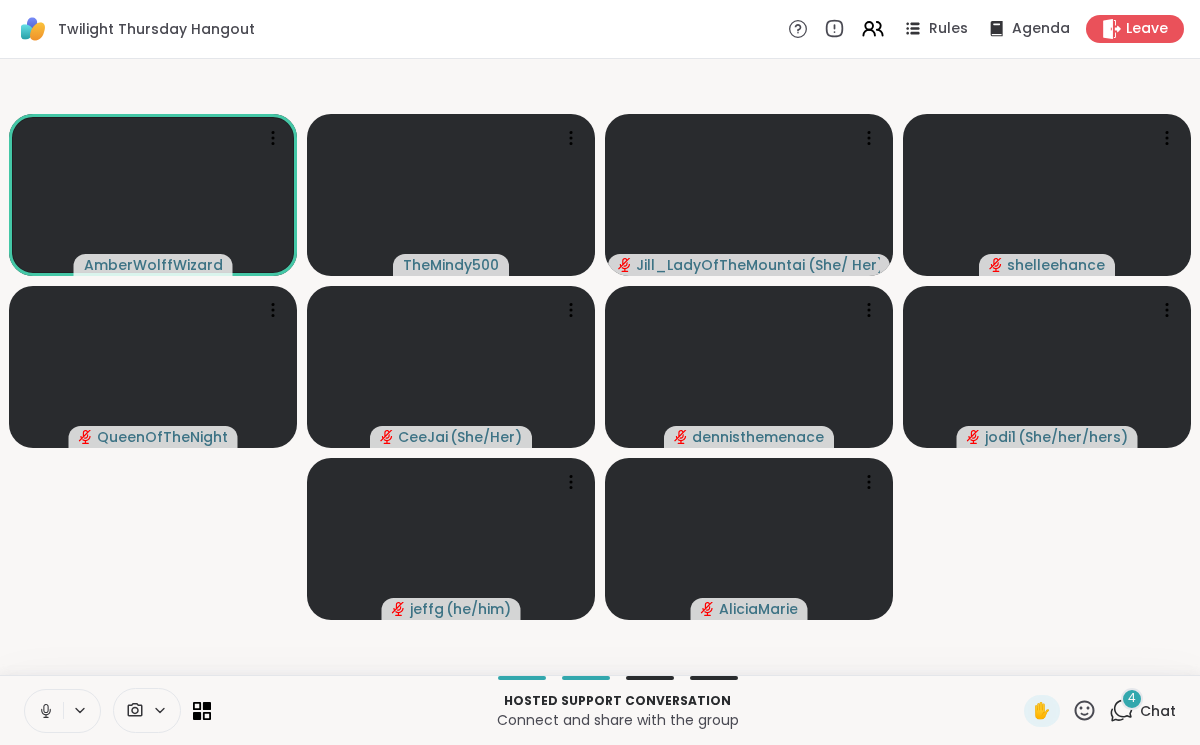 click 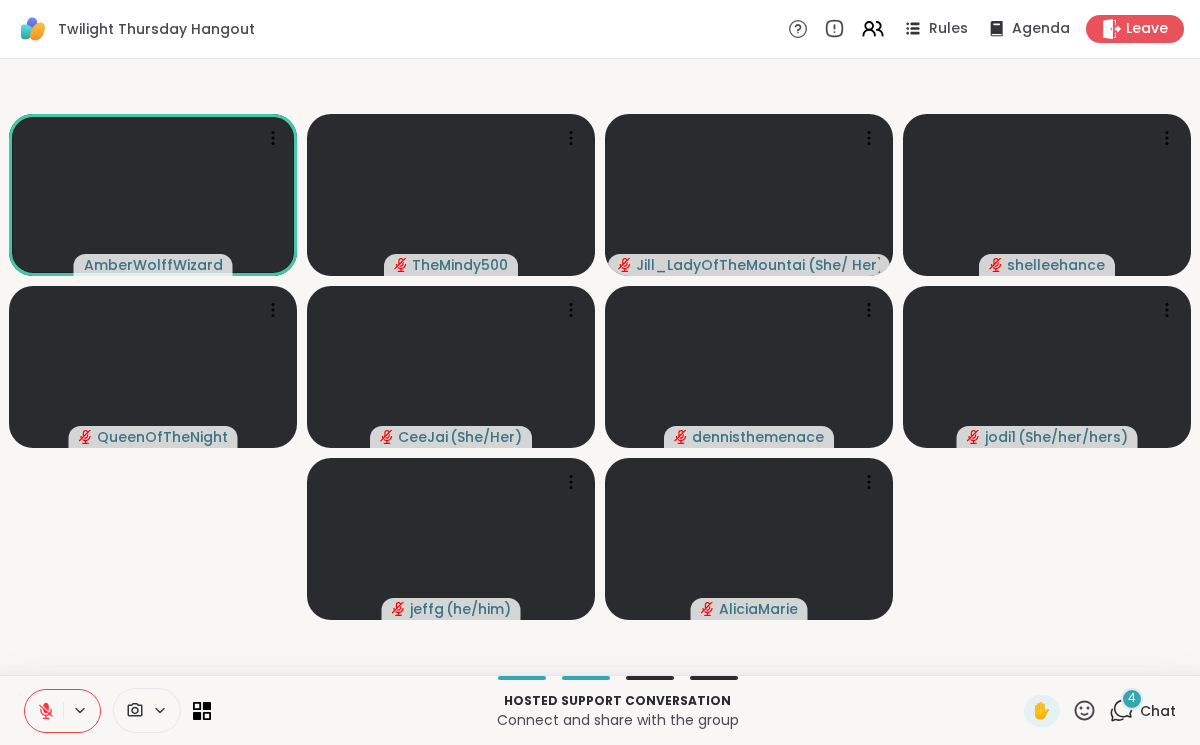 click at bounding box center [44, 711] 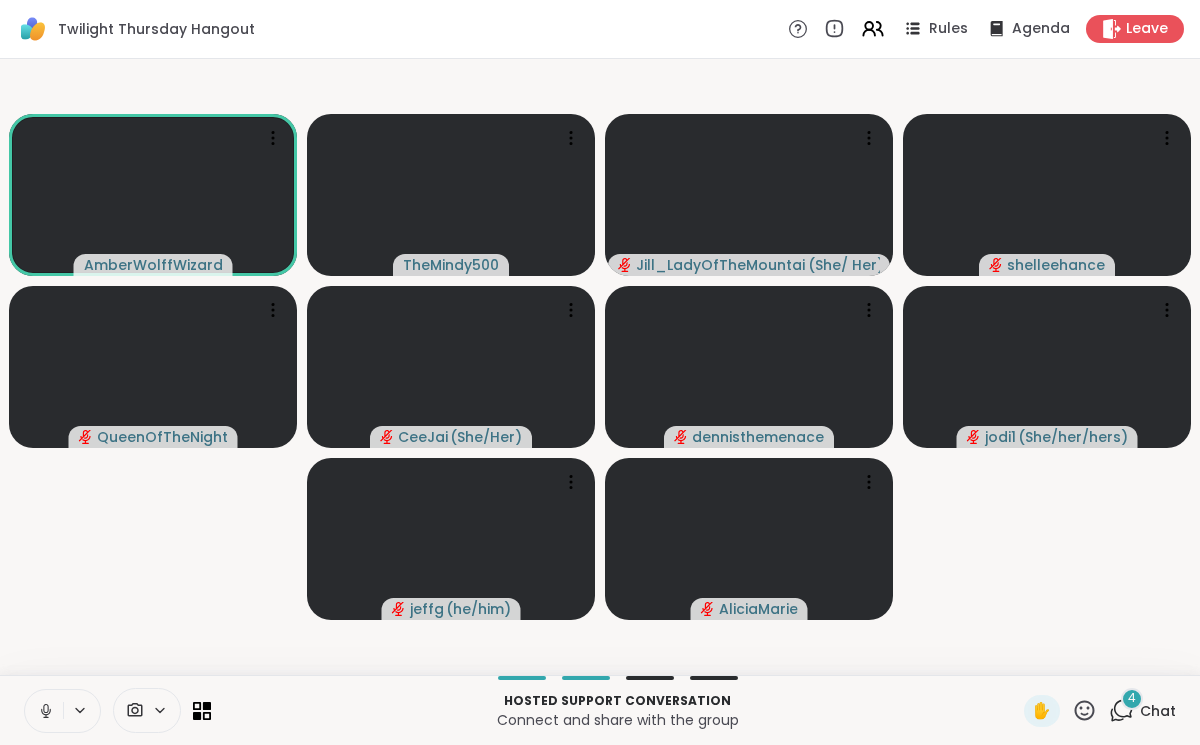 click 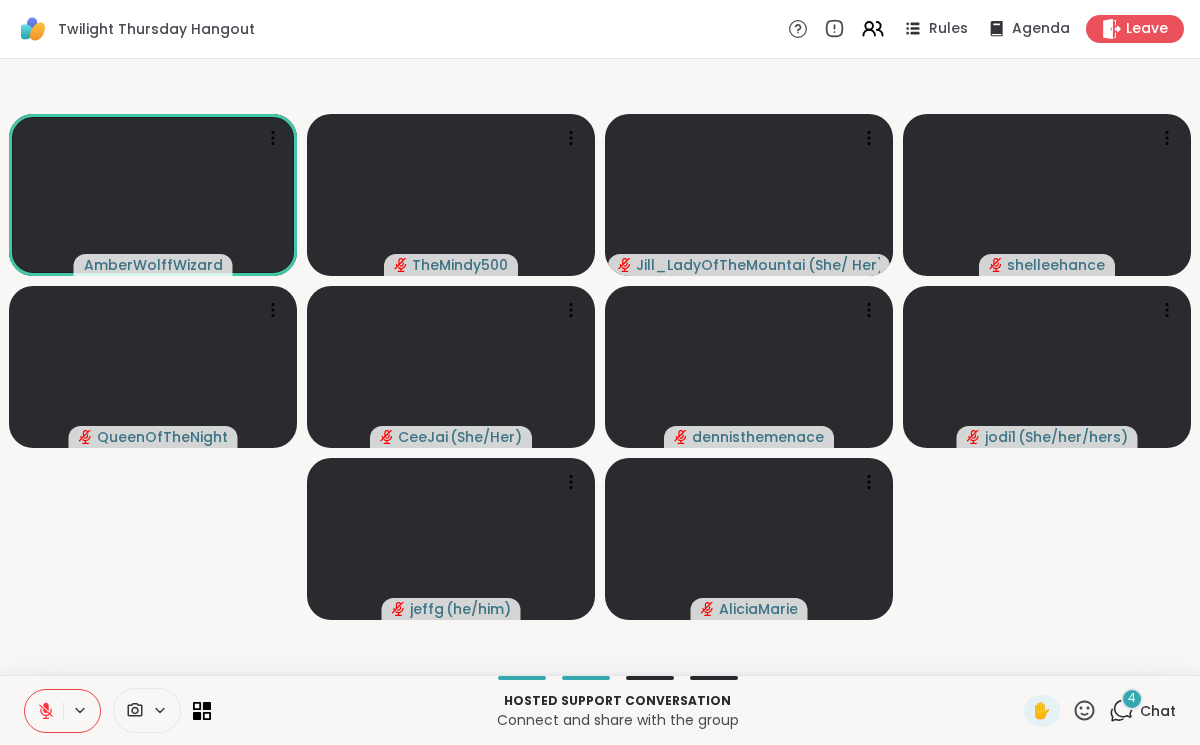 drag, startPoint x: 39, startPoint y: 706, endPoint x: 39, endPoint y: 687, distance: 19 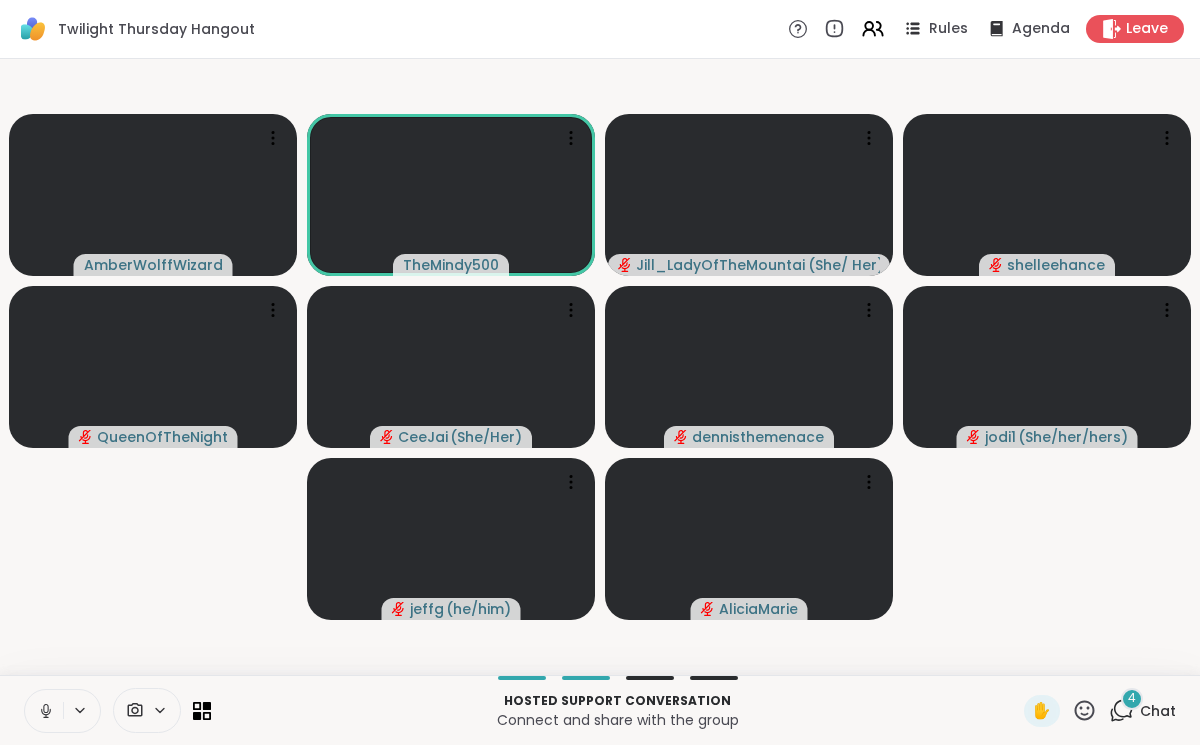 click 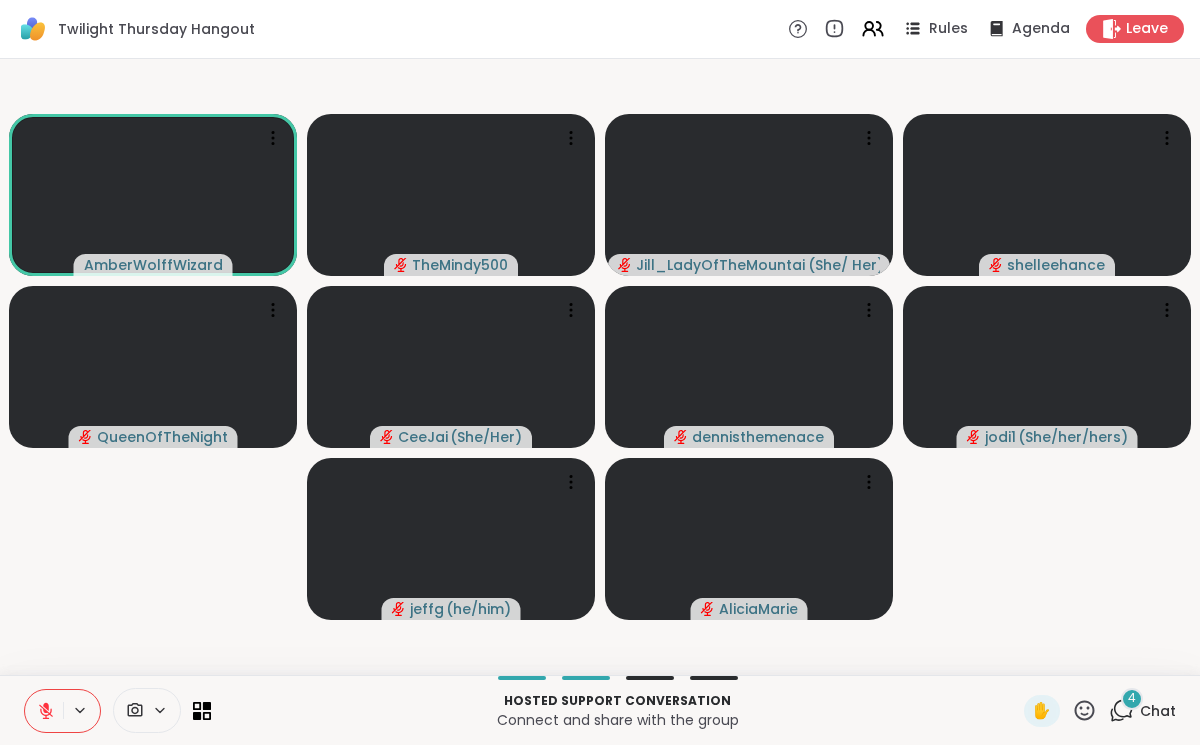 click 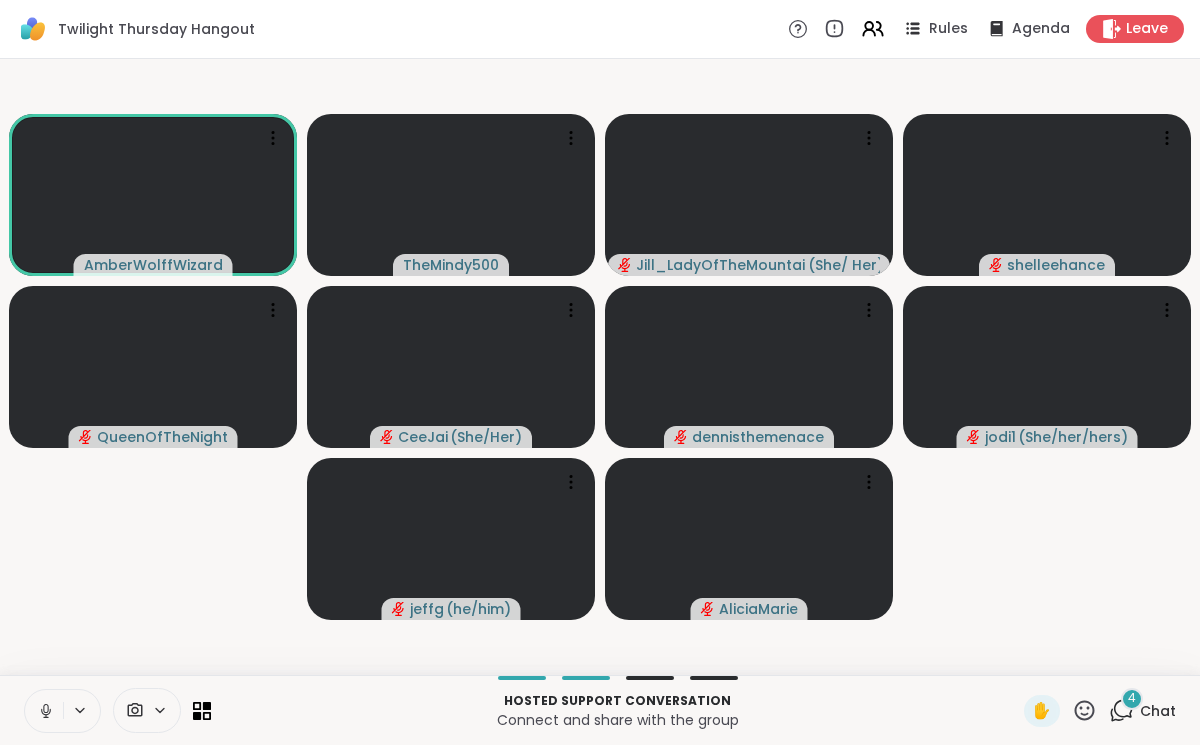 click 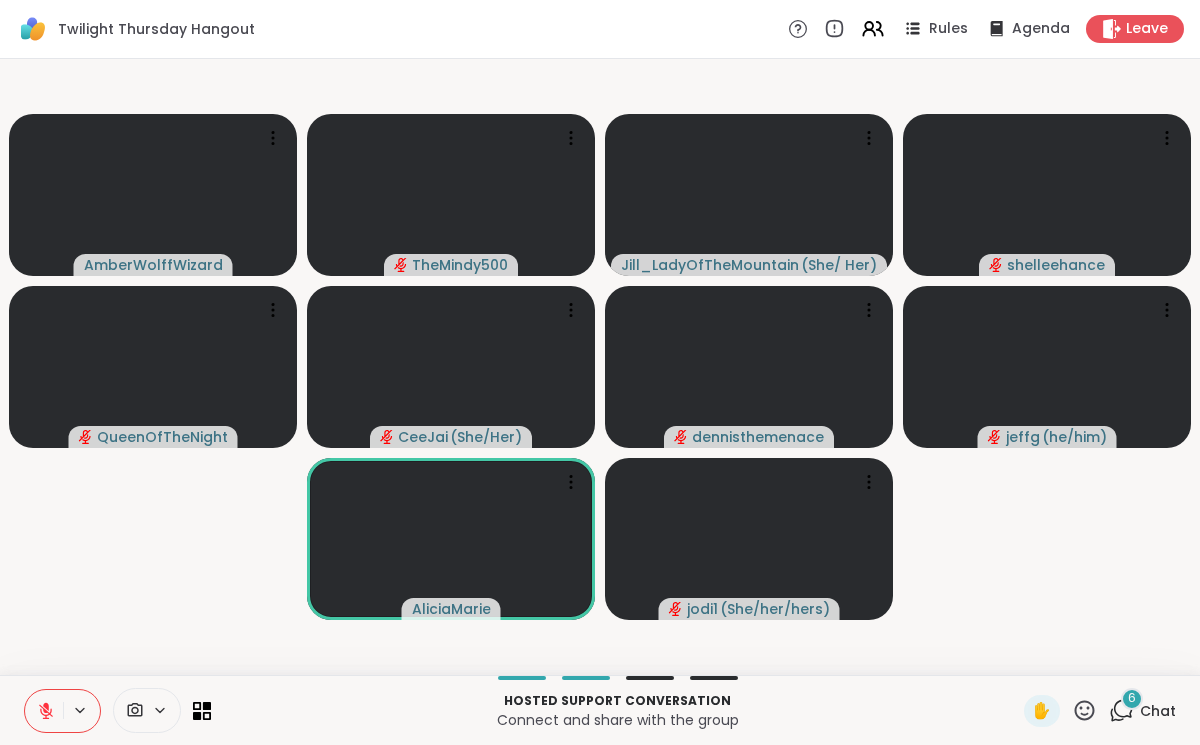 click at bounding box center [44, 711] 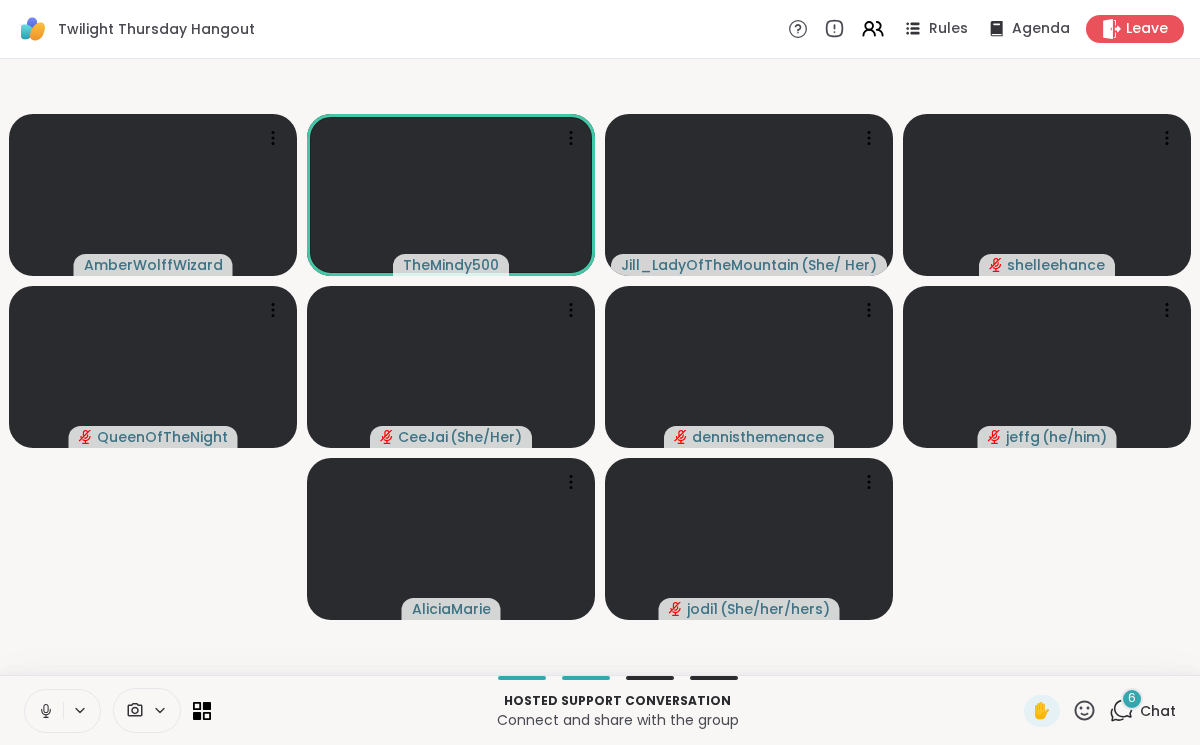 click at bounding box center (44, 711) 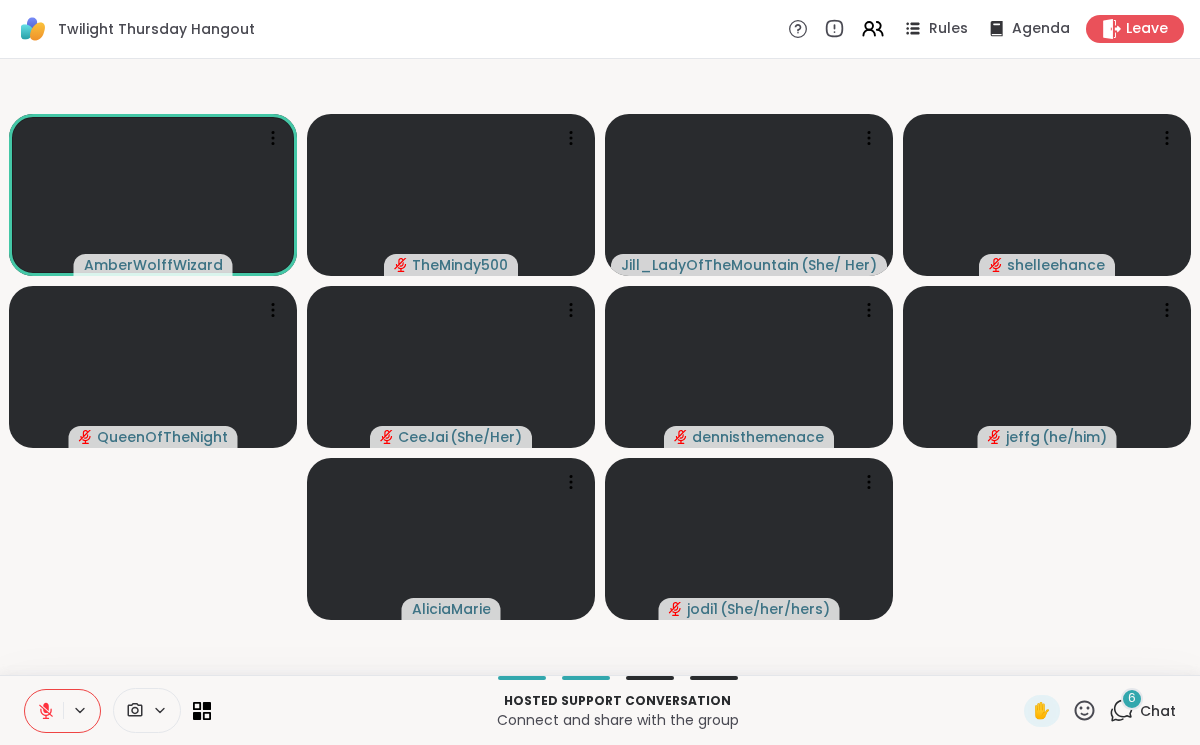 click 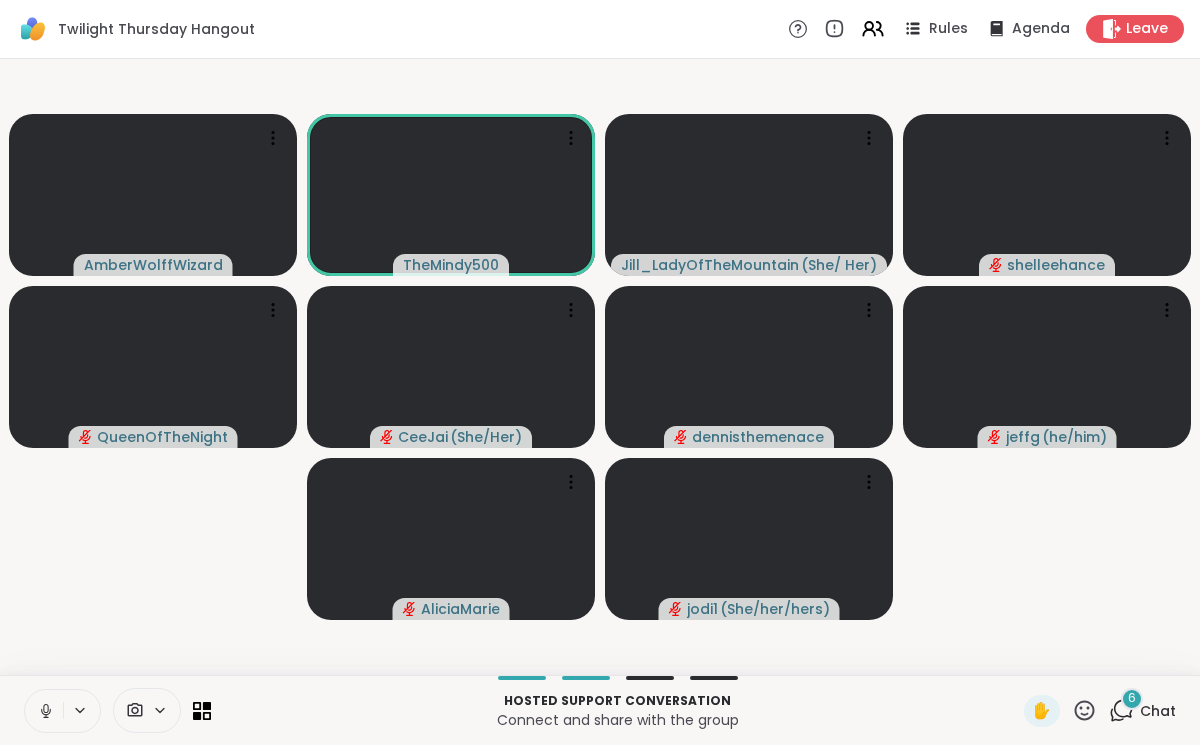 click 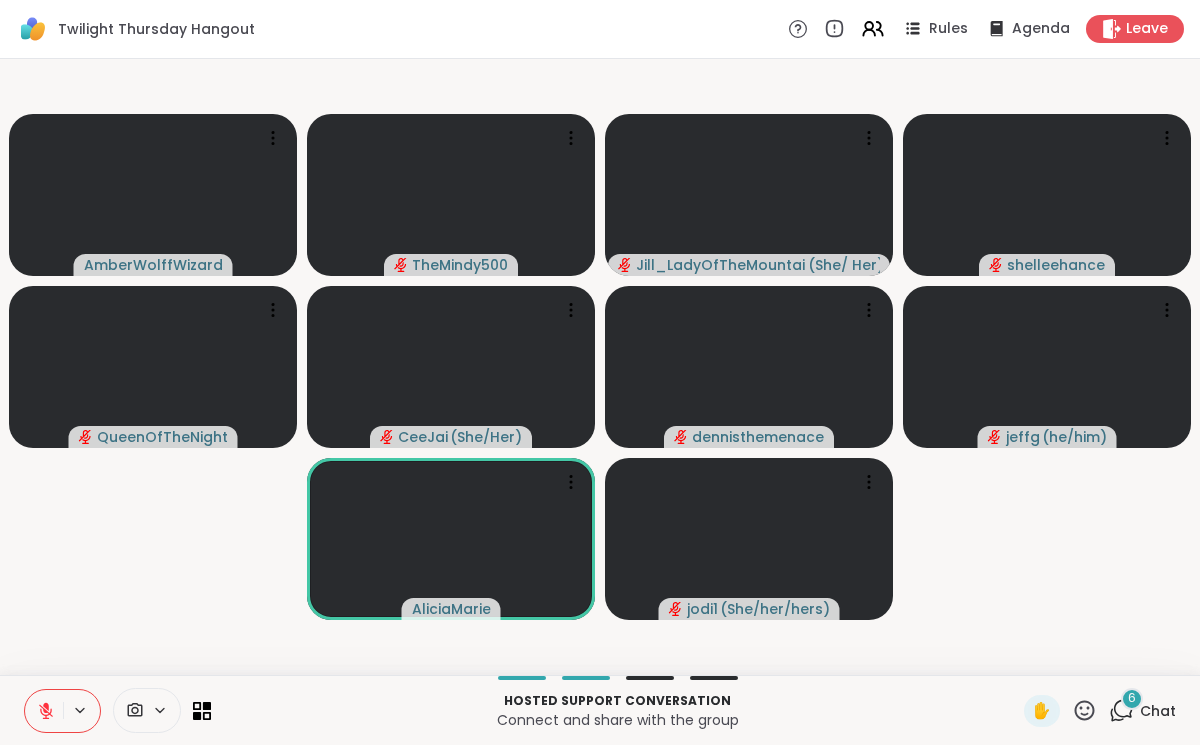 click 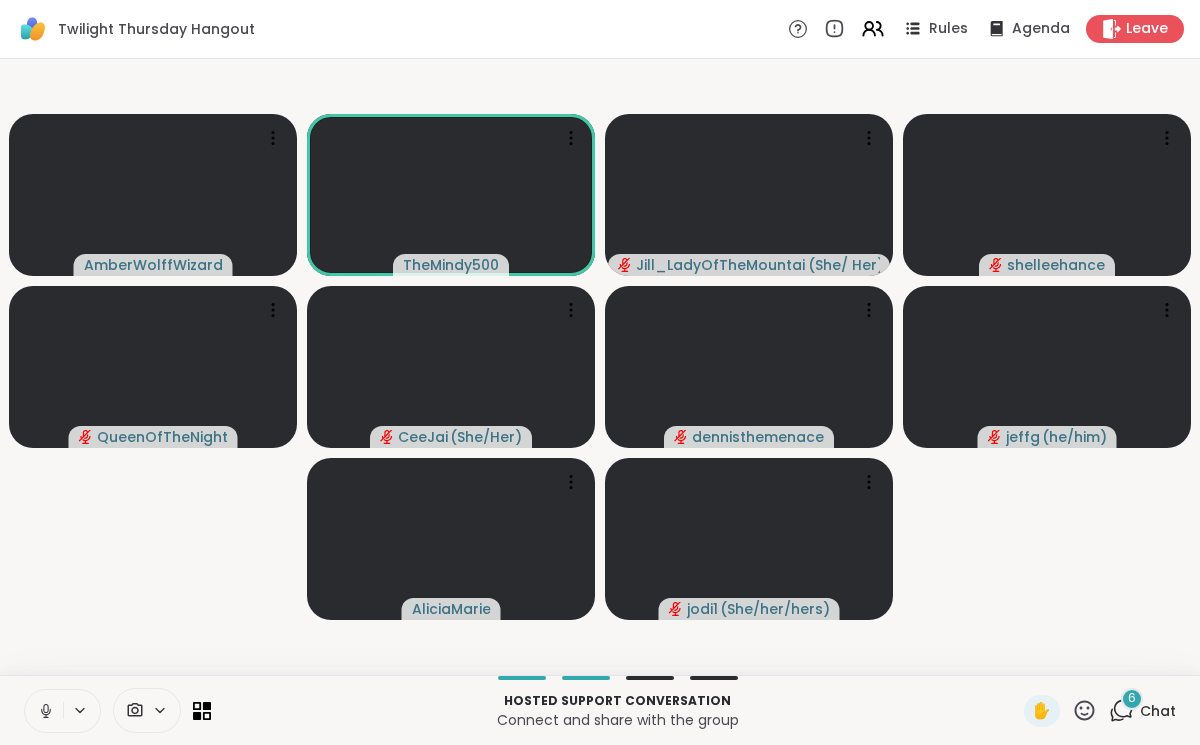 click 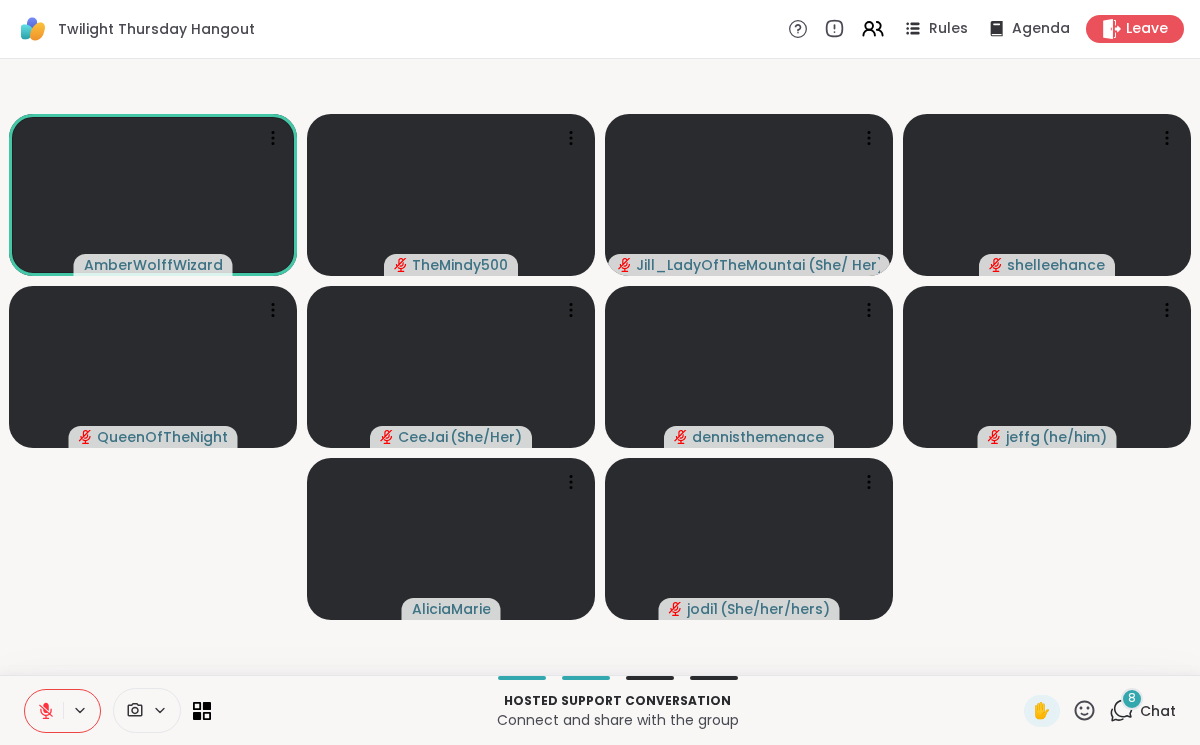 click at bounding box center [44, 711] 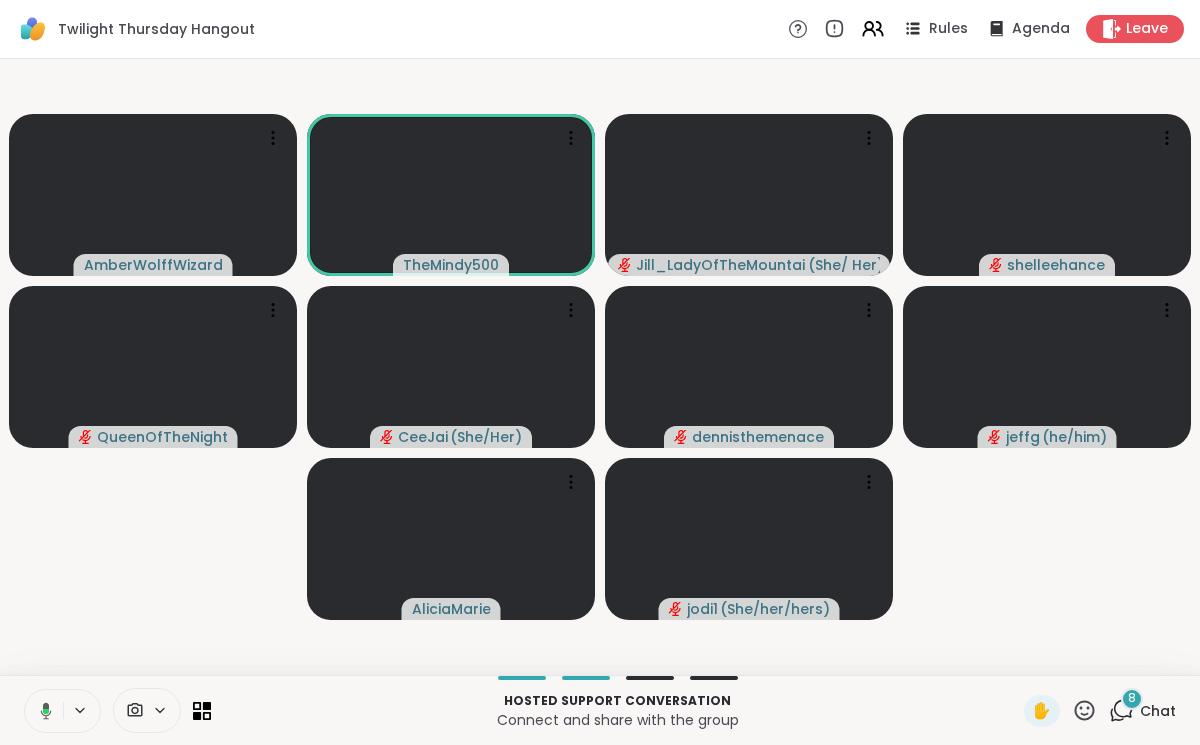 type 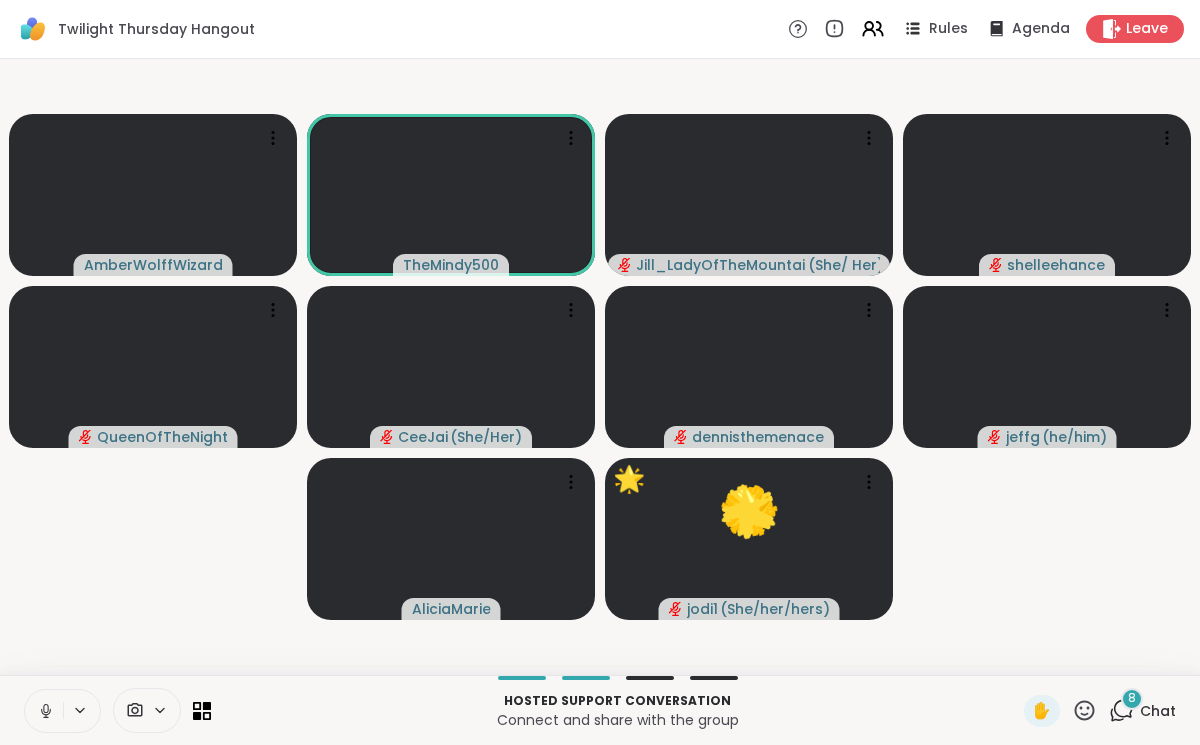 click at bounding box center (44, 711) 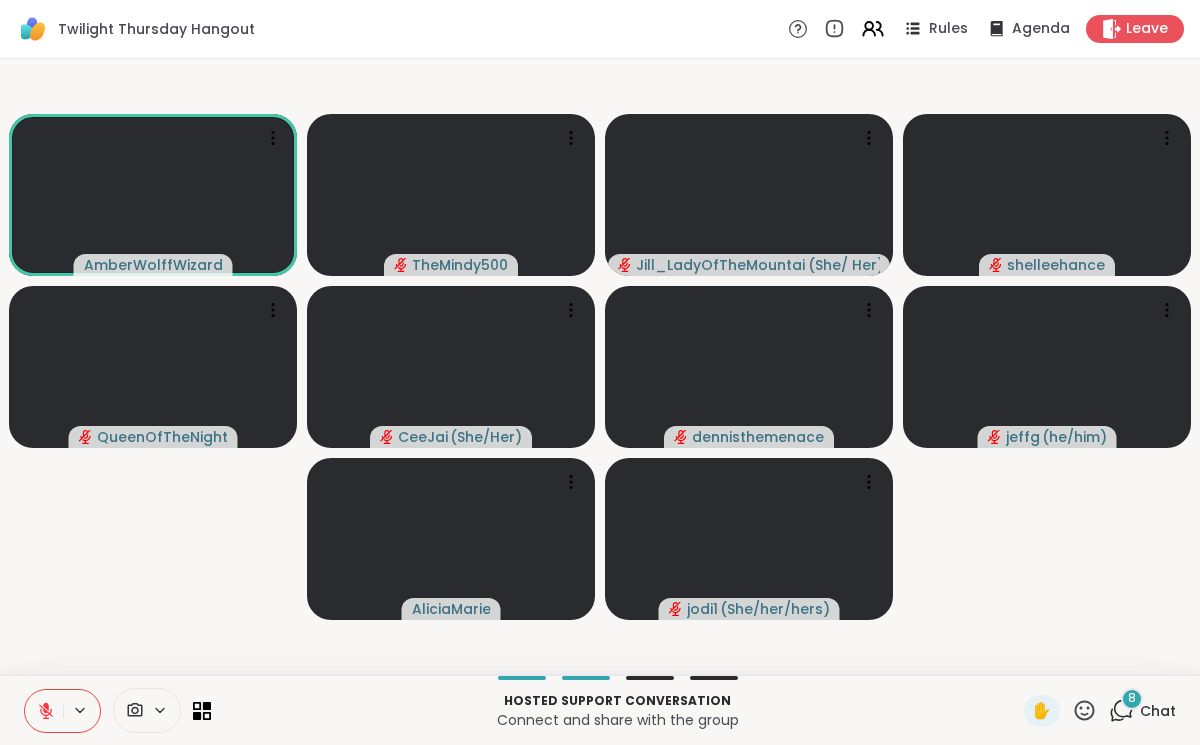 click at bounding box center [44, 711] 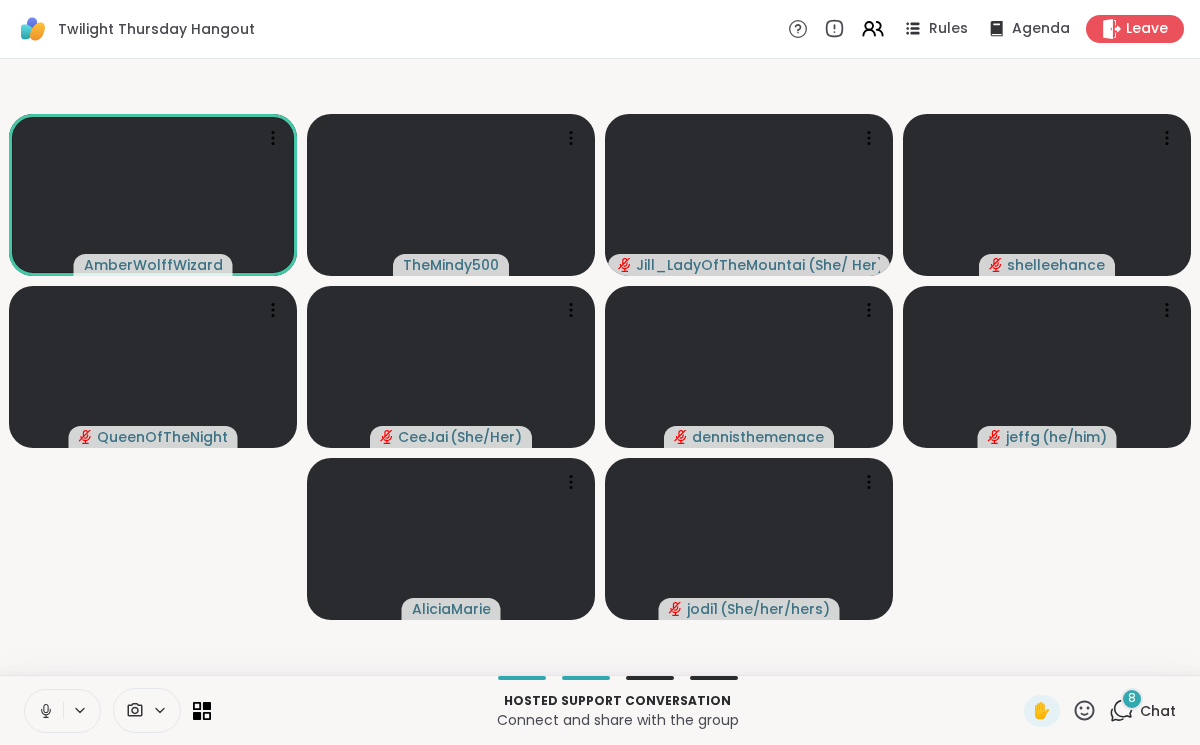 click at bounding box center [44, 711] 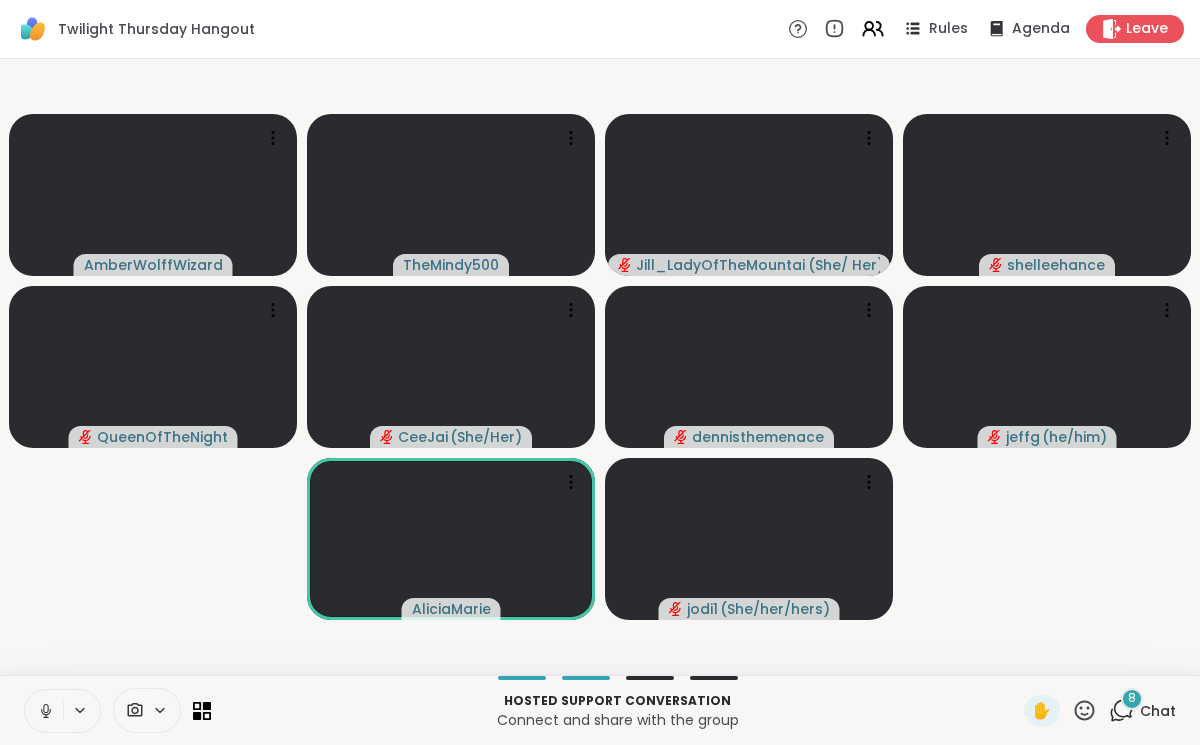click at bounding box center (44, 711) 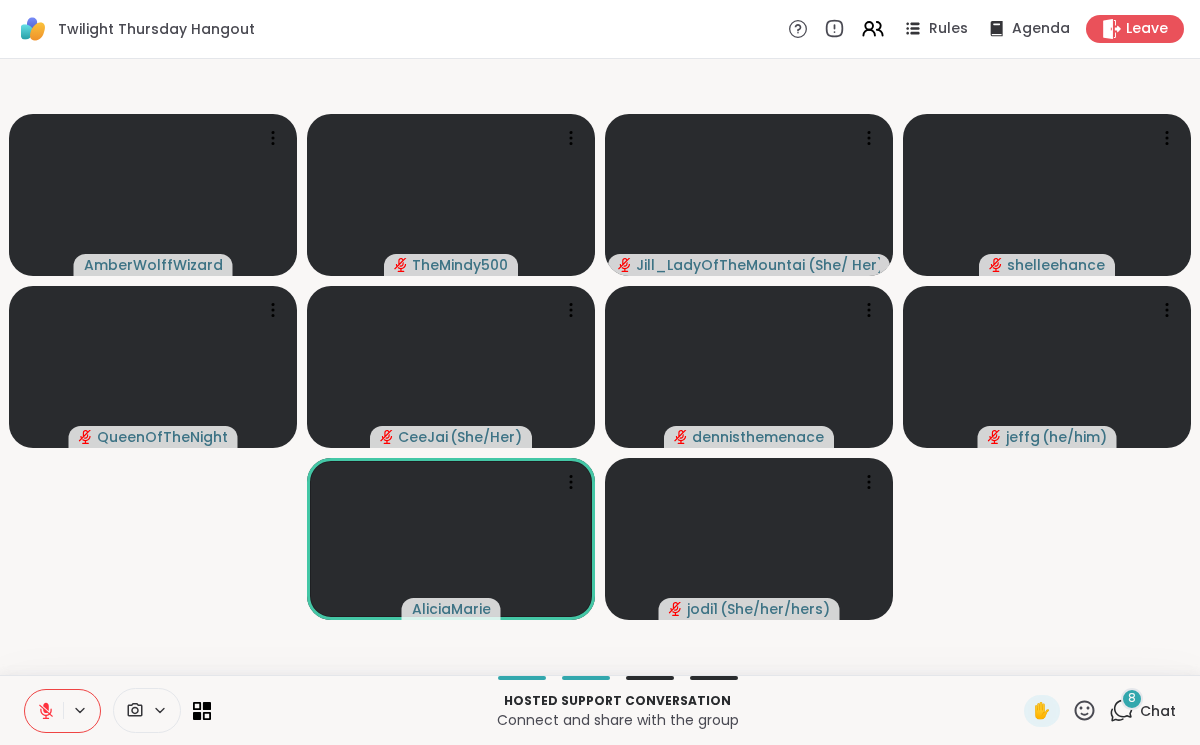click at bounding box center (44, 711) 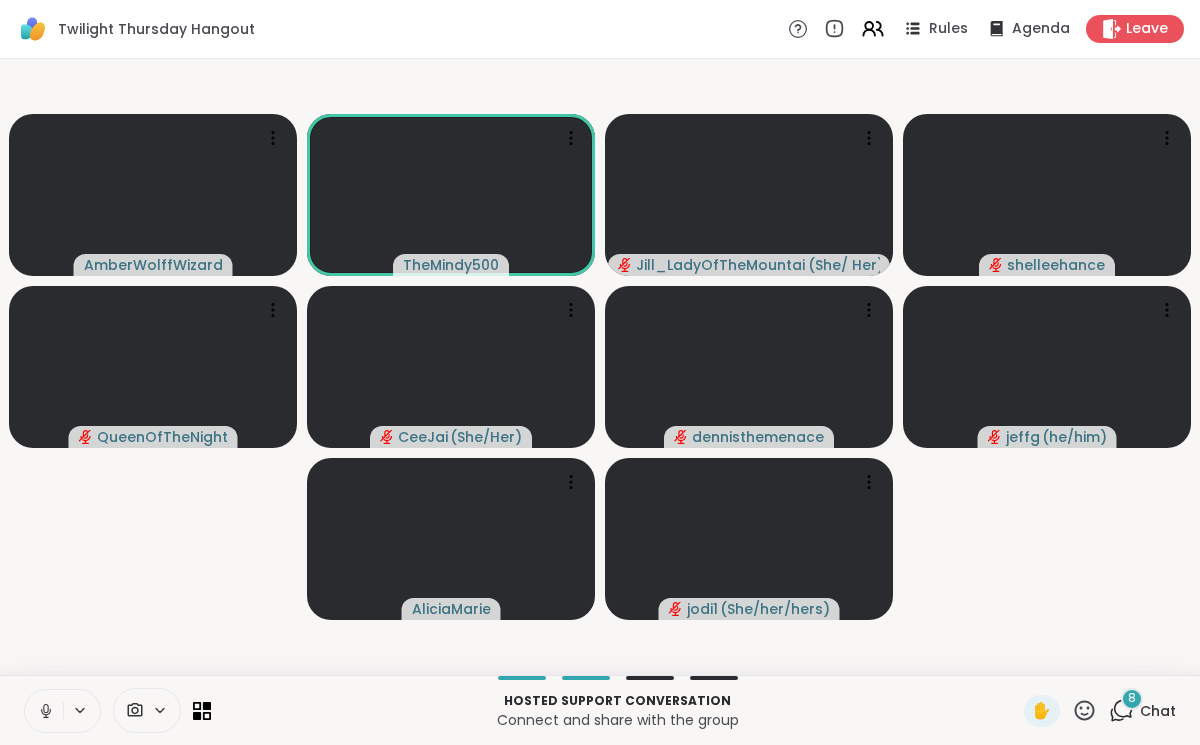 click at bounding box center [44, 711] 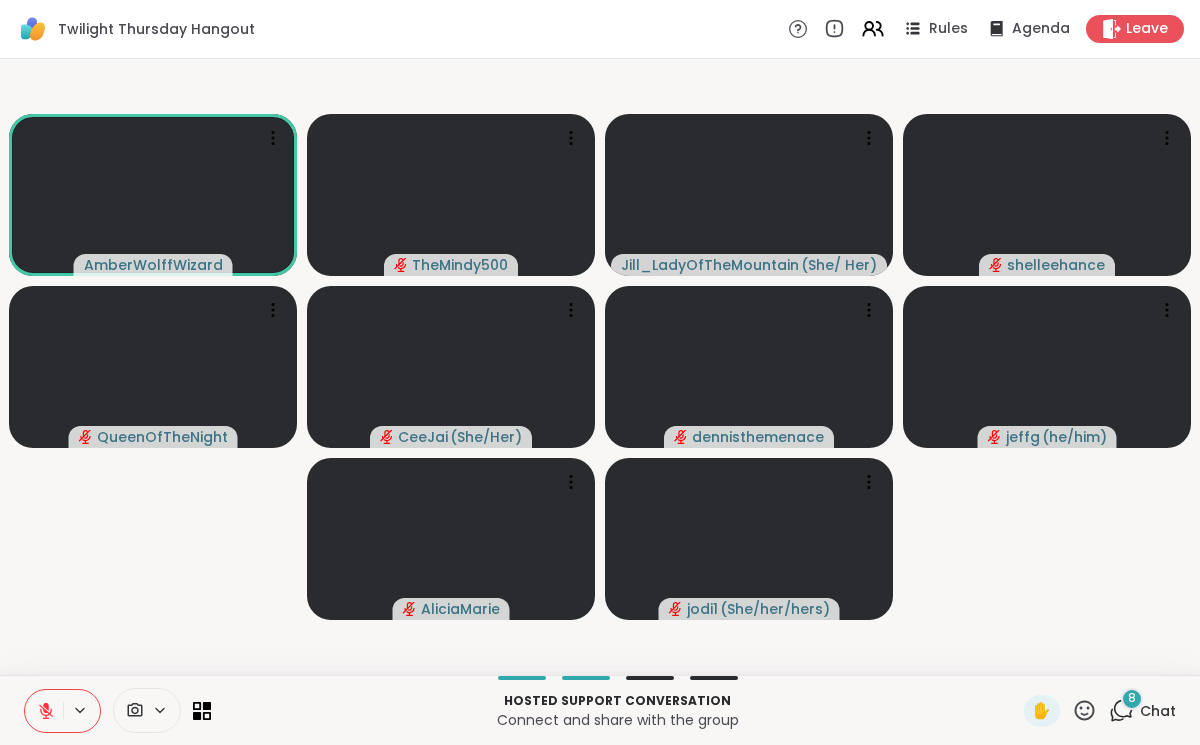 click at bounding box center [44, 711] 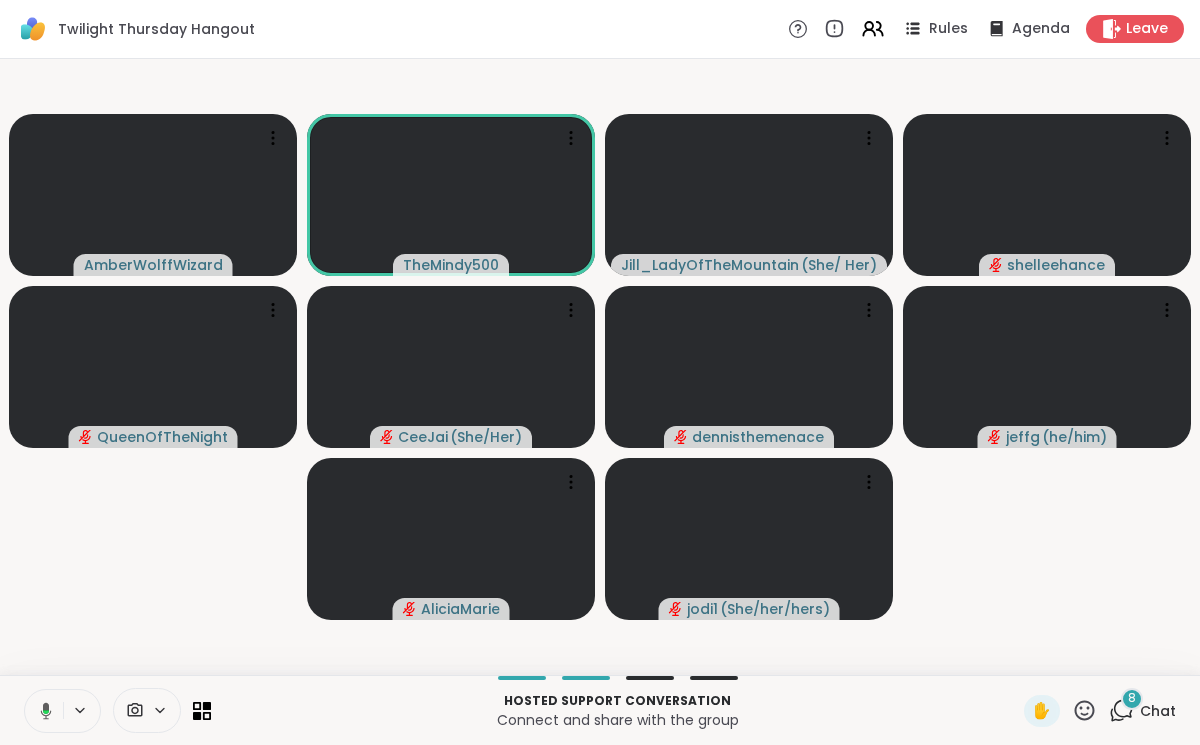 click at bounding box center (42, 711) 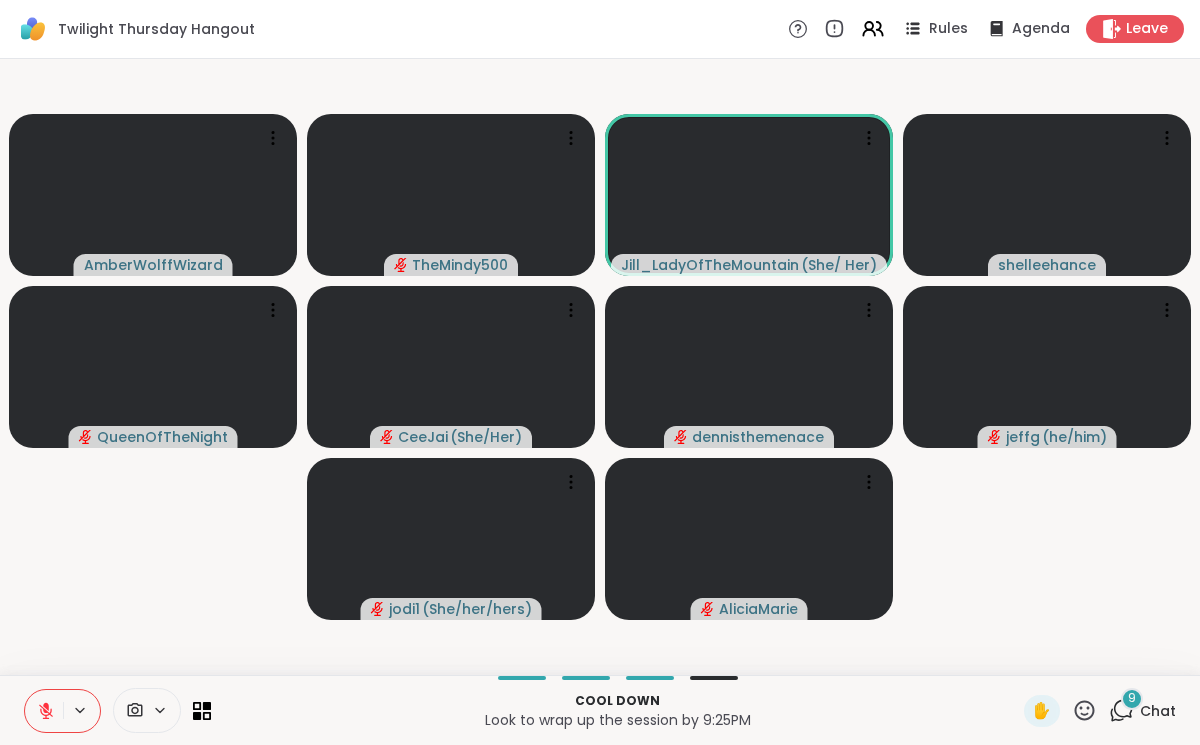 click 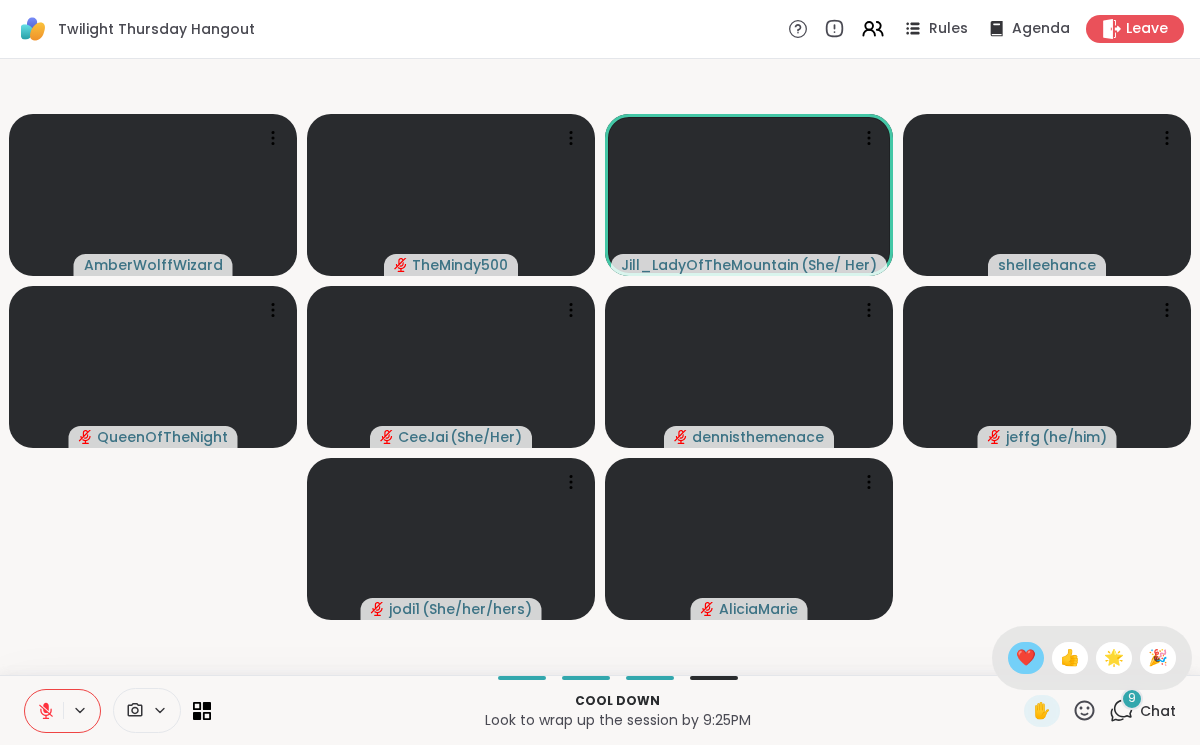 click on "❤️" at bounding box center [1026, 658] 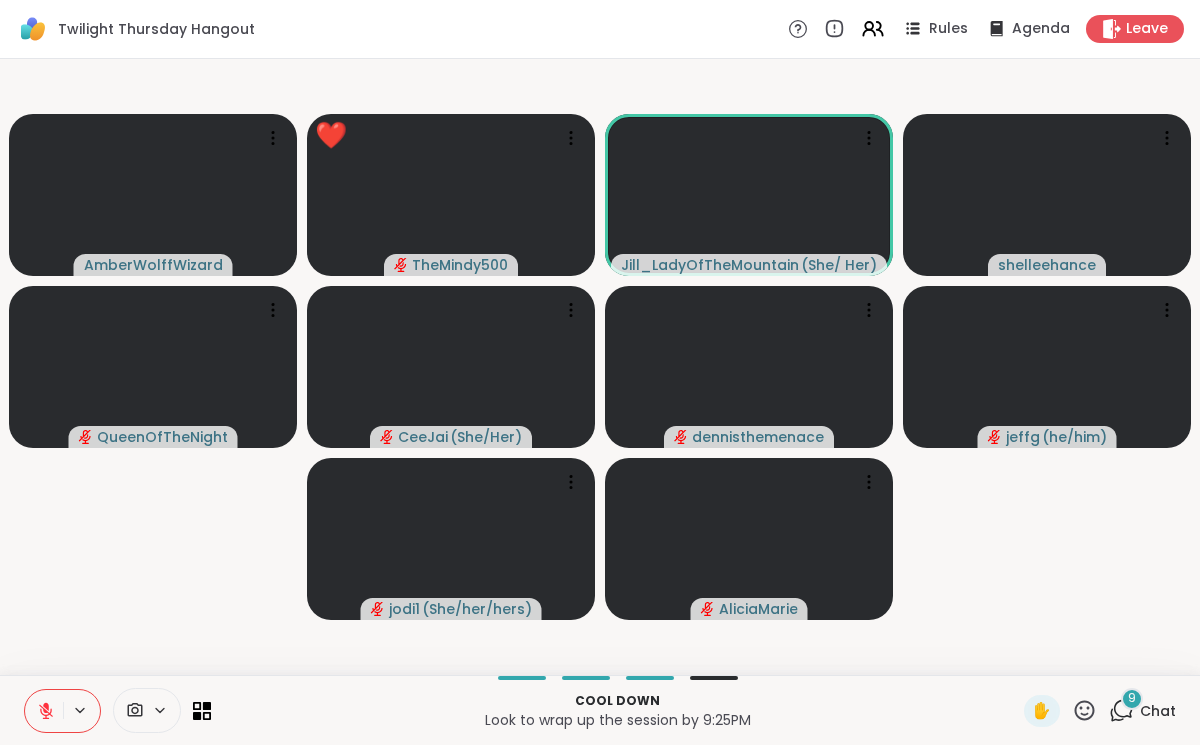 click 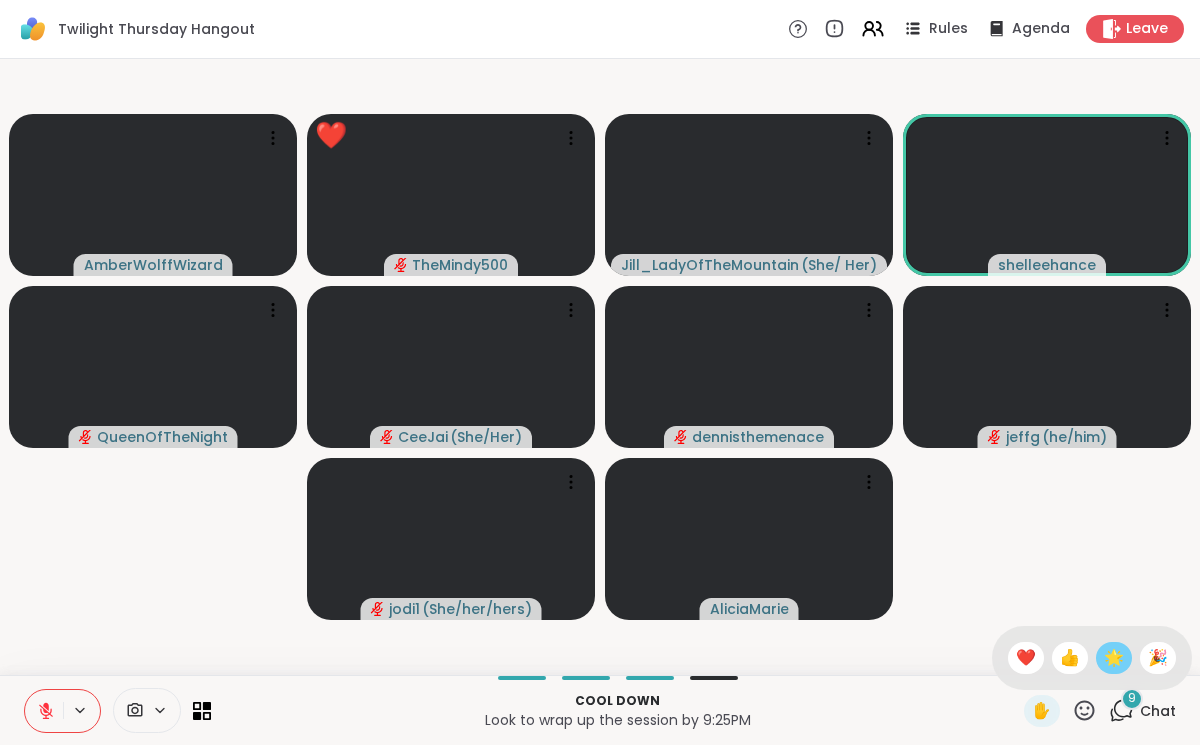 click on "🌟" at bounding box center (1114, 658) 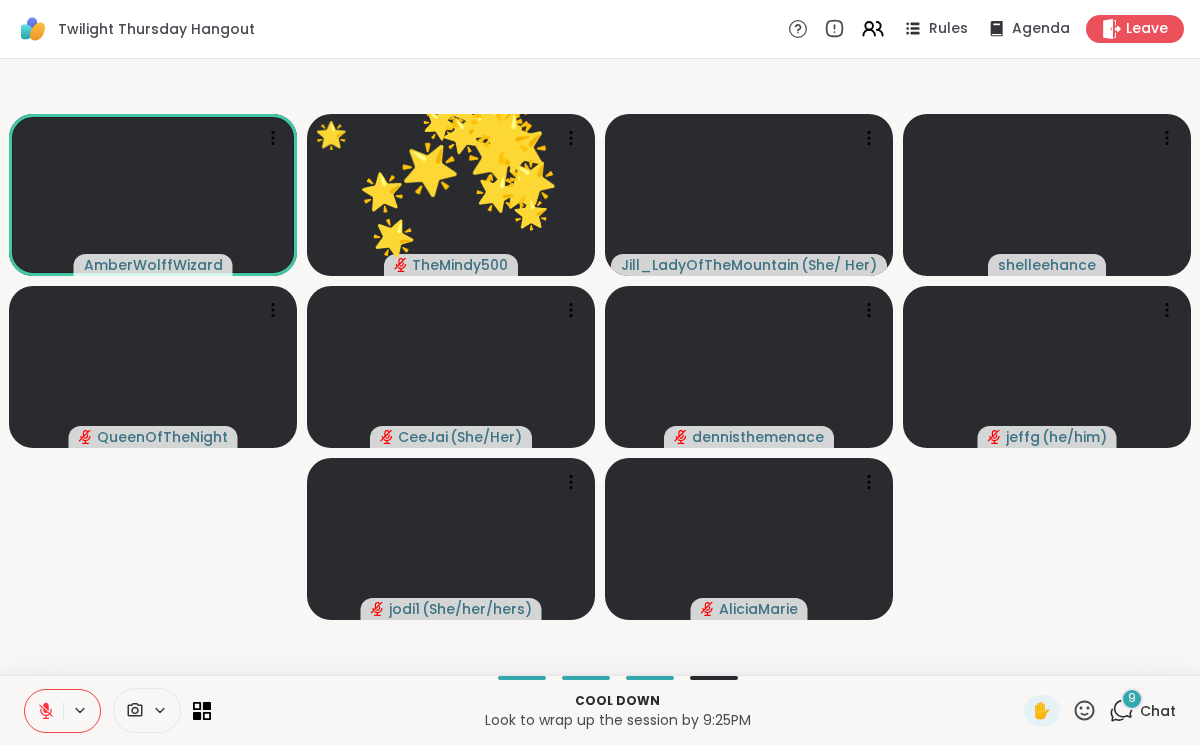 click 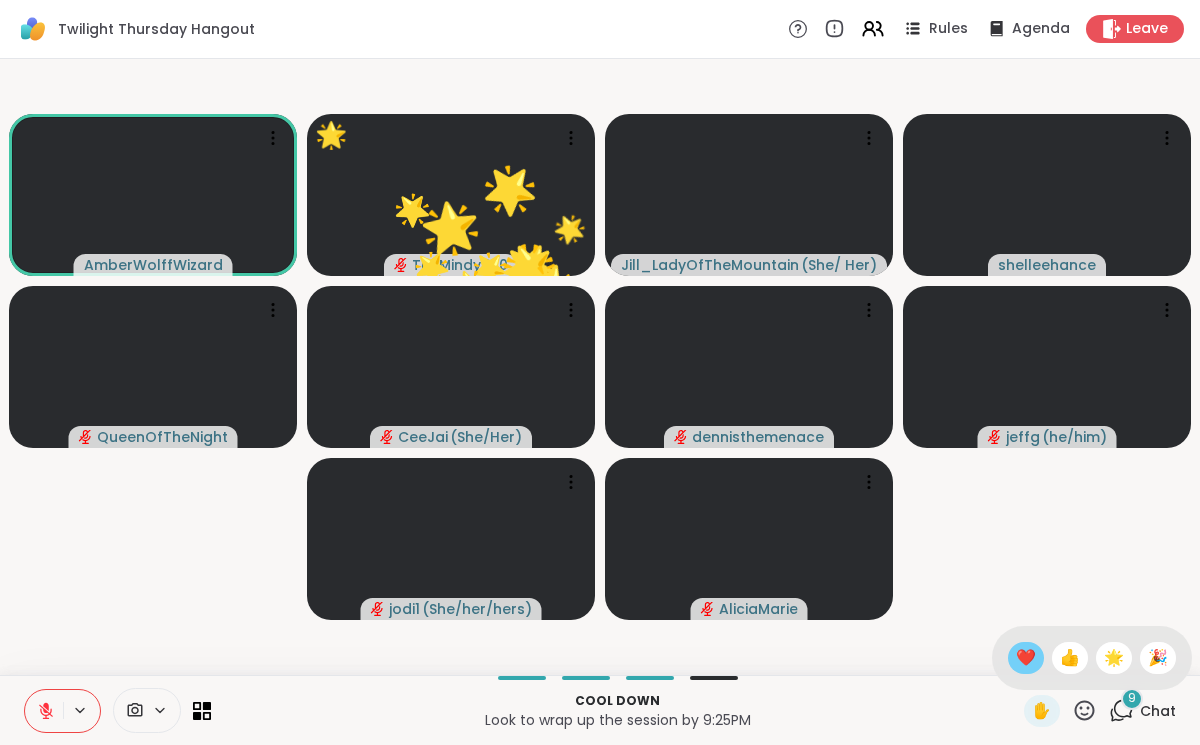 click on "❤️" at bounding box center [1026, 658] 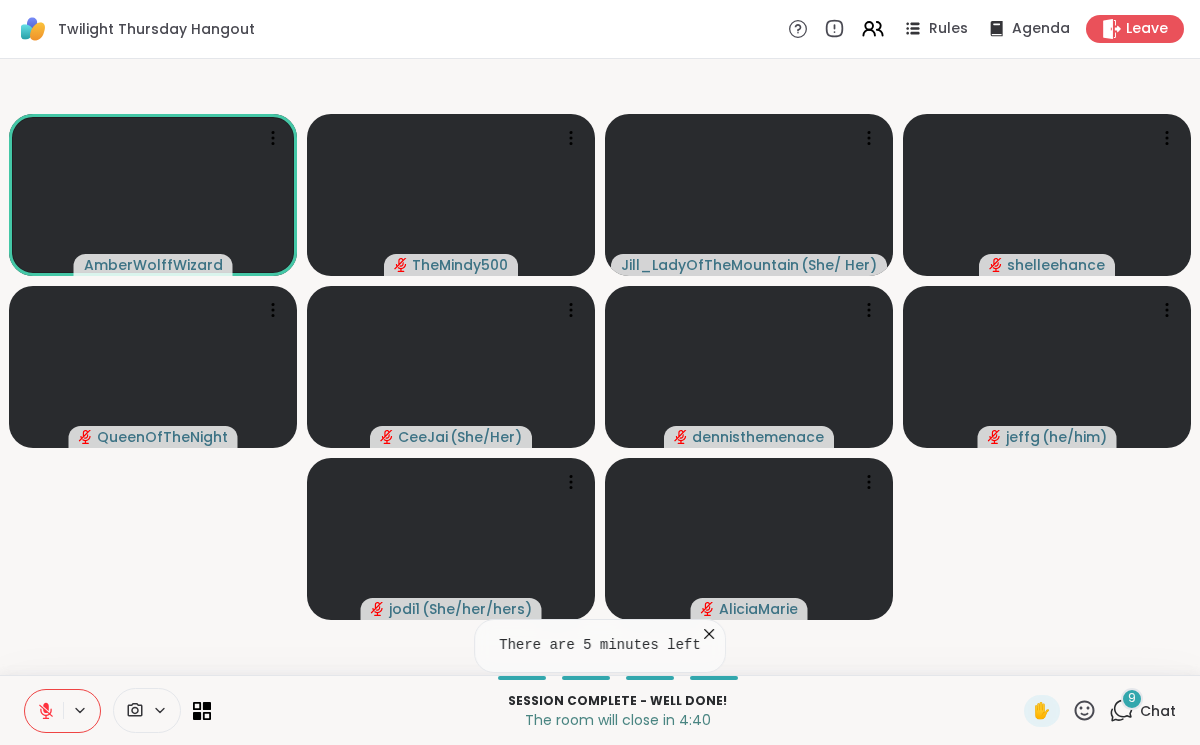 click 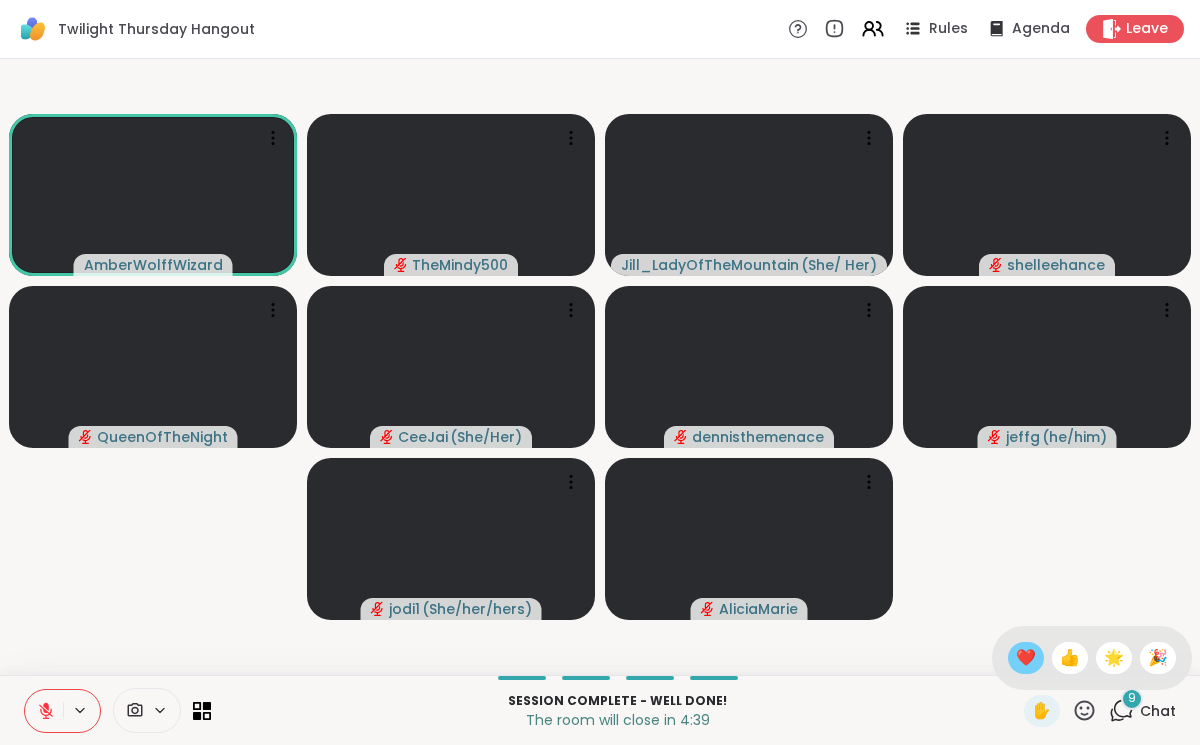 click on "❤️" at bounding box center [1026, 658] 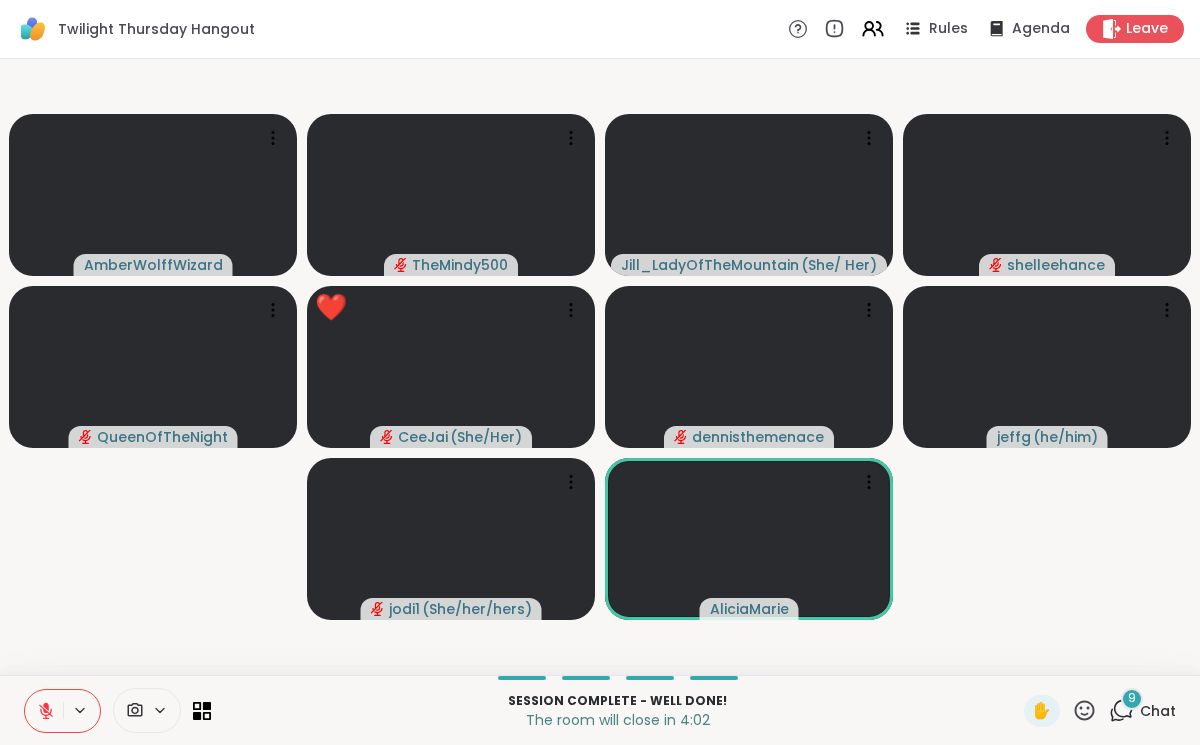 click 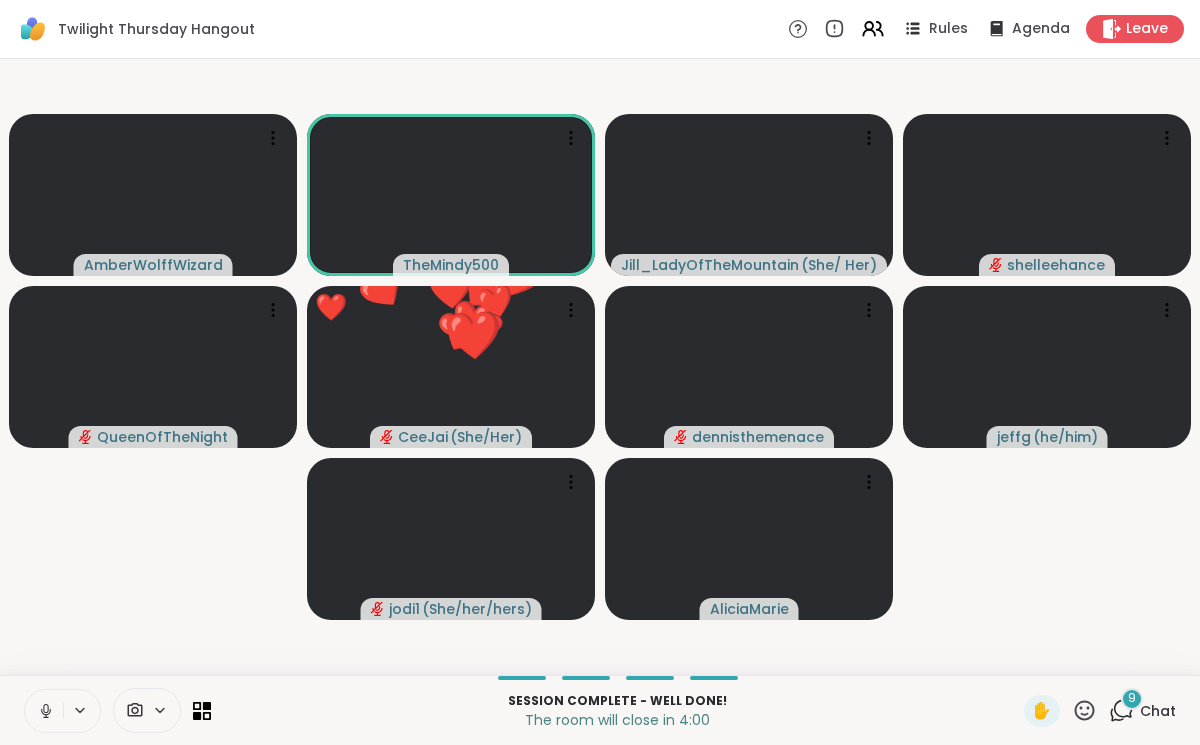 click 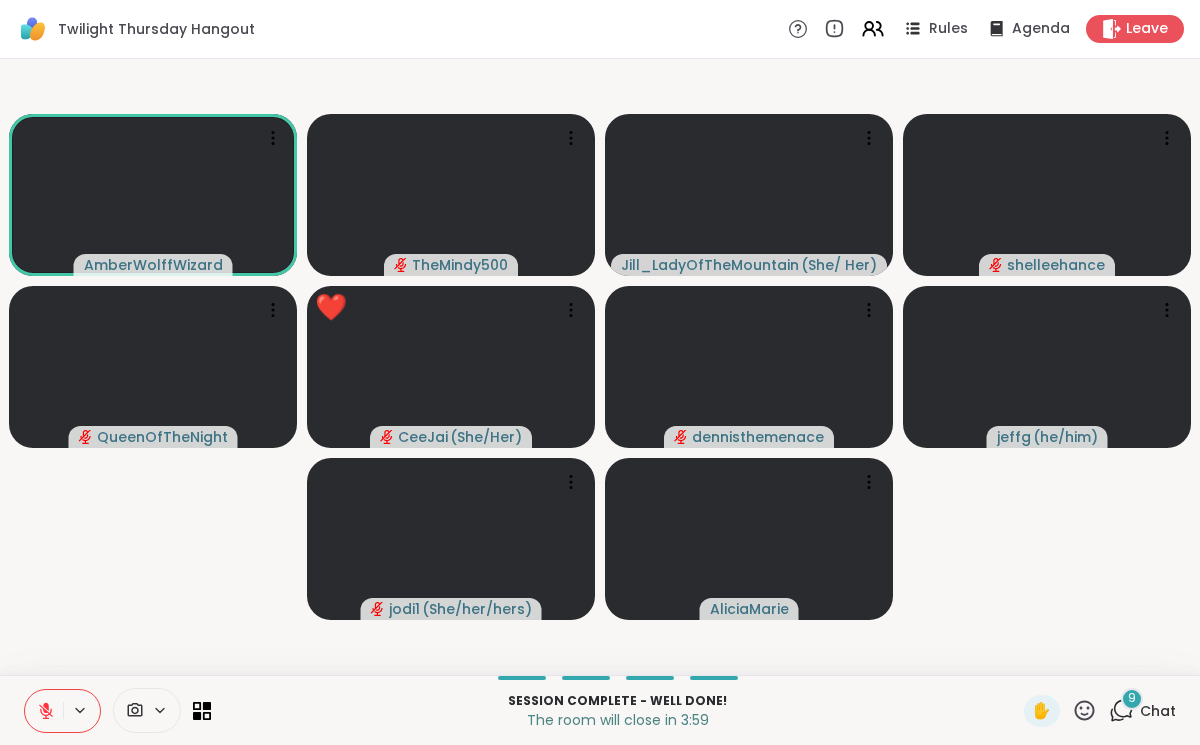 click 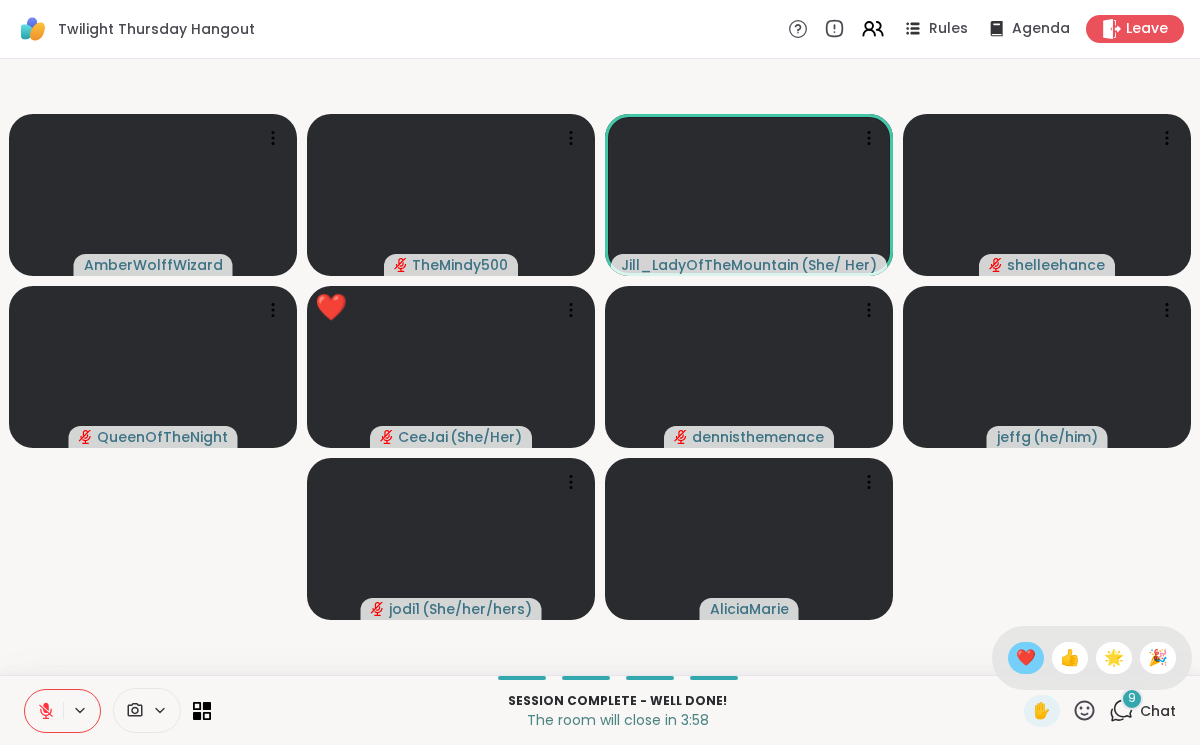 click on "❤️" at bounding box center (1026, 658) 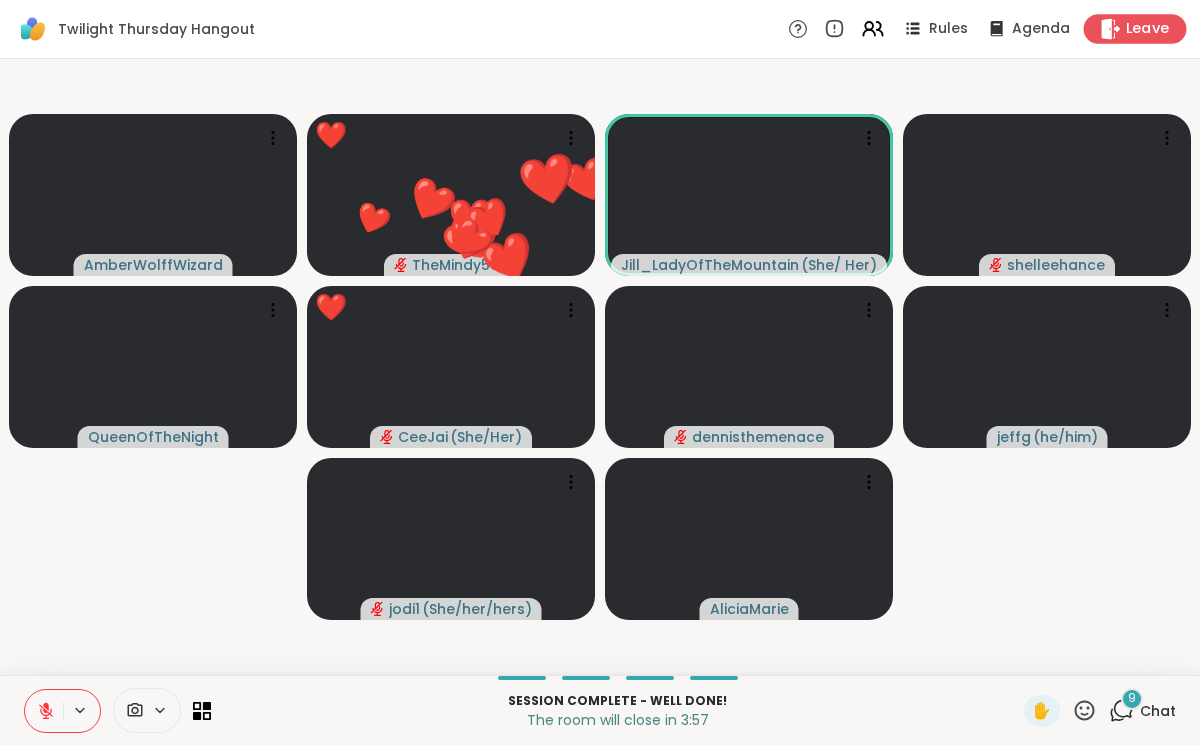 click on "Leave" at bounding box center [1148, 29] 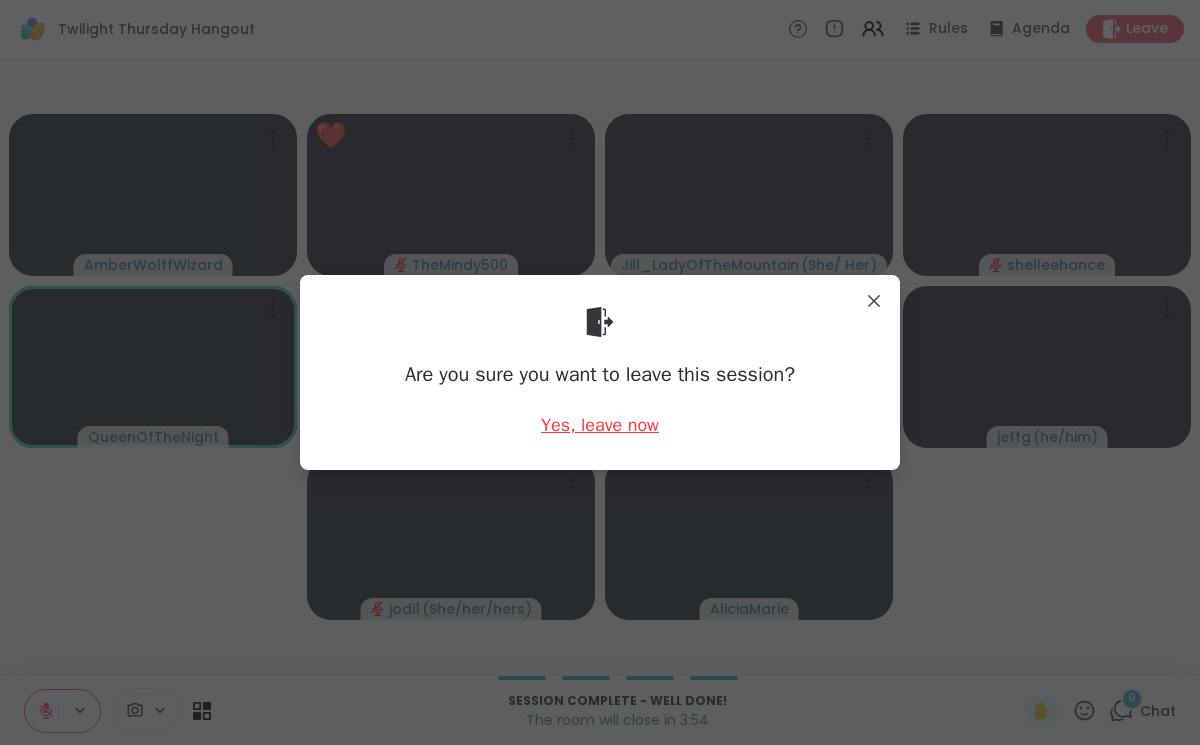 click on "Yes, leave now" at bounding box center (600, 425) 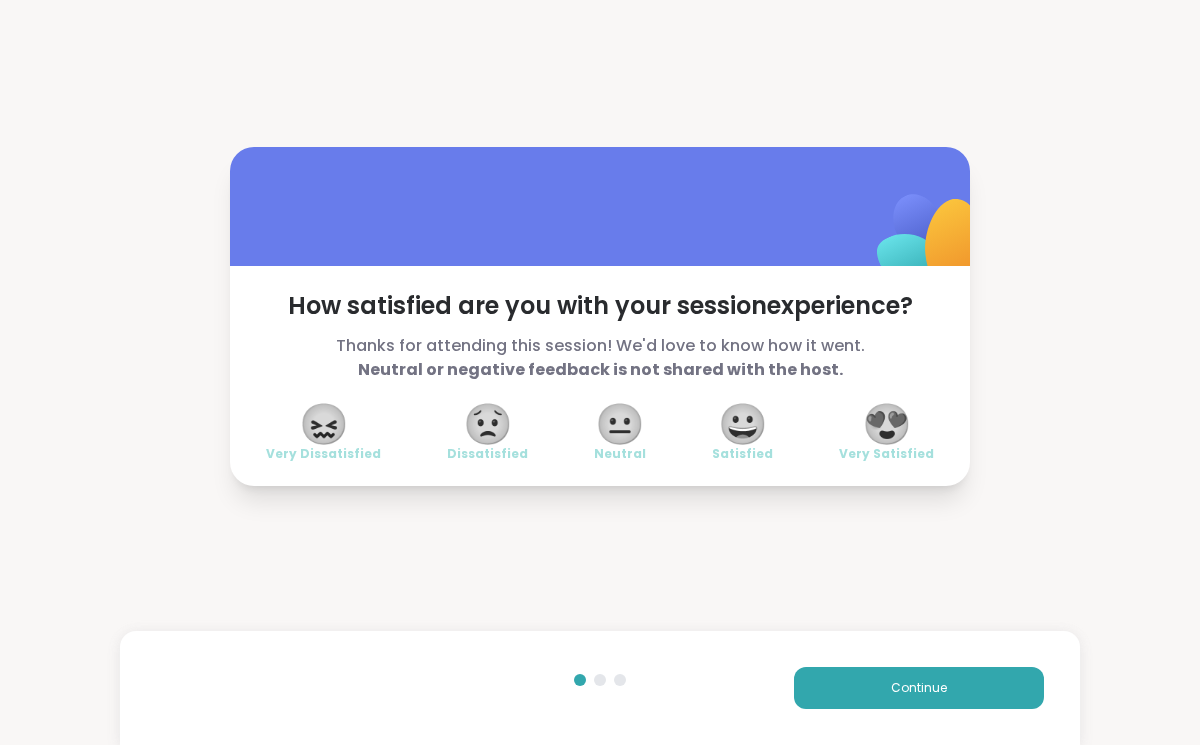 click on "😍" at bounding box center [887, 424] 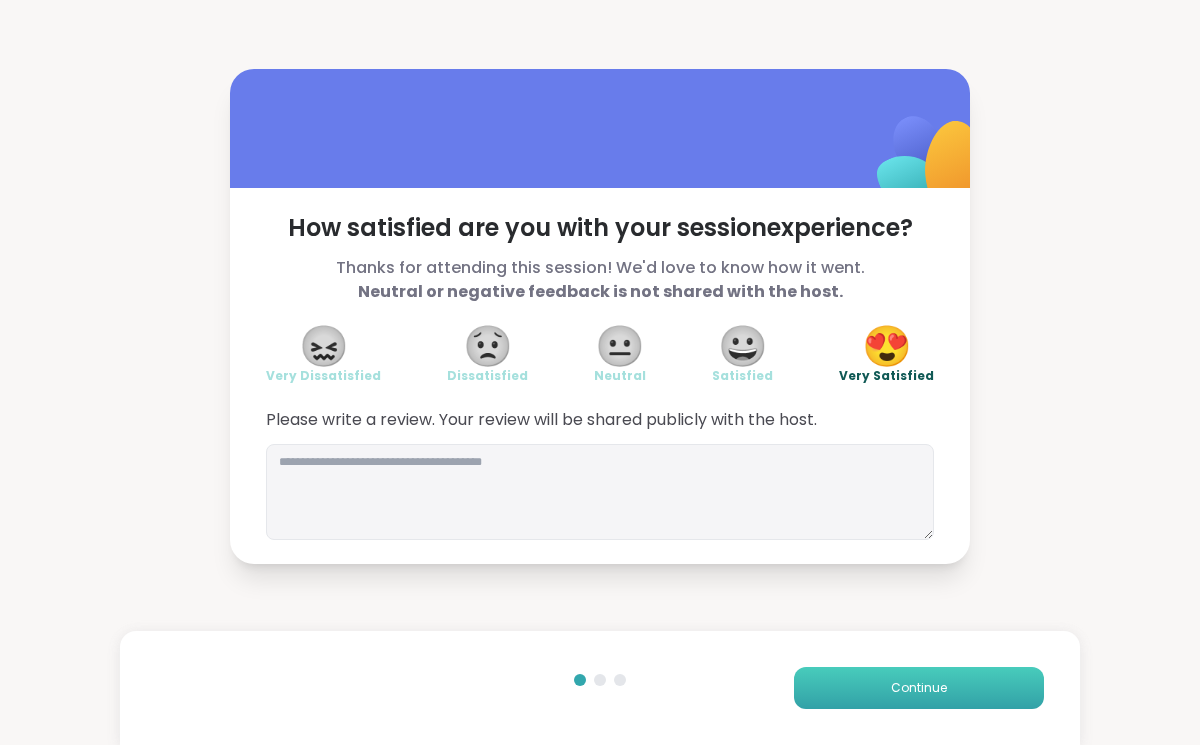 click on "Continue" at bounding box center (919, 688) 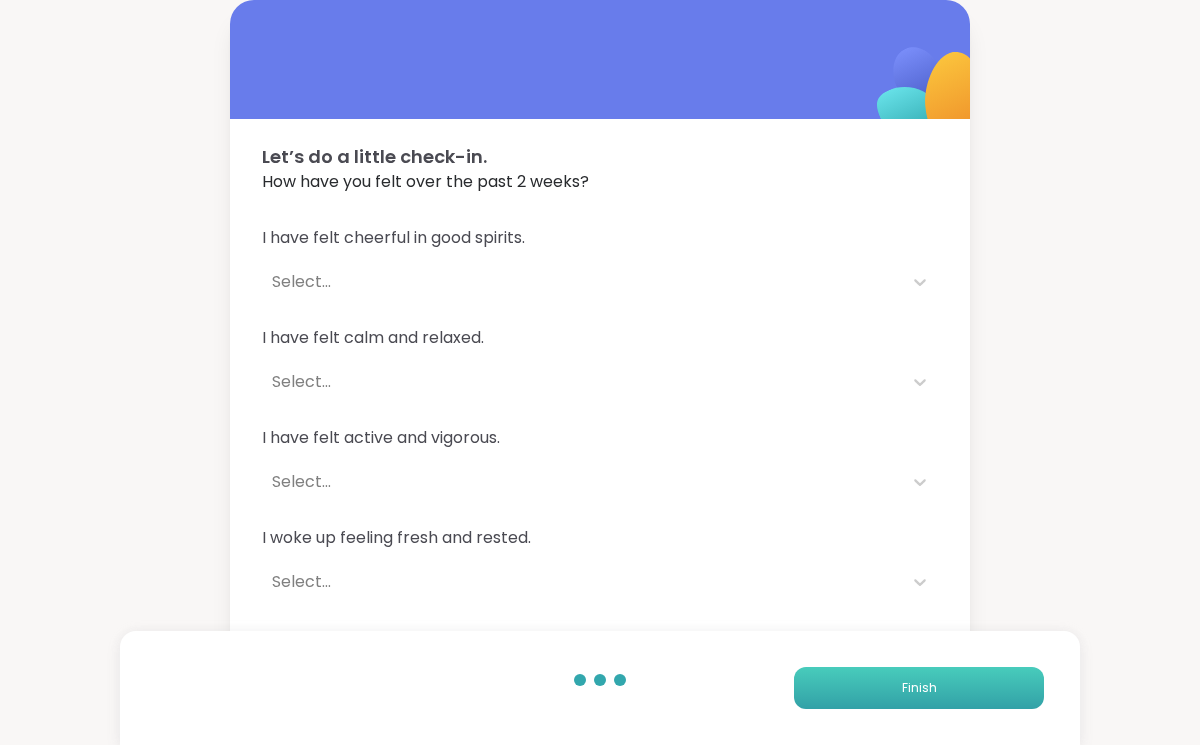 click on "Finish" at bounding box center [919, 688] 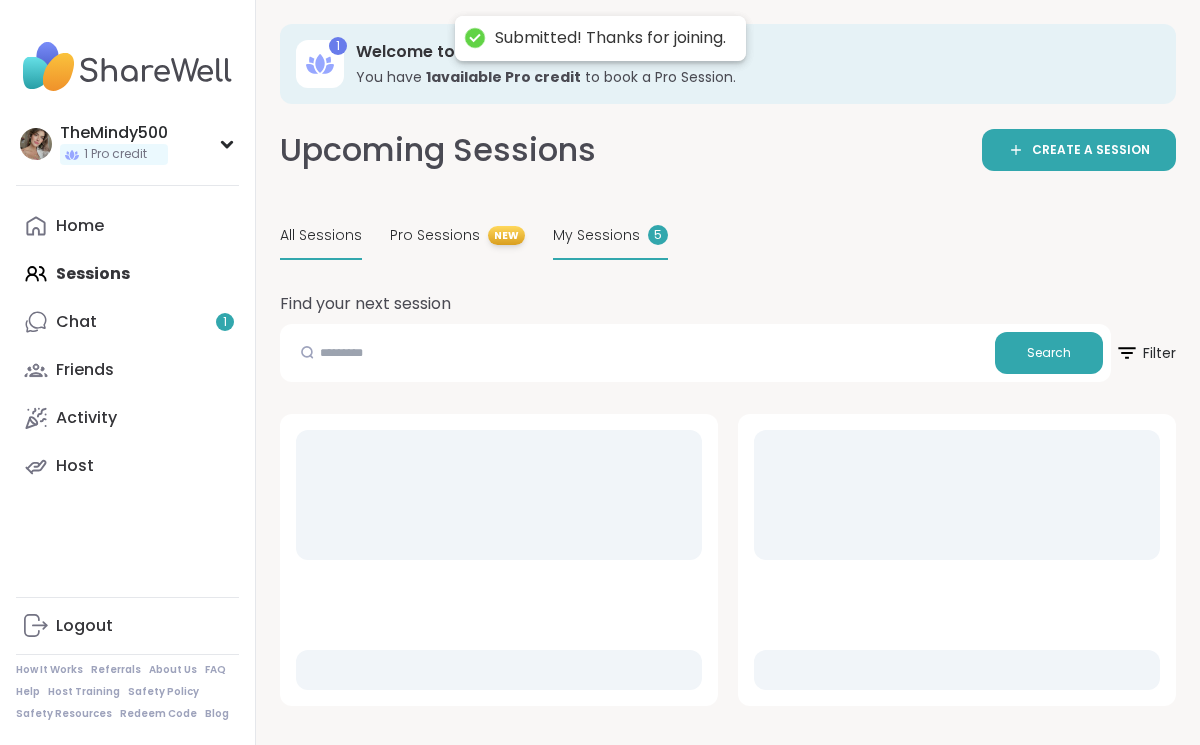 click on "My Sessions" at bounding box center [596, 235] 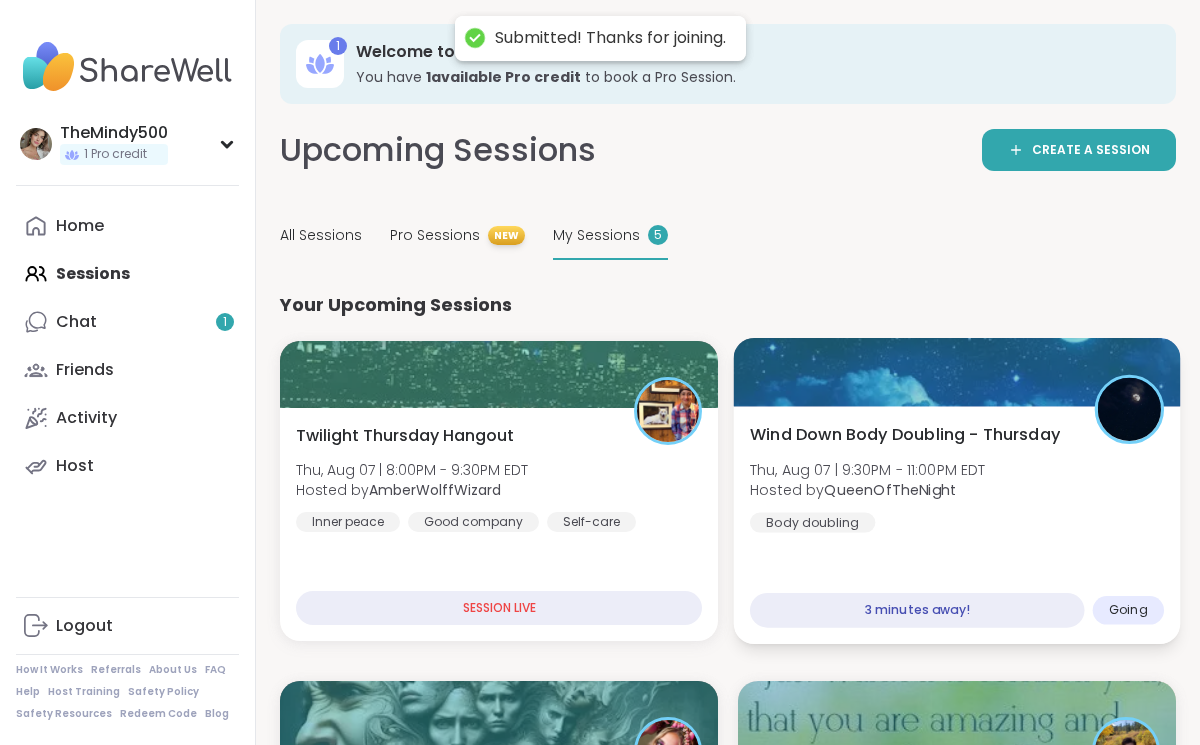 click on "QueenOfTheNight" at bounding box center (890, 490) 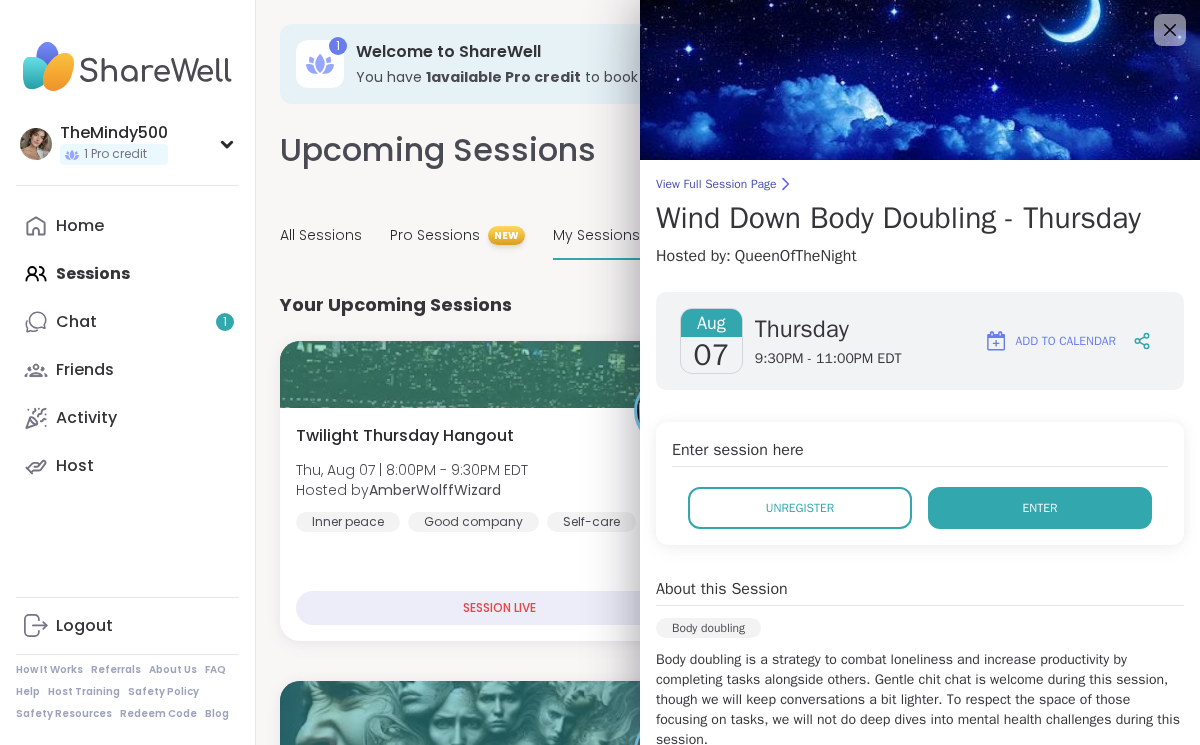 click on "Enter" at bounding box center (1040, 508) 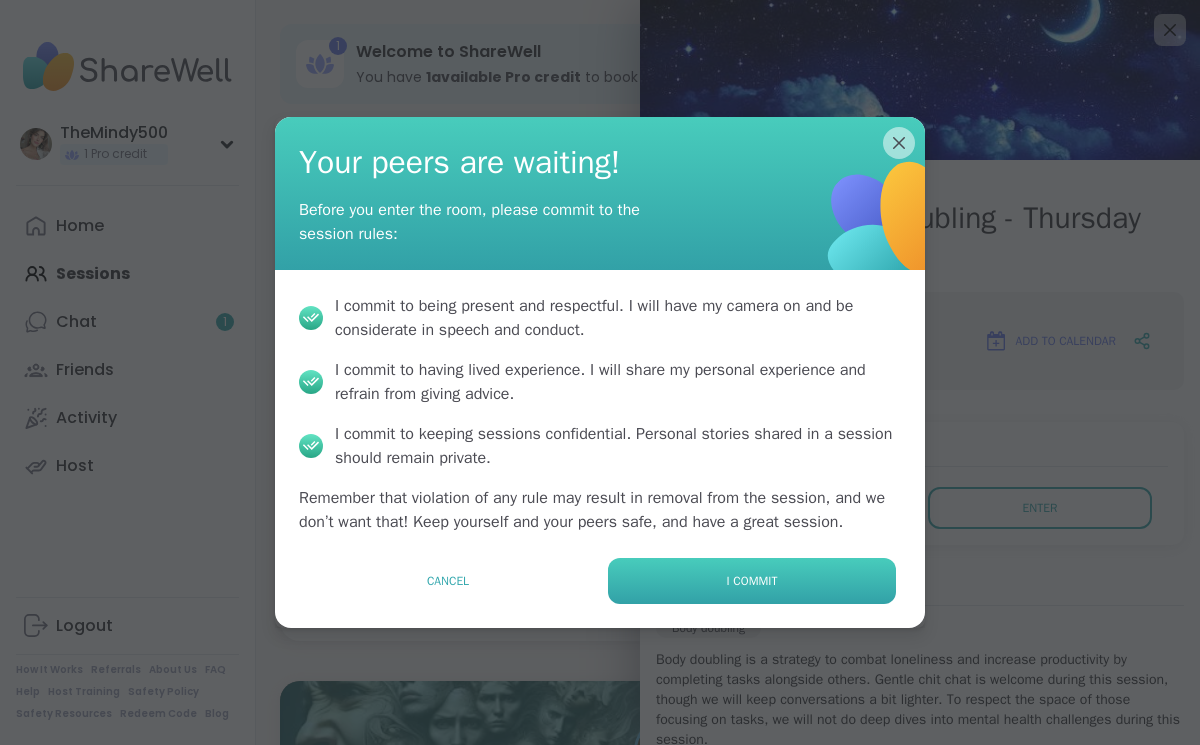 click on "I commit" at bounding box center [752, 581] 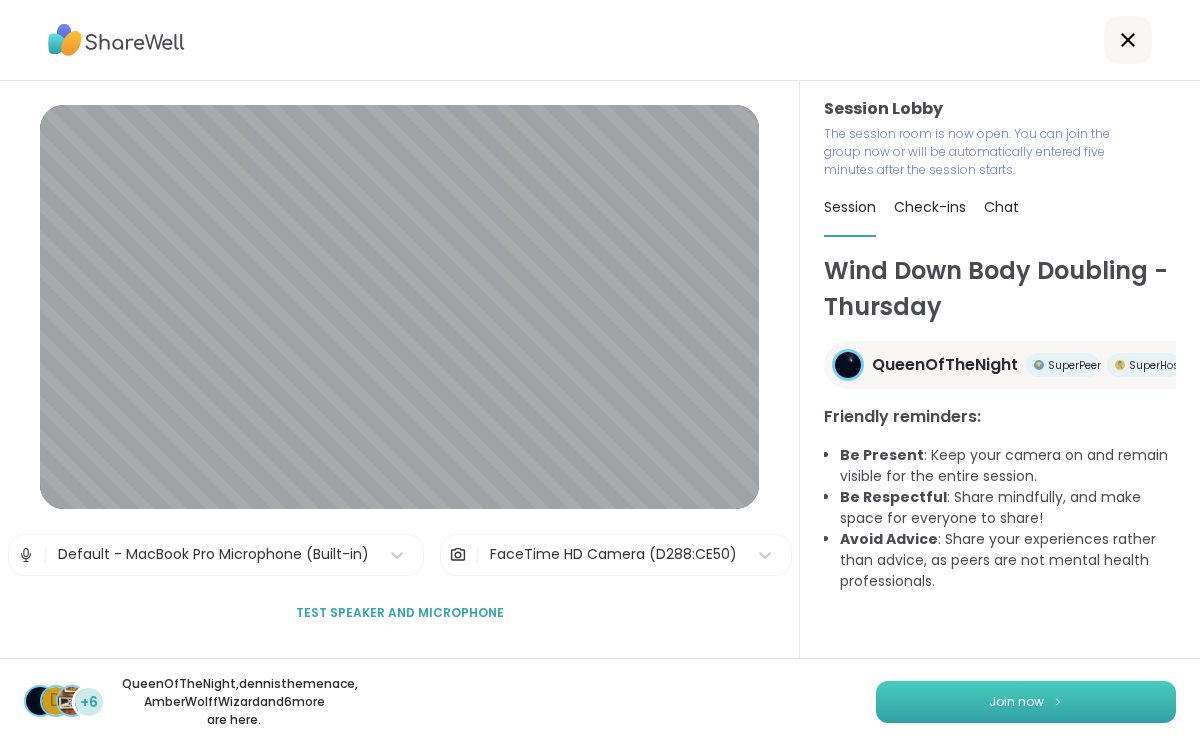 click on "Join now" at bounding box center (1026, 702) 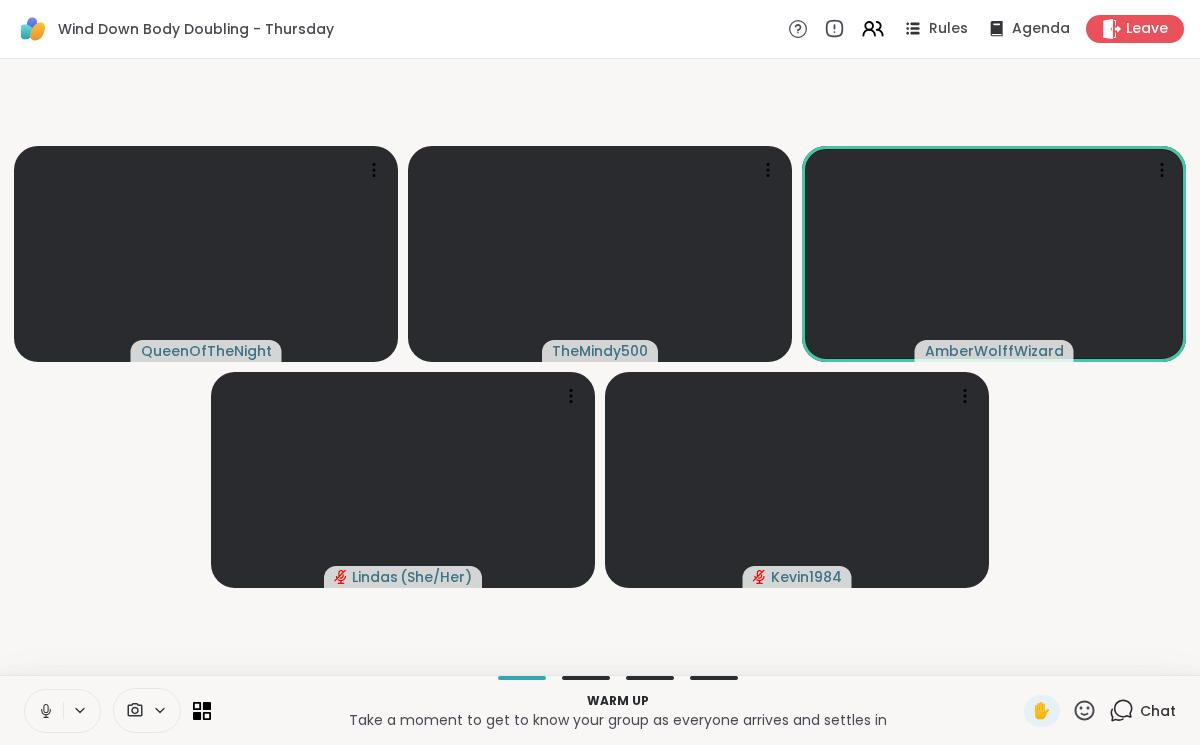 click at bounding box center [44, 711] 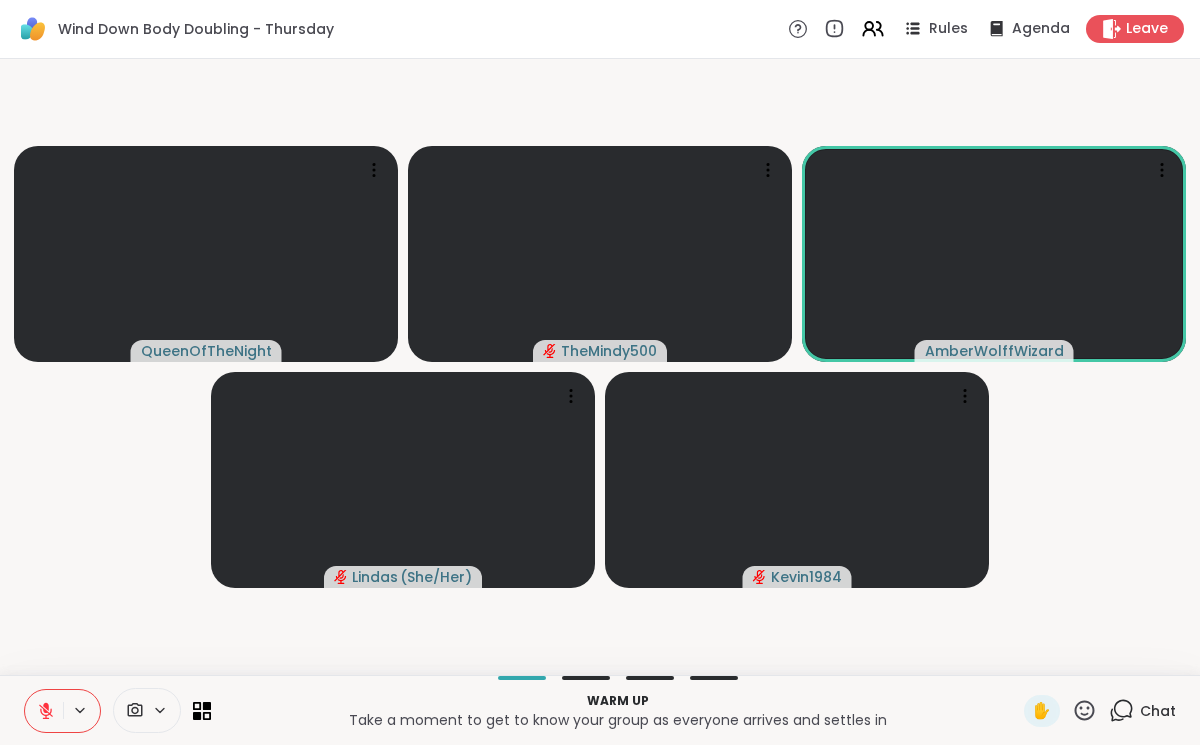 click at bounding box center (44, 711) 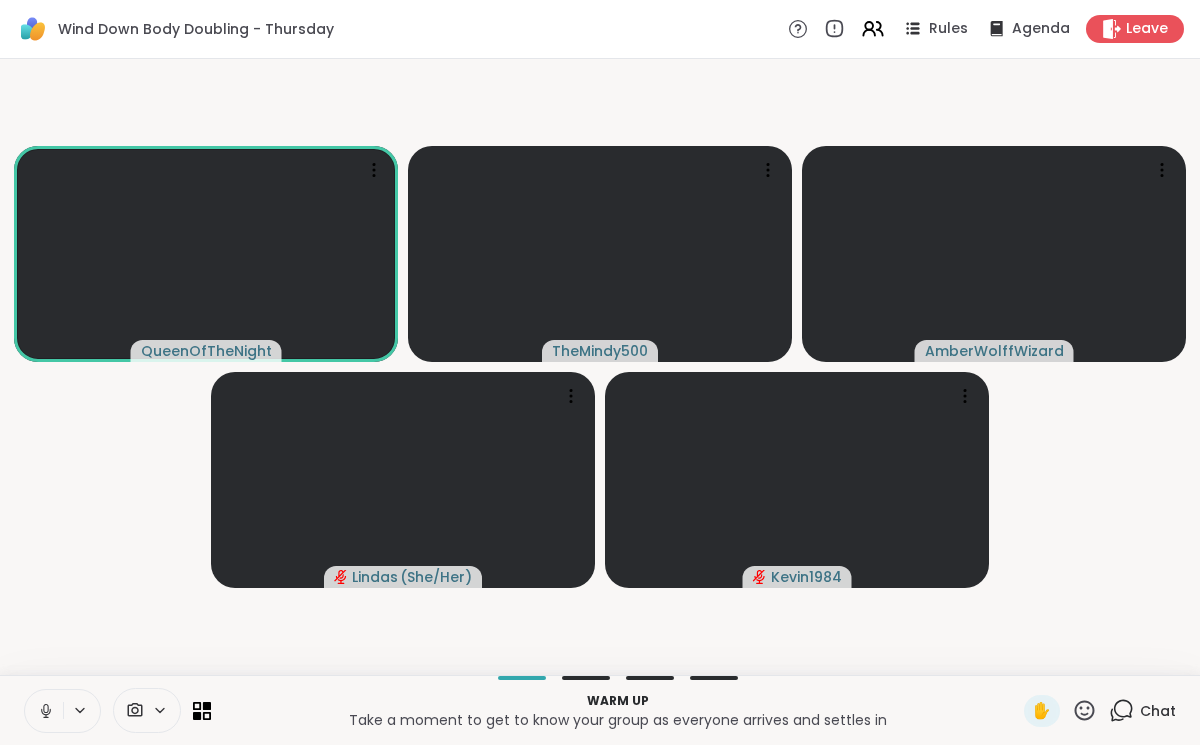 click 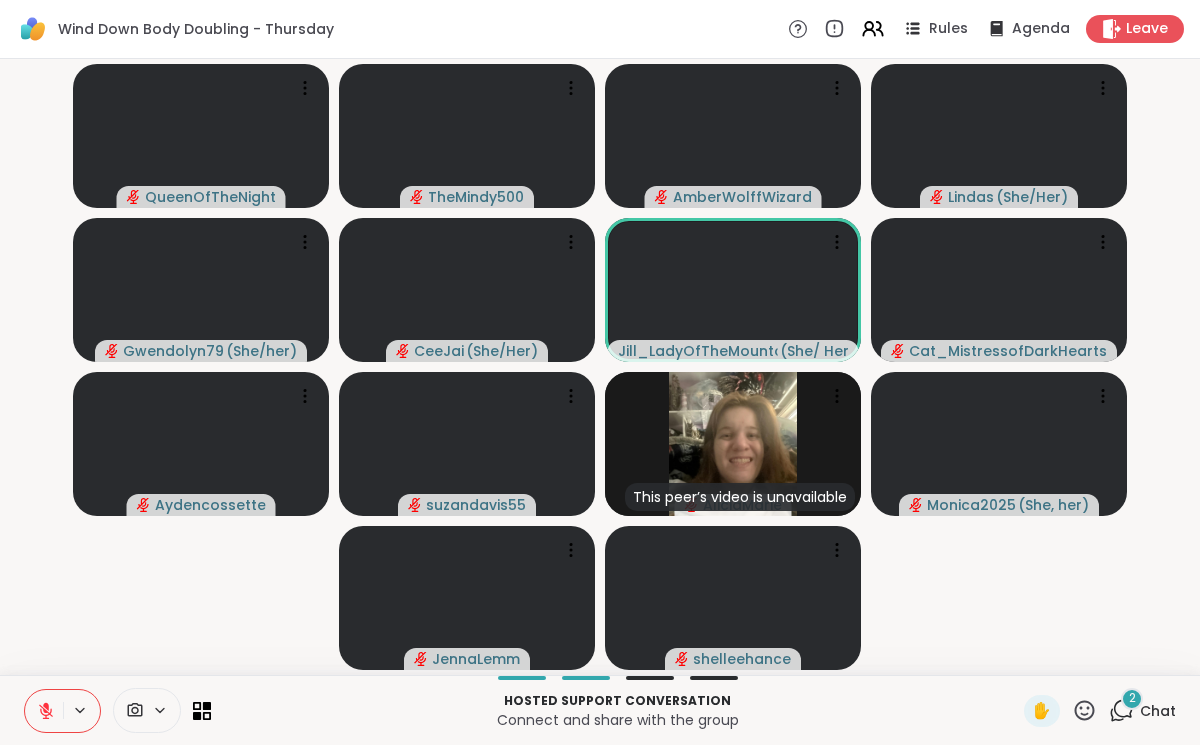 click at bounding box center (44, 711) 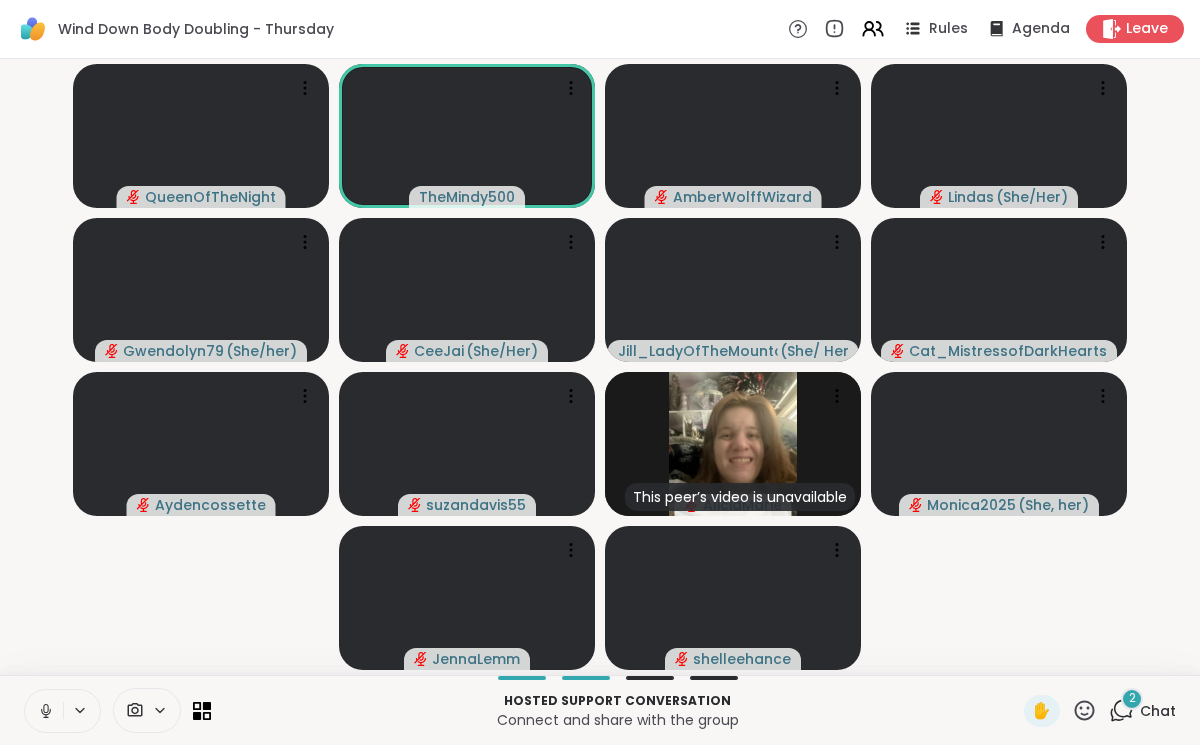 click 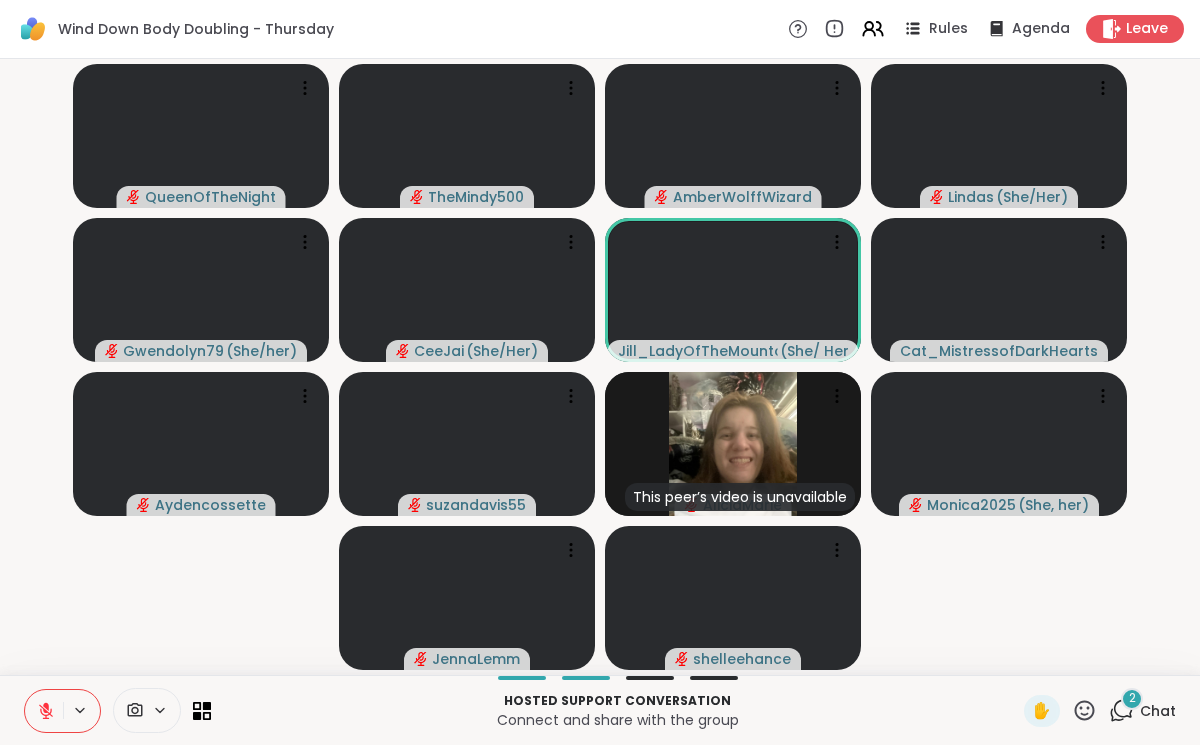 click 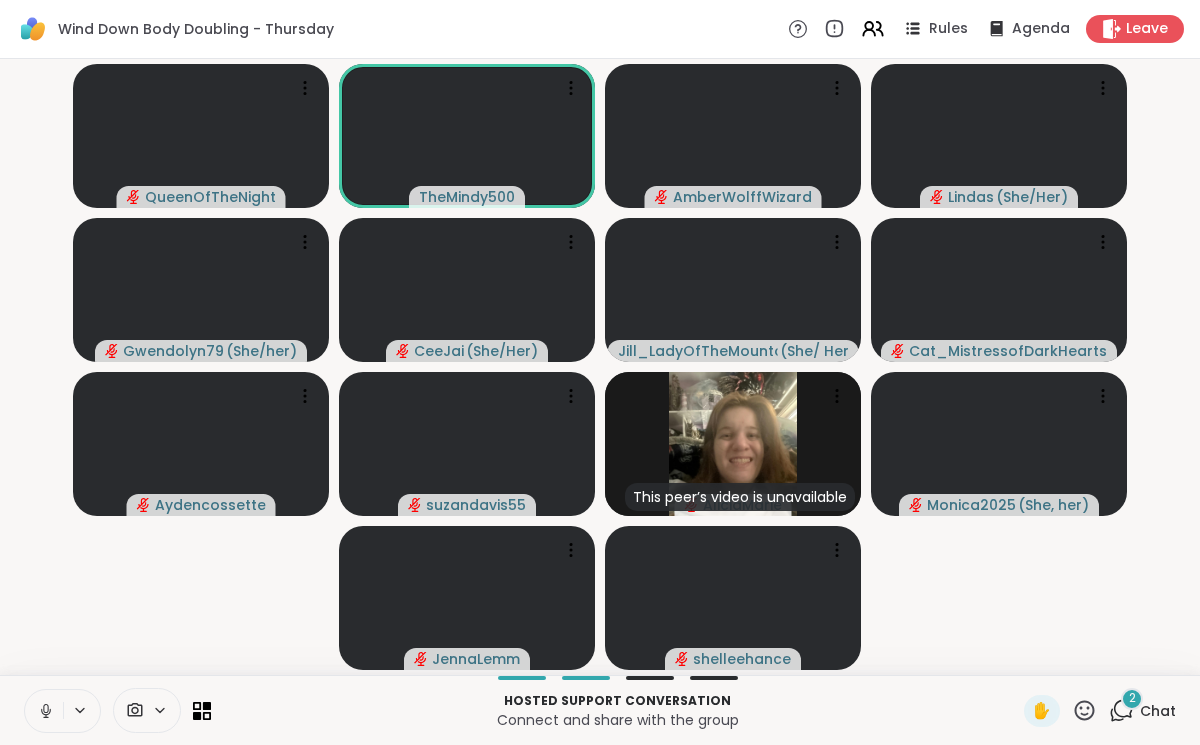 click 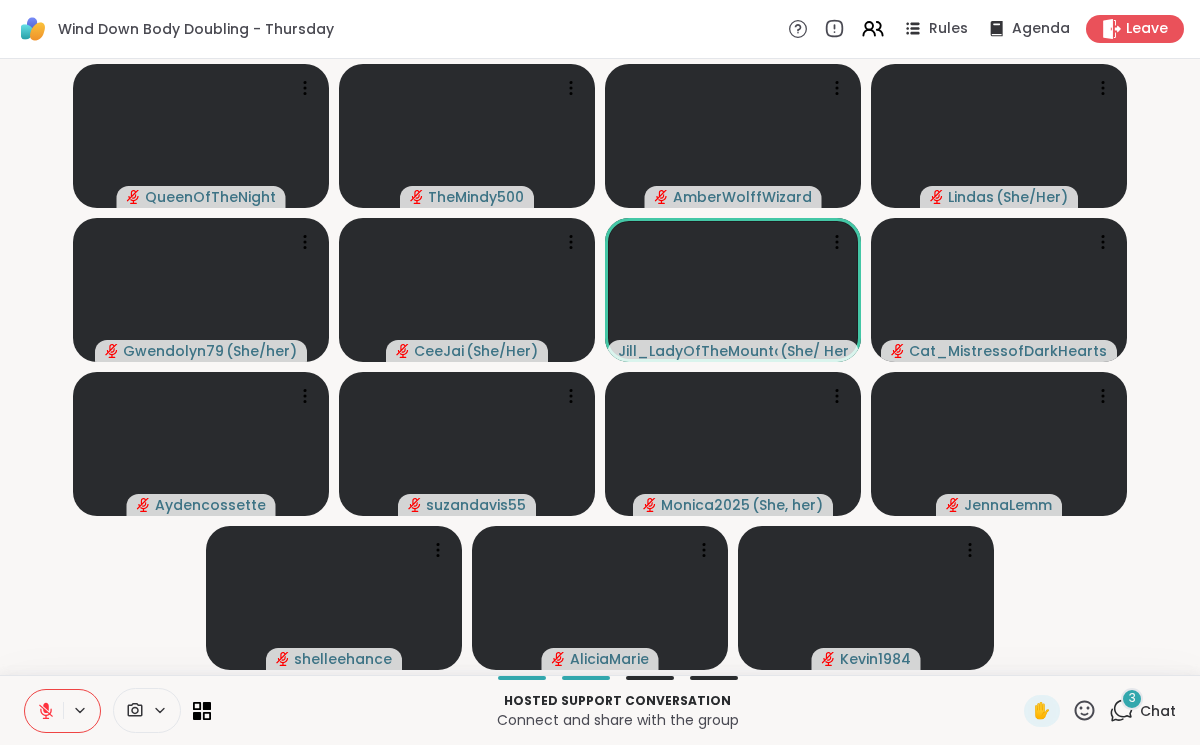 click on "Chat" at bounding box center (1158, 711) 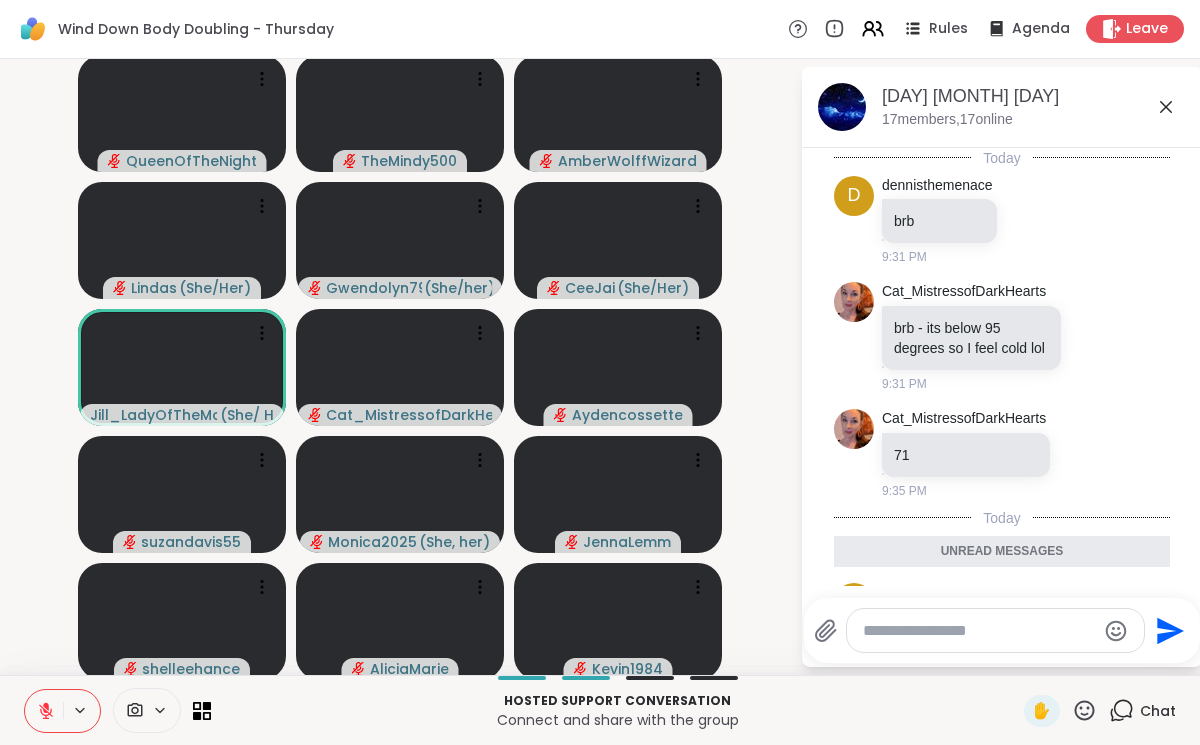 scroll, scrollTop: 449, scrollLeft: 0, axis: vertical 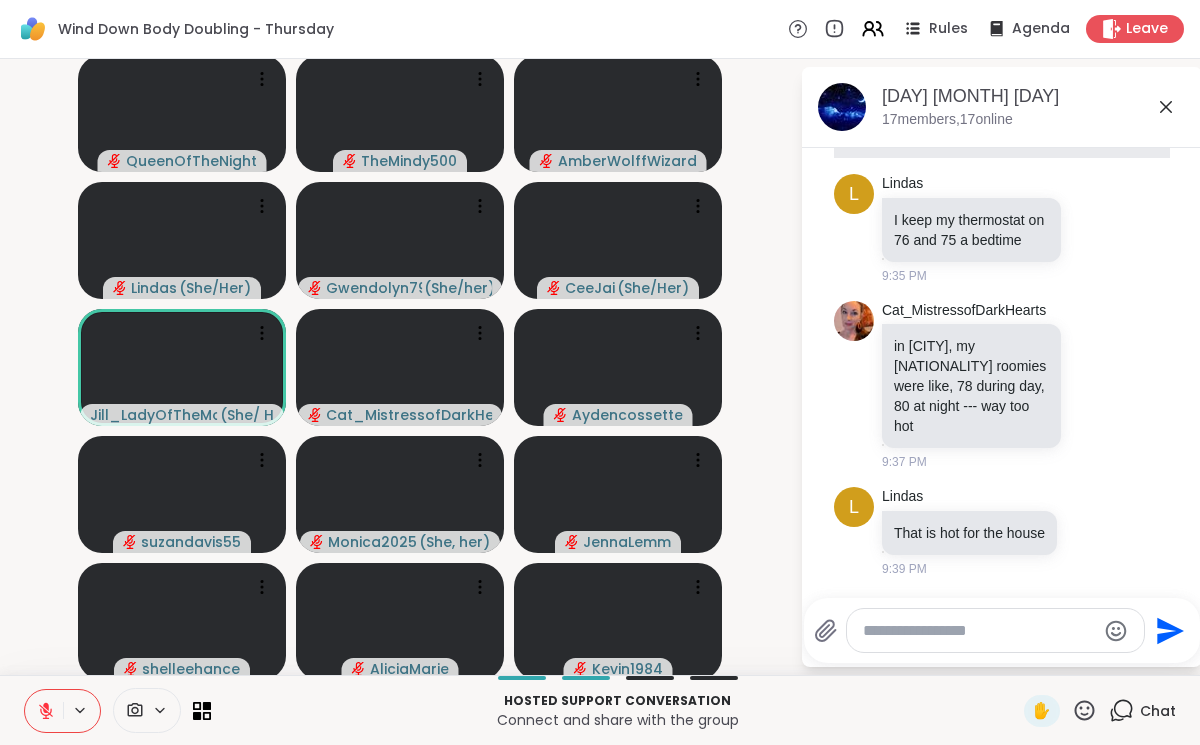 click at bounding box center (979, 631) 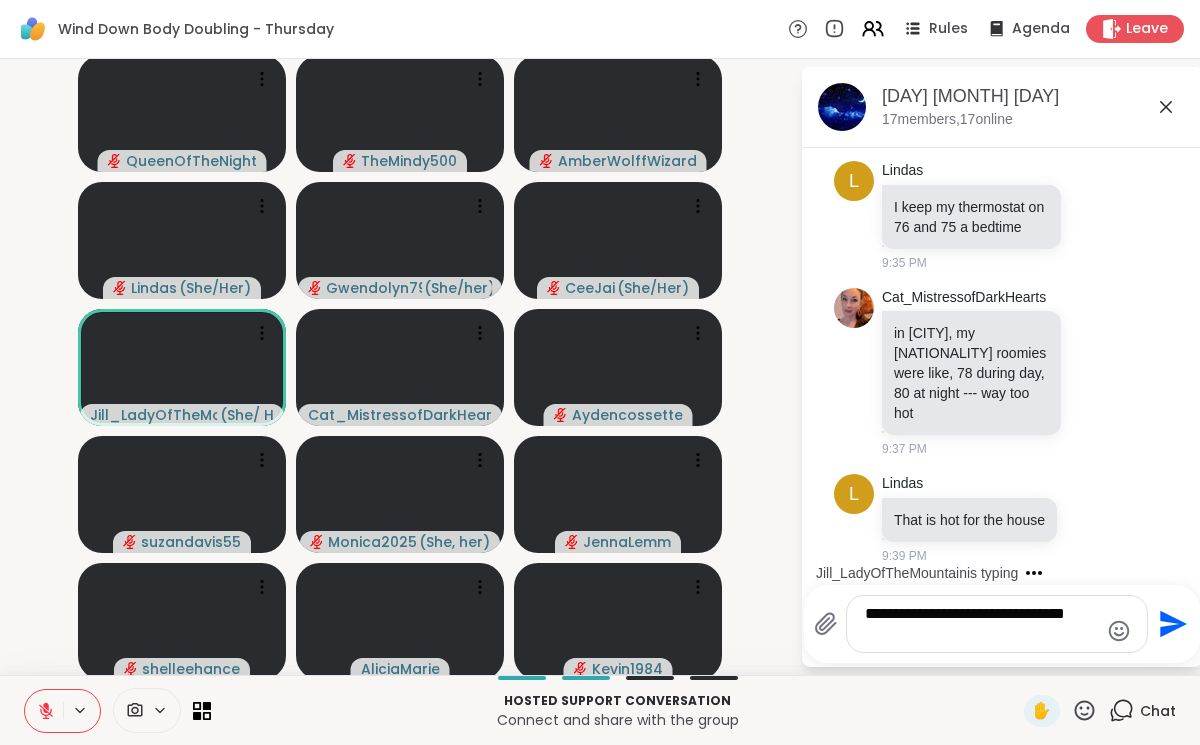 type on "**********" 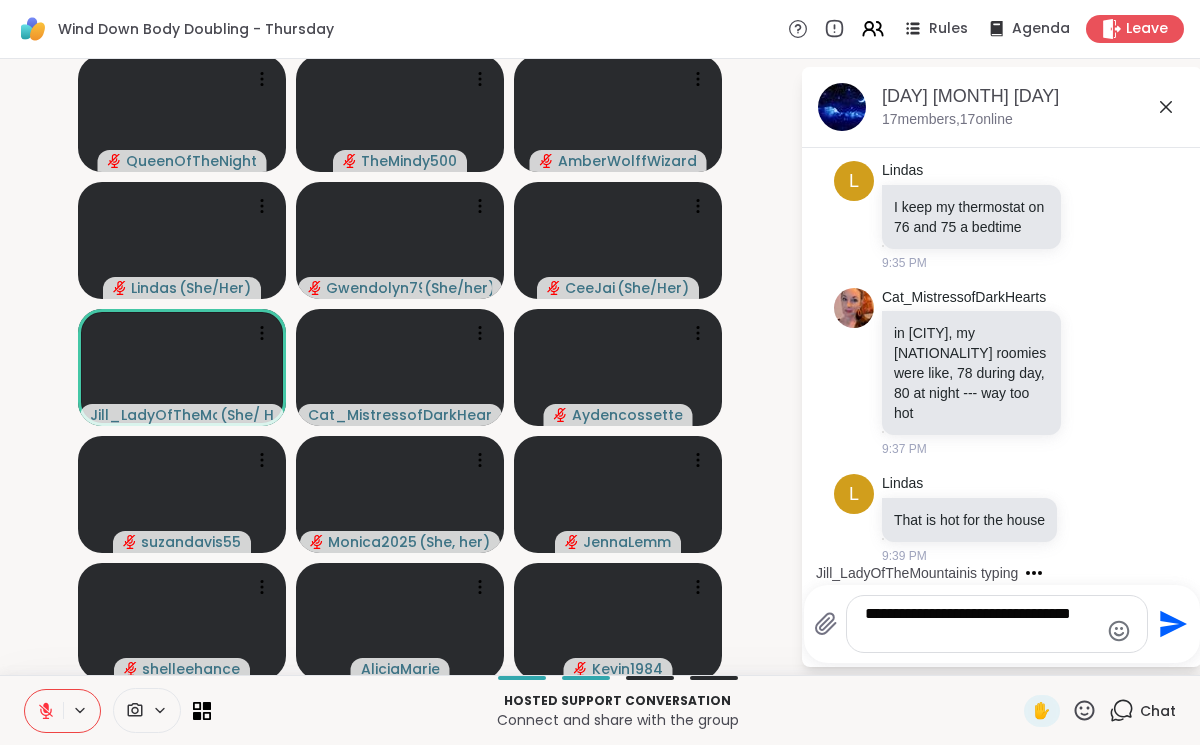 type 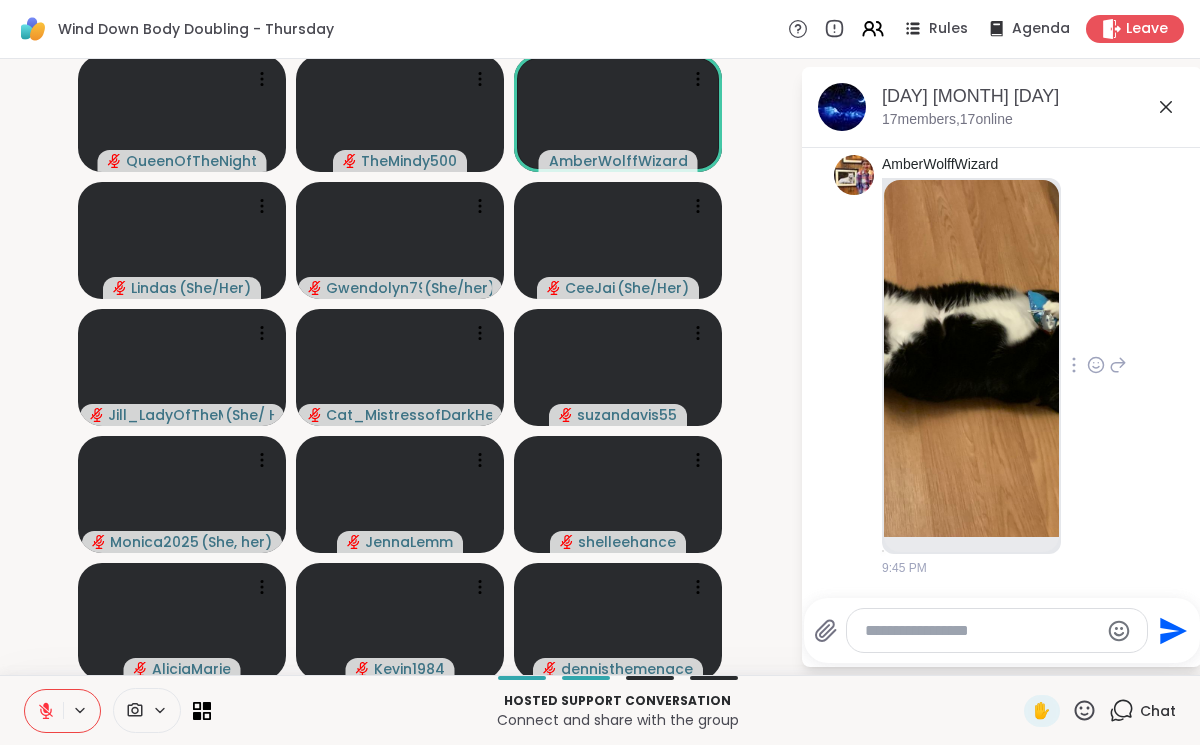 scroll, scrollTop: 1277, scrollLeft: 0, axis: vertical 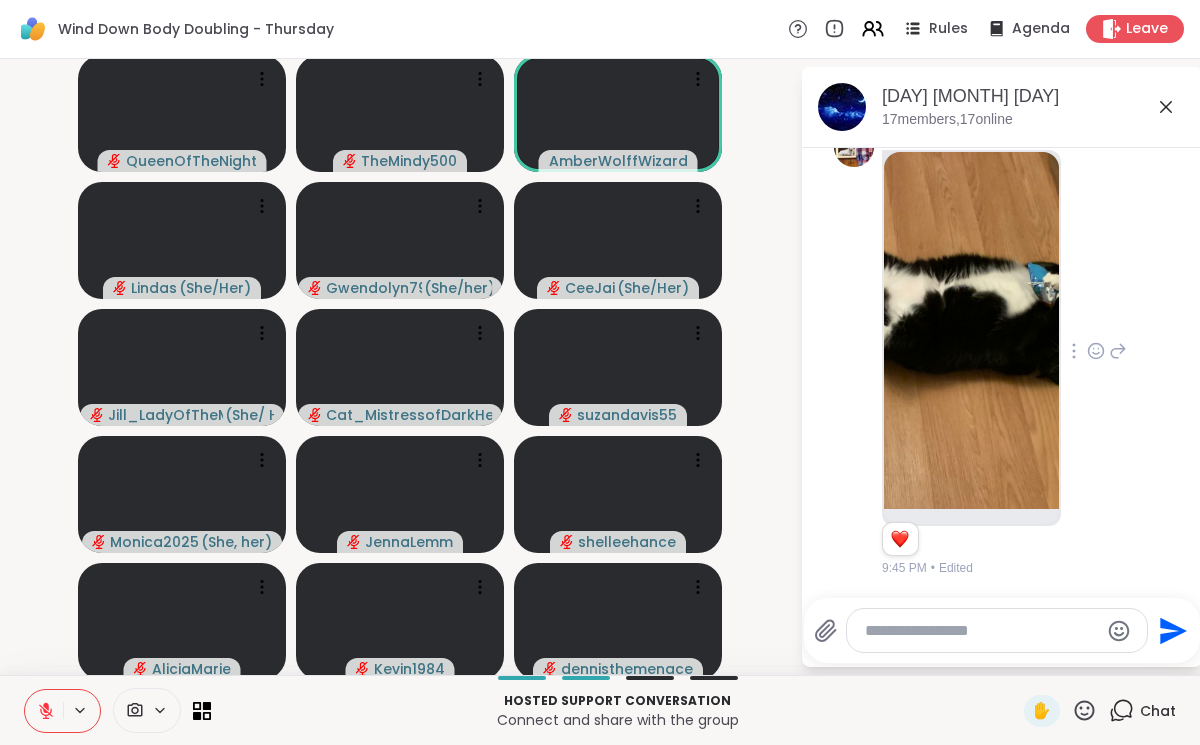 click 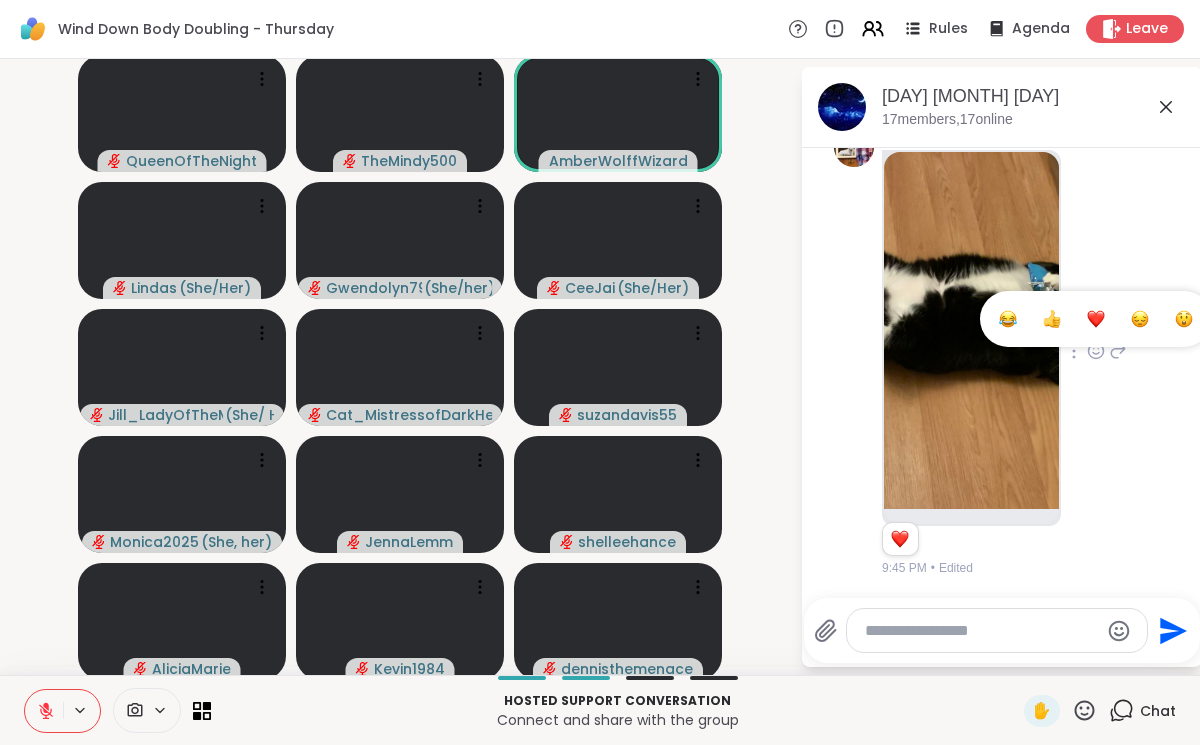 click at bounding box center [1096, 319] 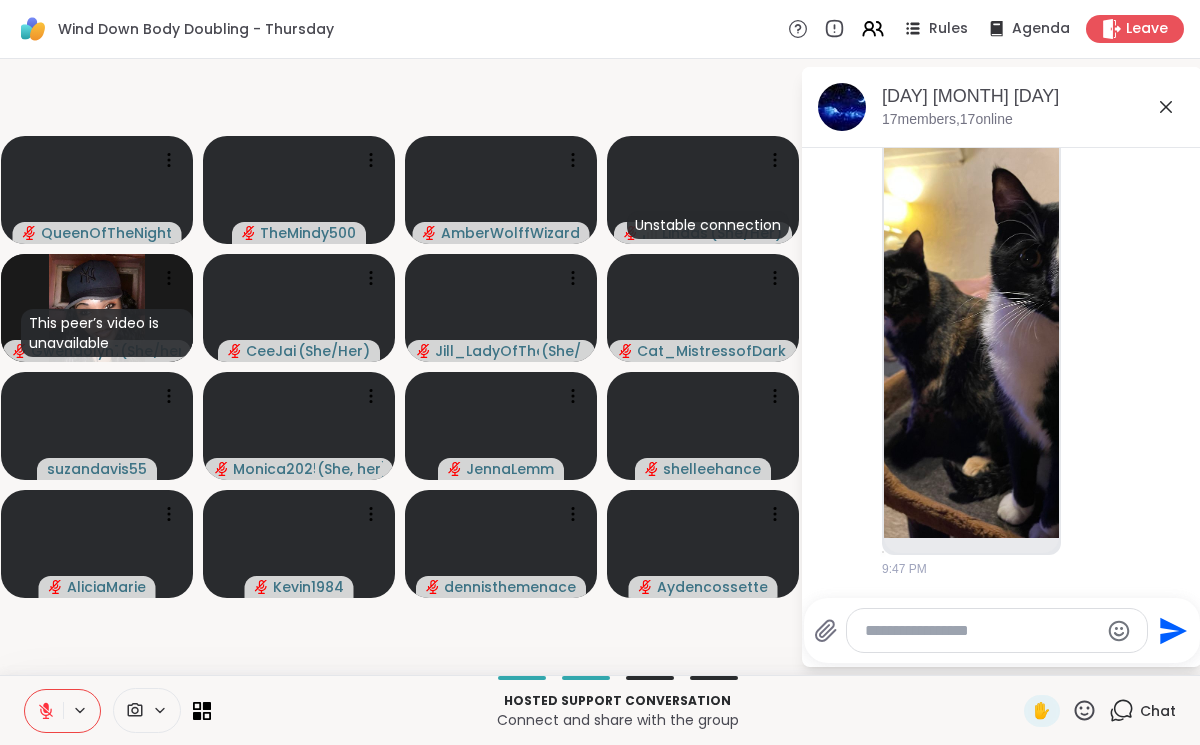 scroll, scrollTop: 2034, scrollLeft: 0, axis: vertical 